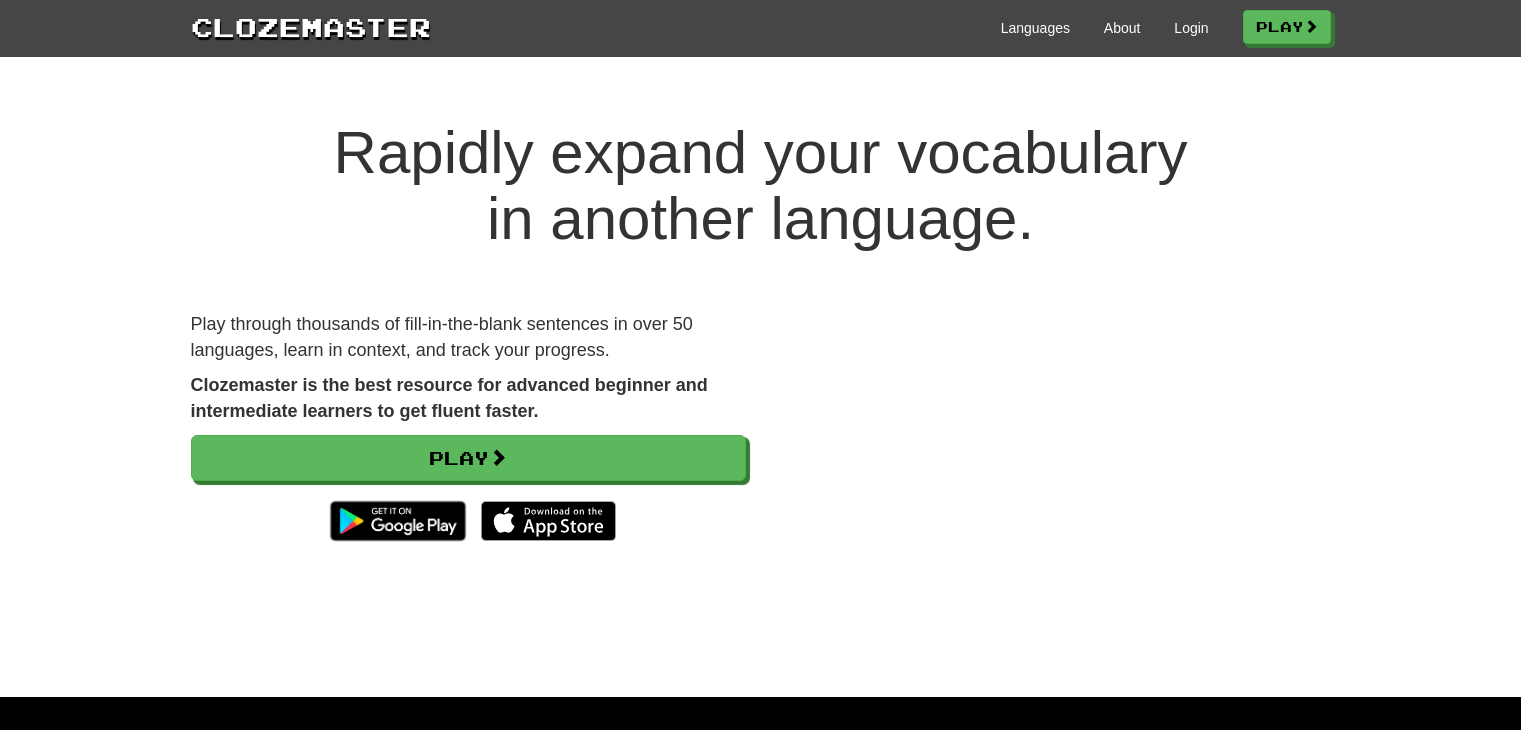scroll, scrollTop: 0, scrollLeft: 0, axis: both 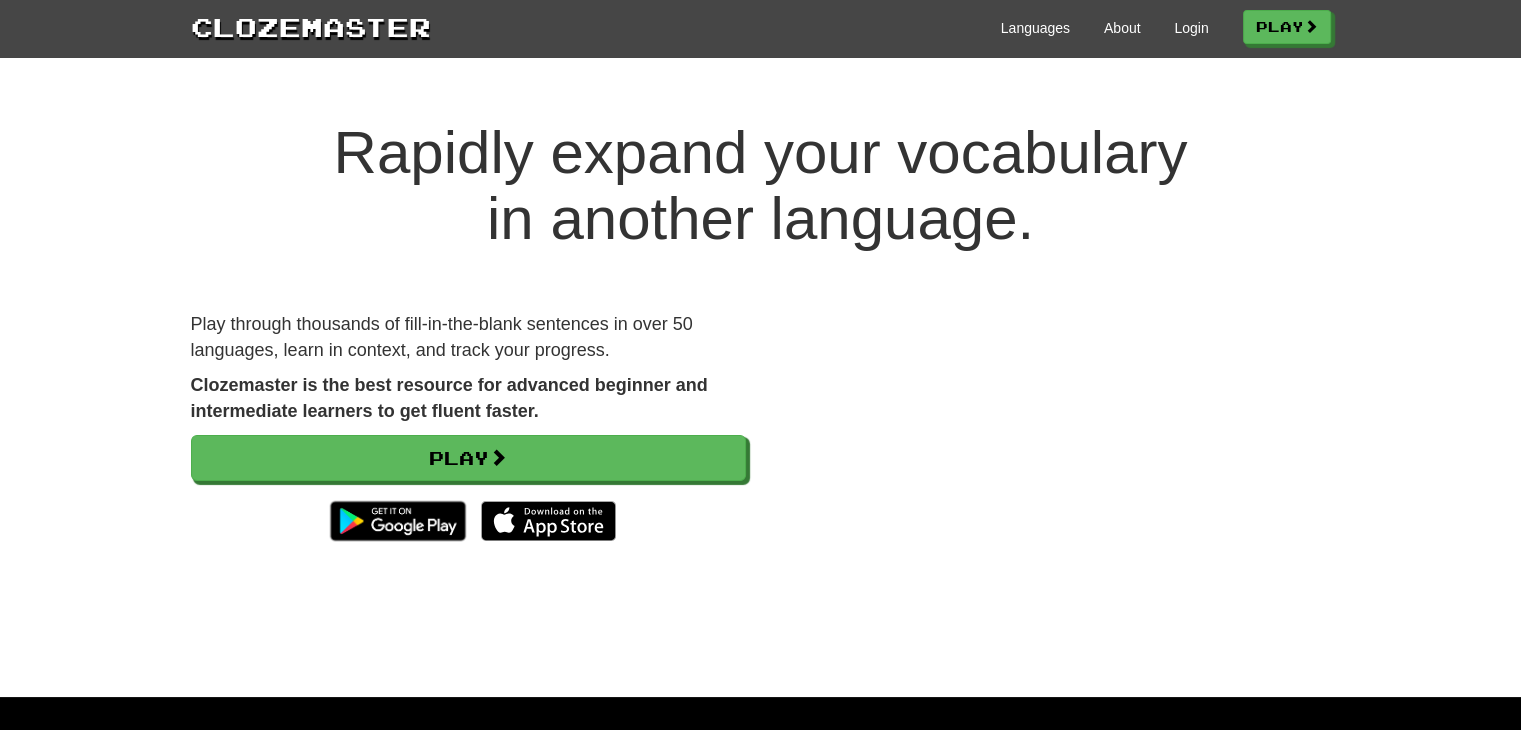 click on "Languages
About
Login
Play" at bounding box center (881, 26) 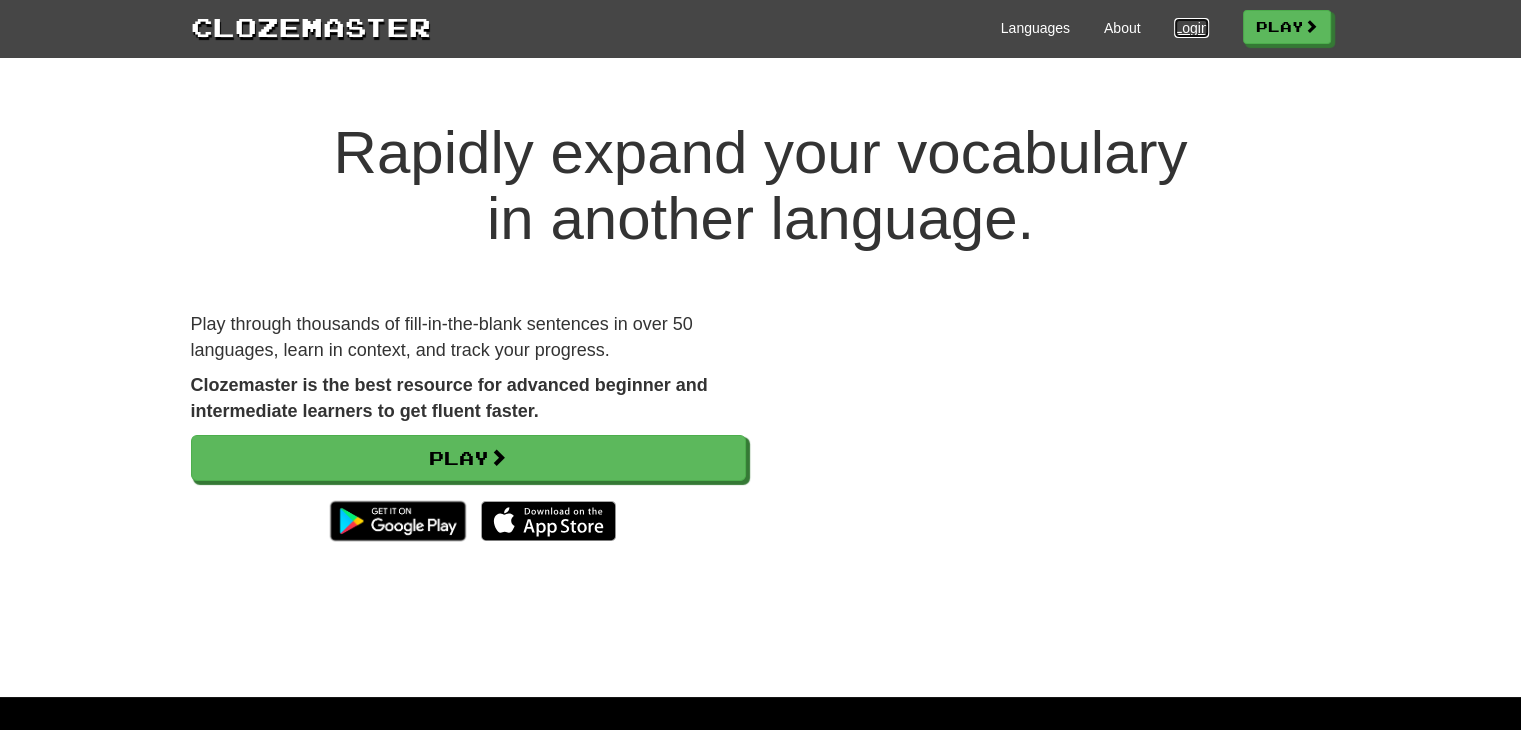 click on "Login" at bounding box center (1191, 28) 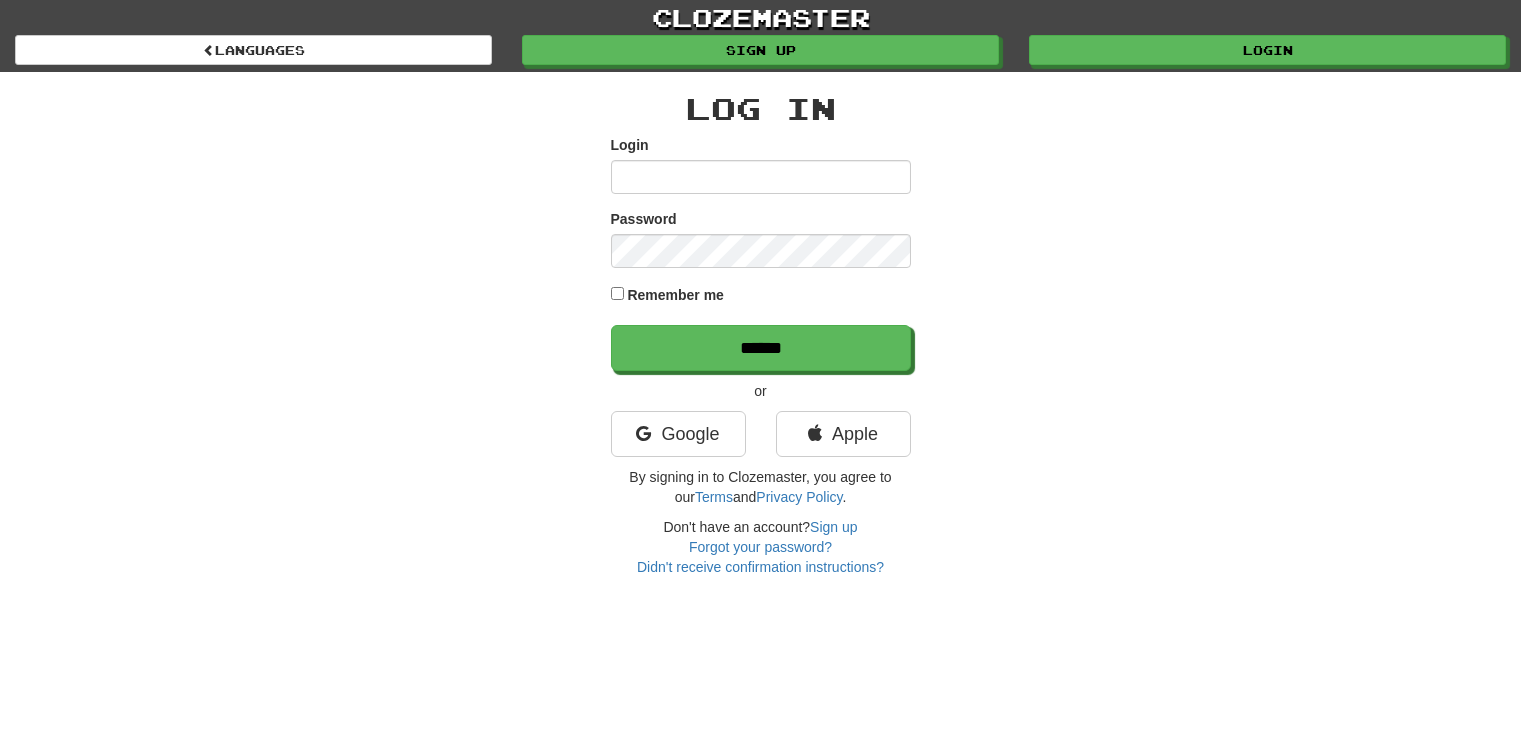 scroll, scrollTop: 0, scrollLeft: 0, axis: both 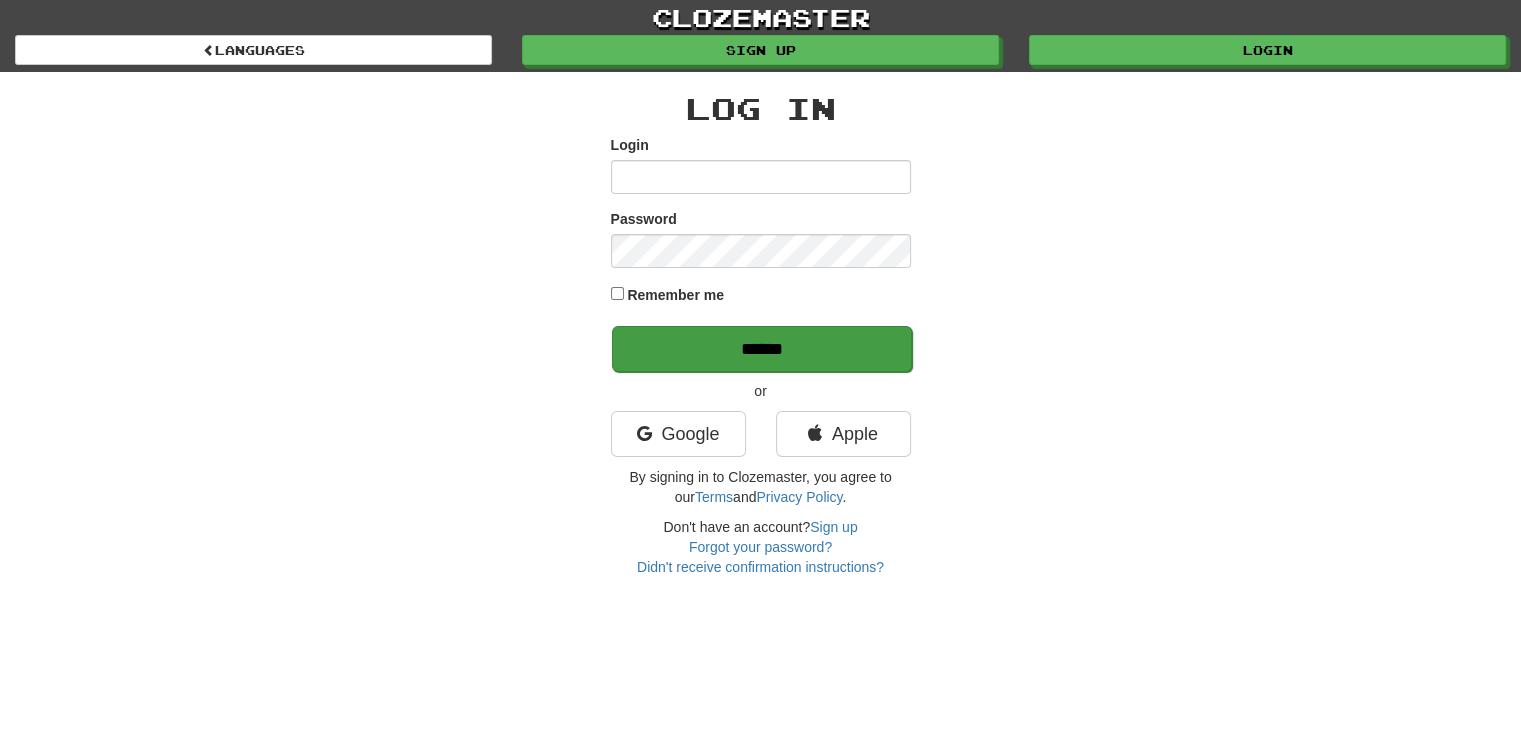 type on "**********" 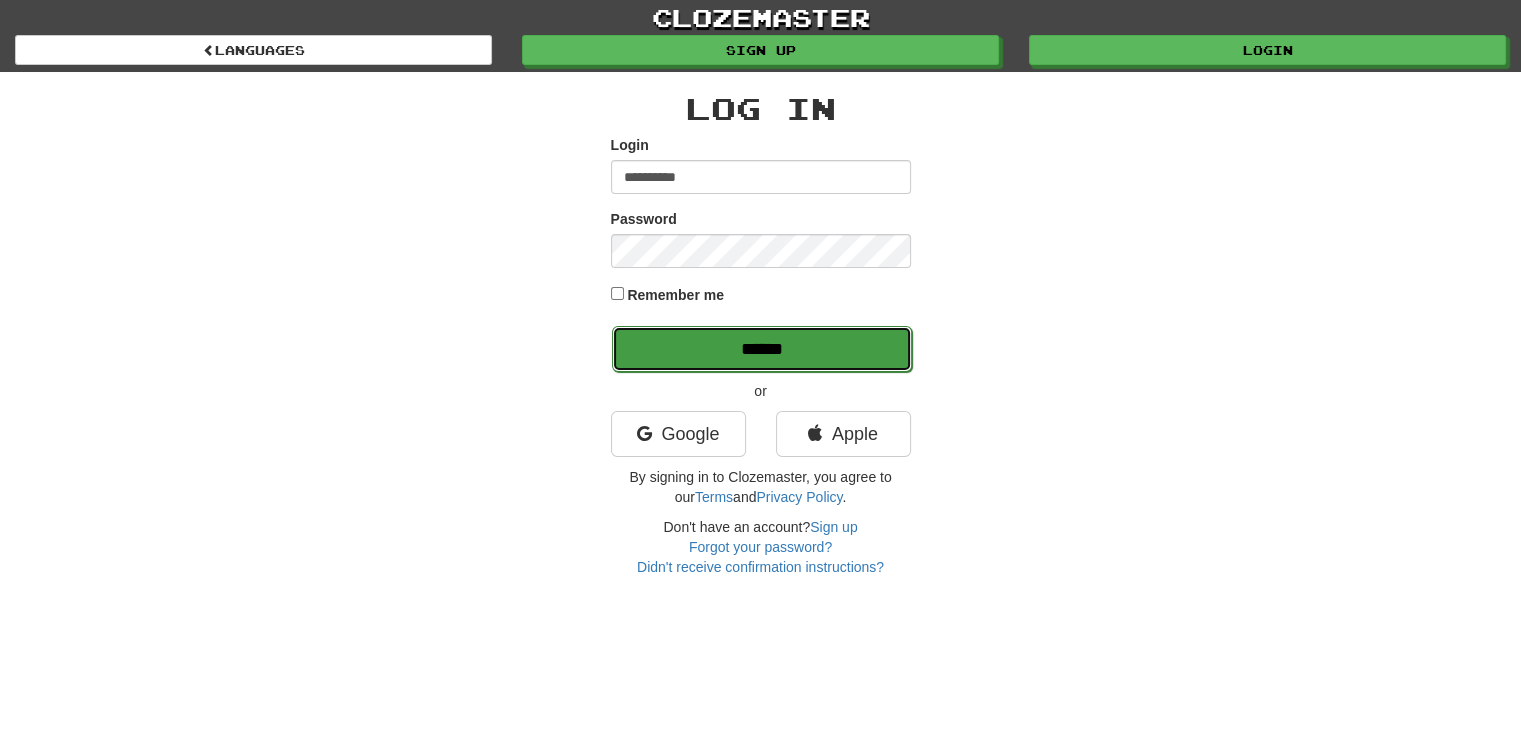 click on "******" at bounding box center [762, 349] 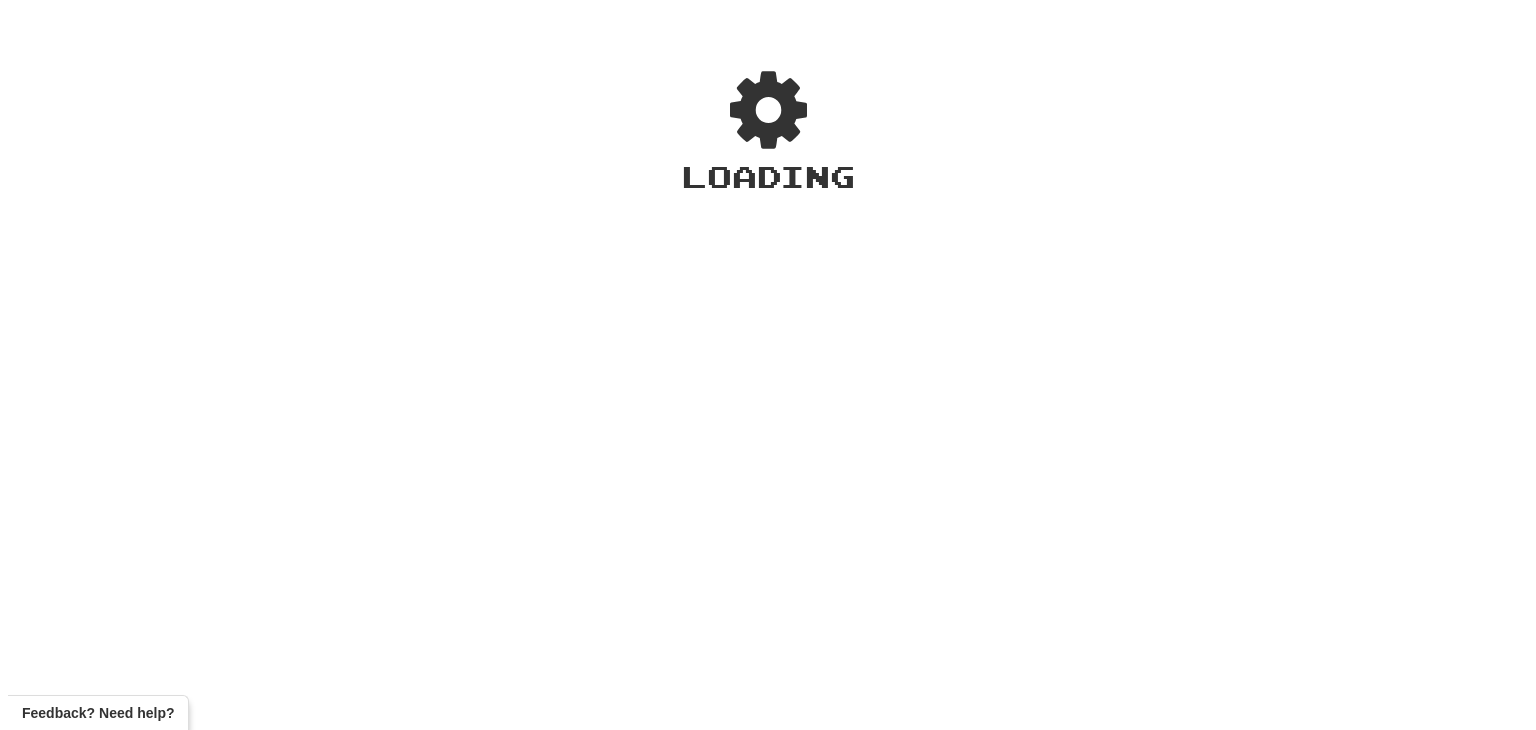 scroll, scrollTop: 0, scrollLeft: 0, axis: both 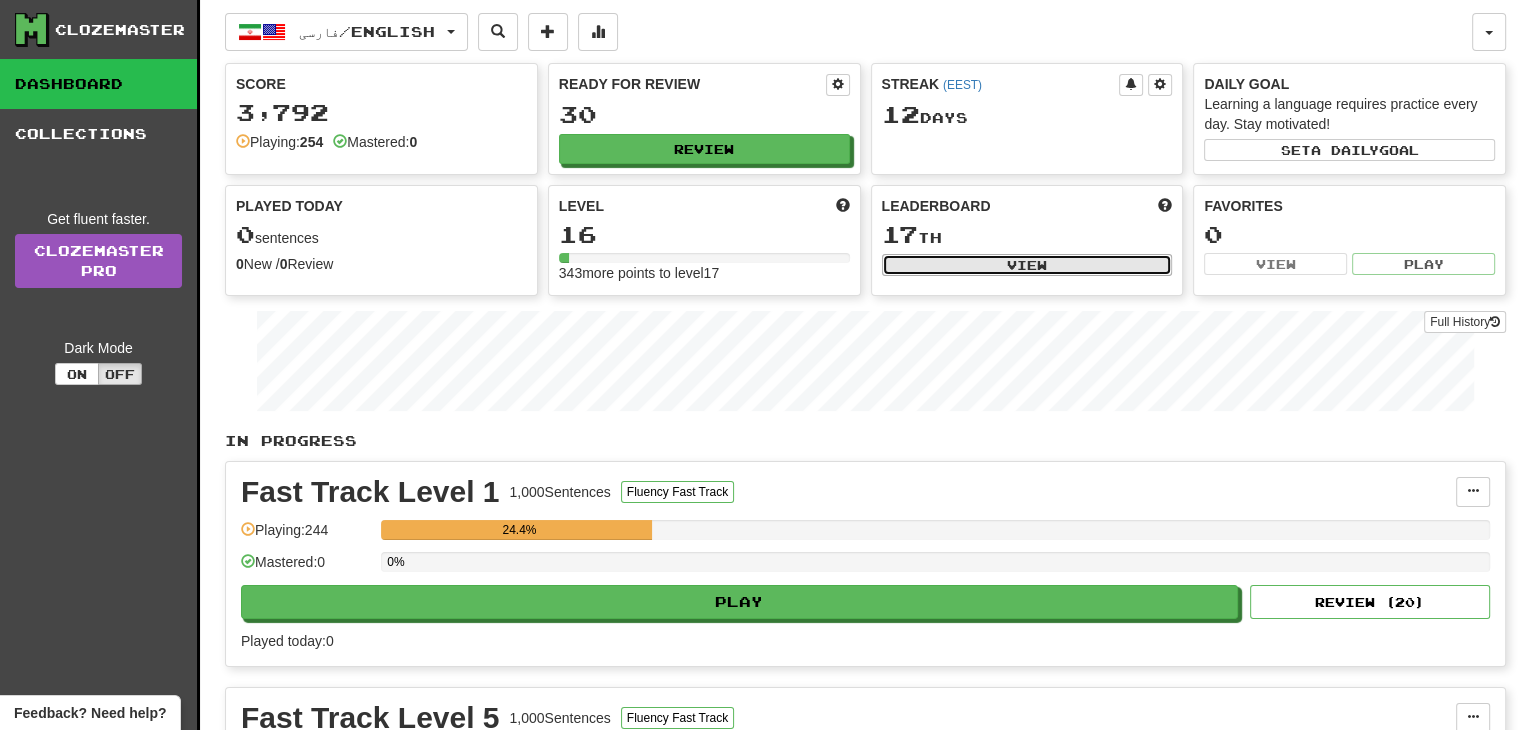 click on "View" at bounding box center [1027, 265] 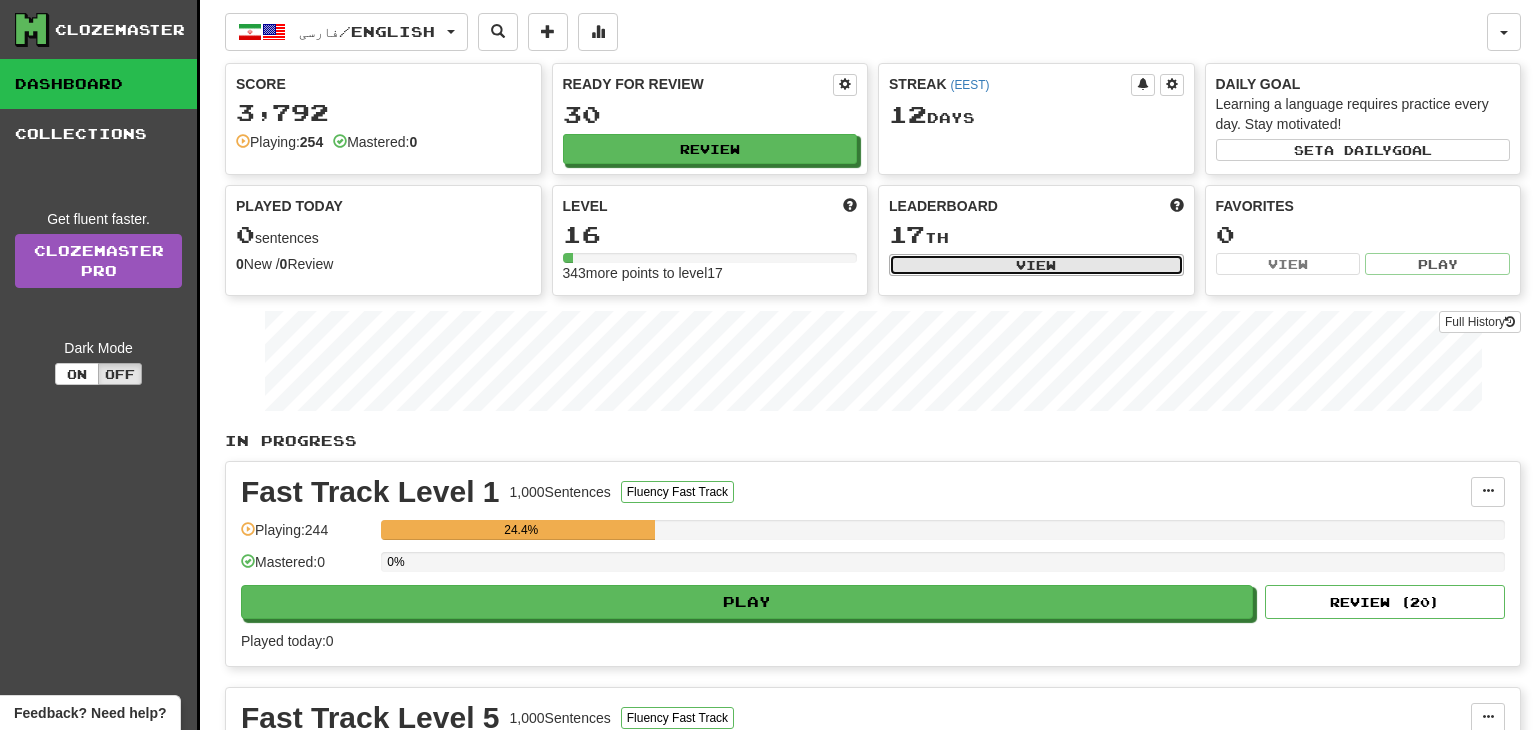 select on "**********" 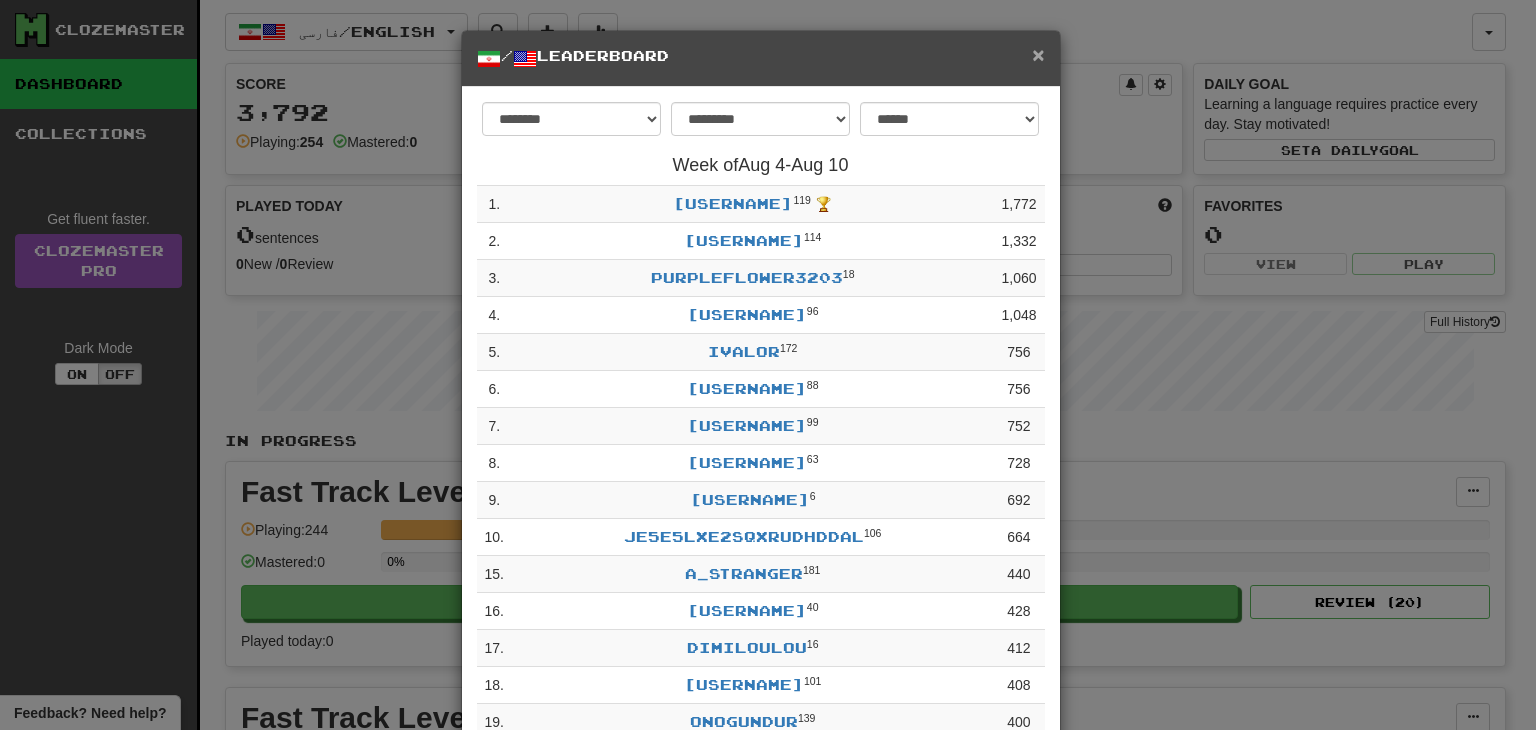 click on "×" at bounding box center (1038, 54) 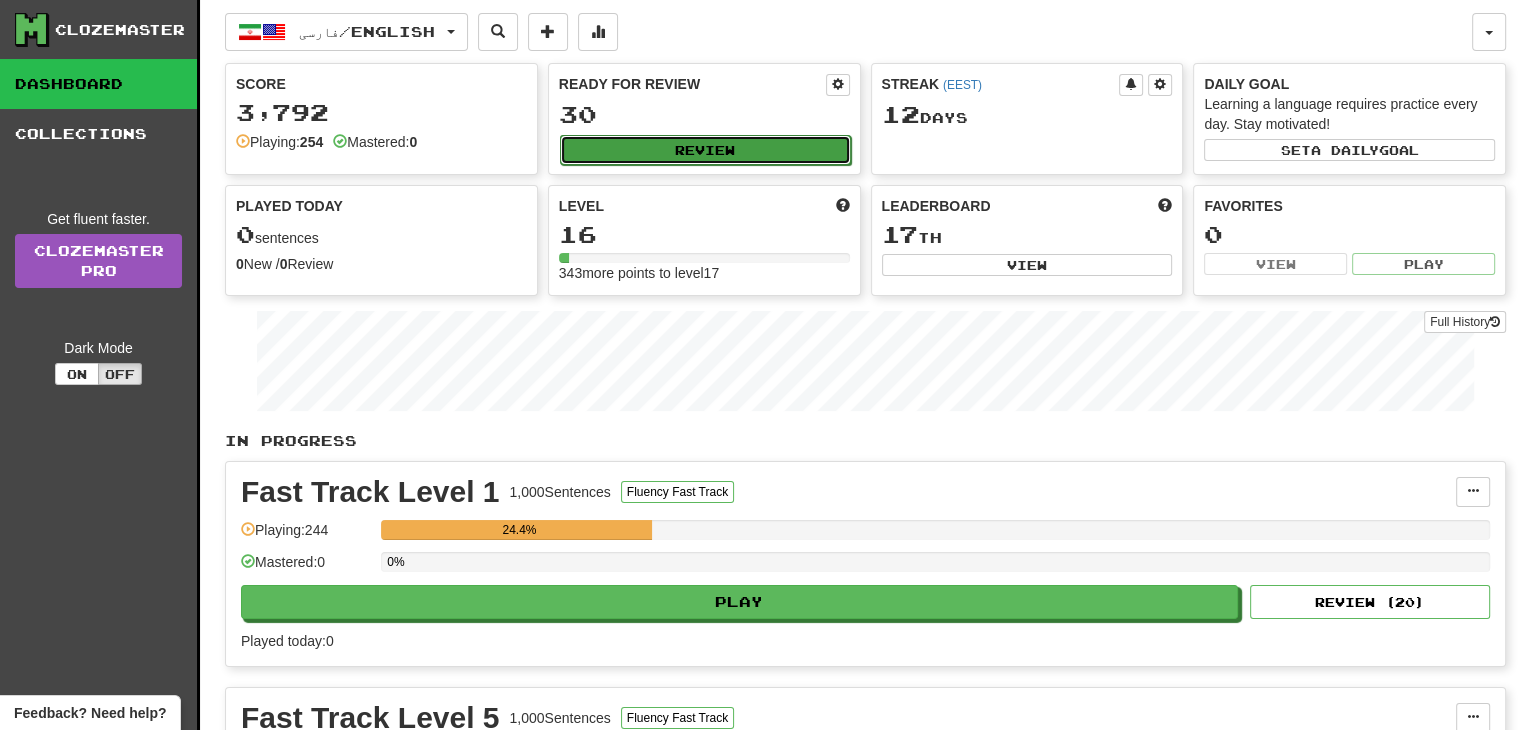 click on "Review" at bounding box center (705, 150) 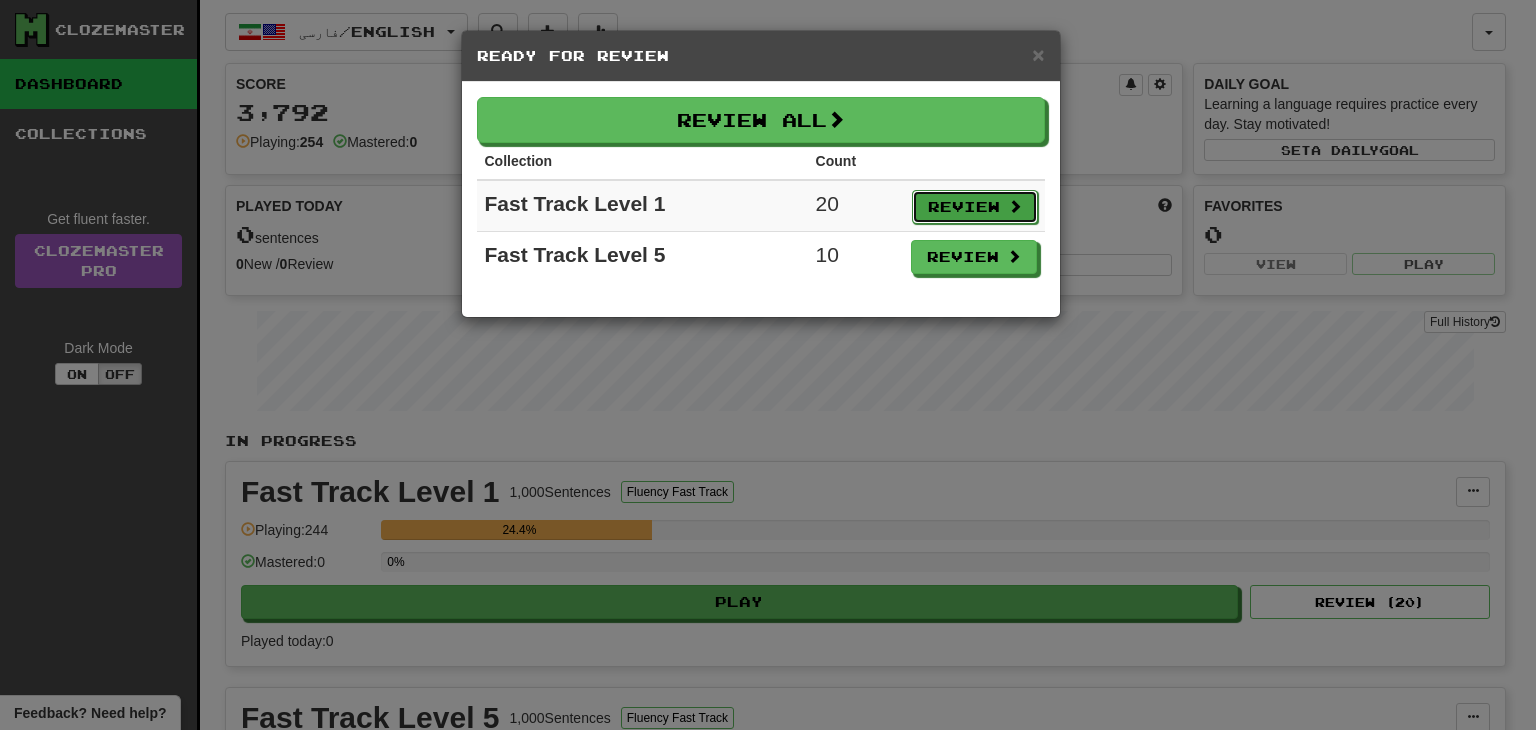 click on "Review" at bounding box center (975, 207) 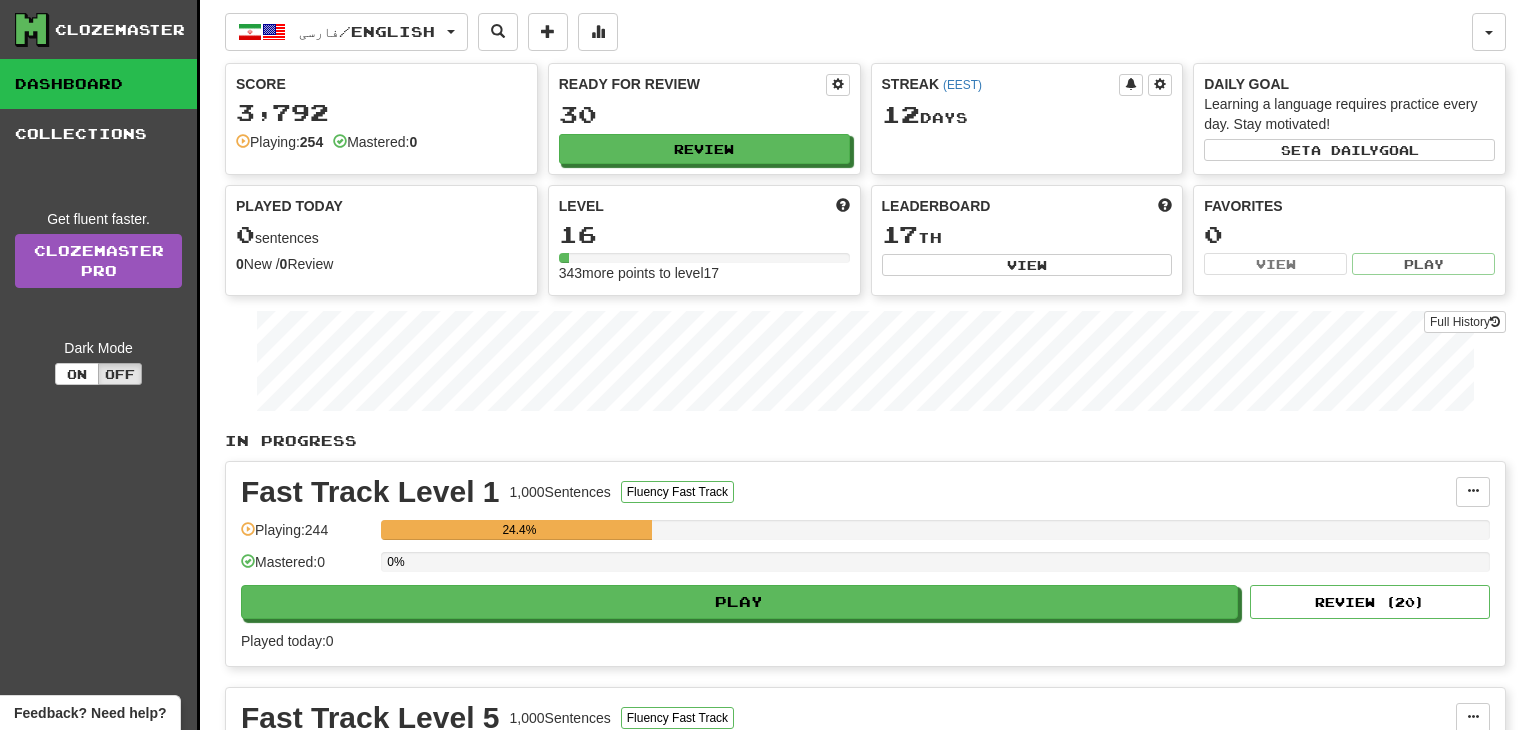 select on "**" 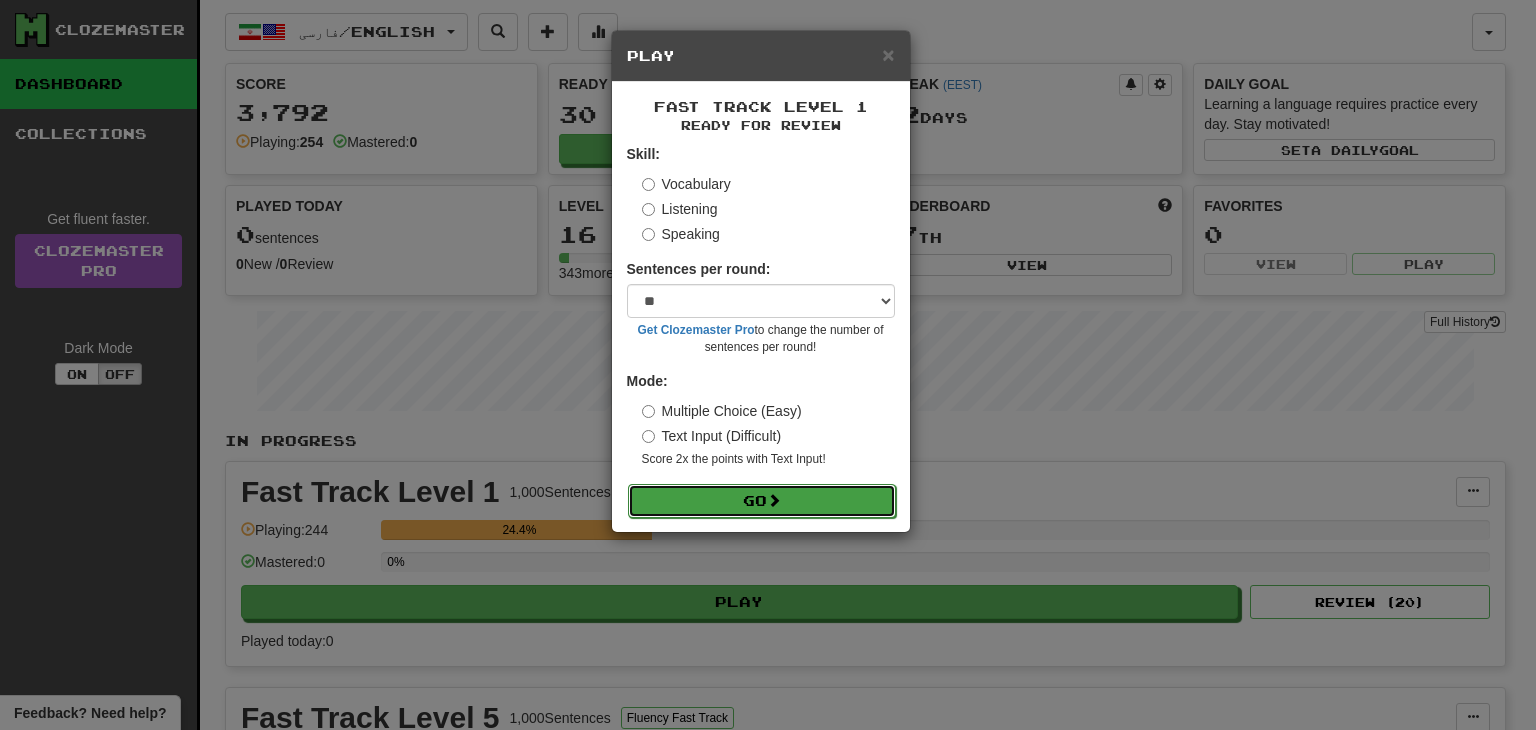 click on "Go" at bounding box center [762, 501] 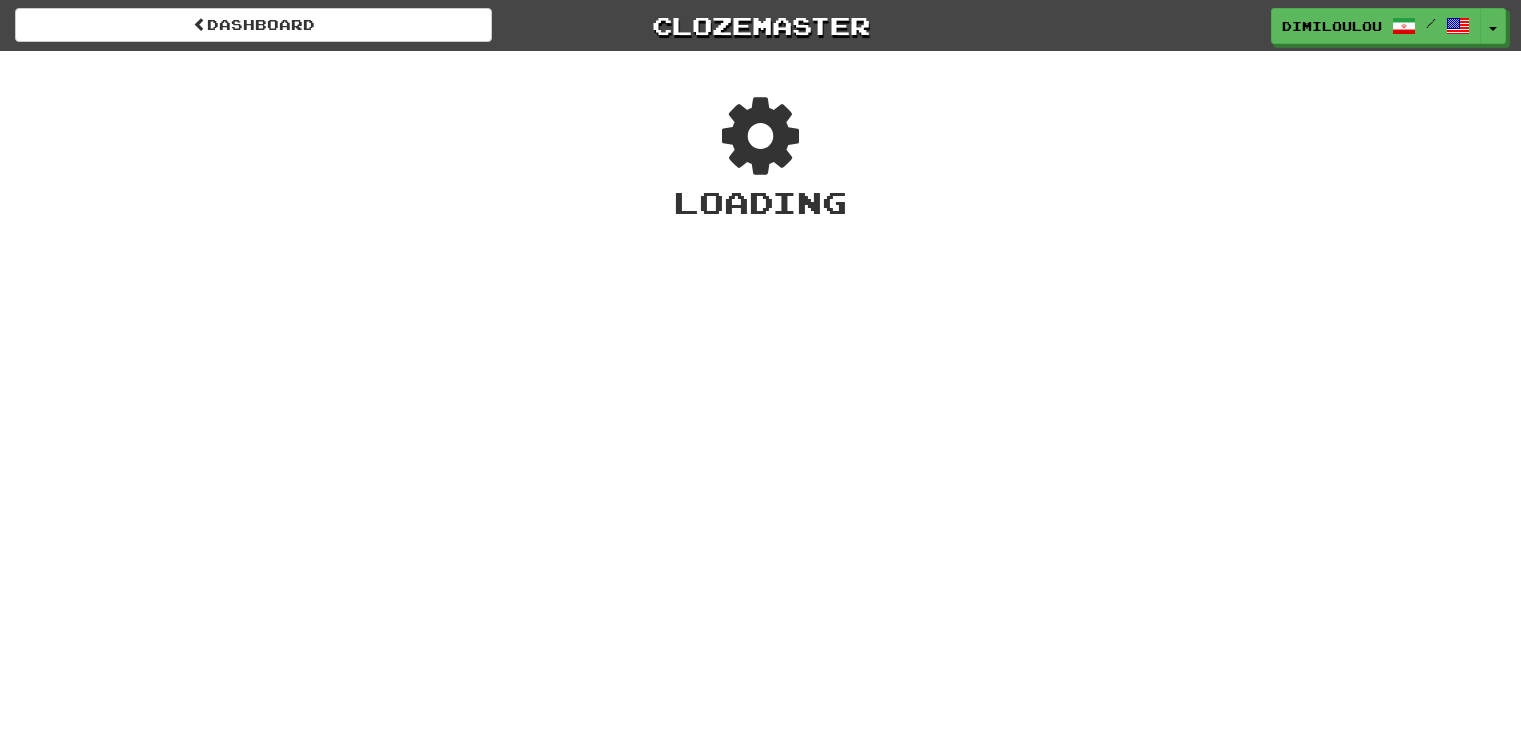 scroll, scrollTop: 0, scrollLeft: 0, axis: both 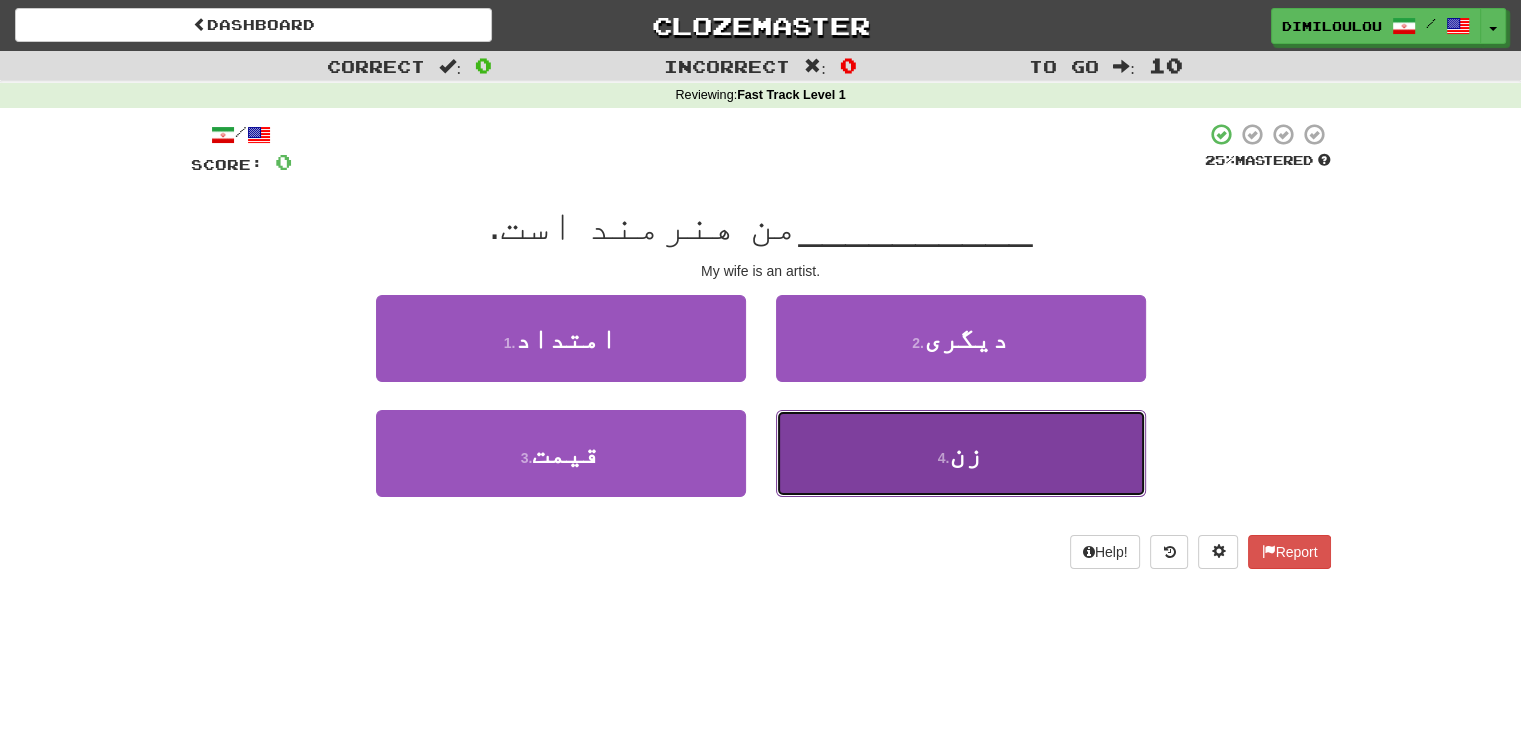click on "4 .  زن" at bounding box center [961, 453] 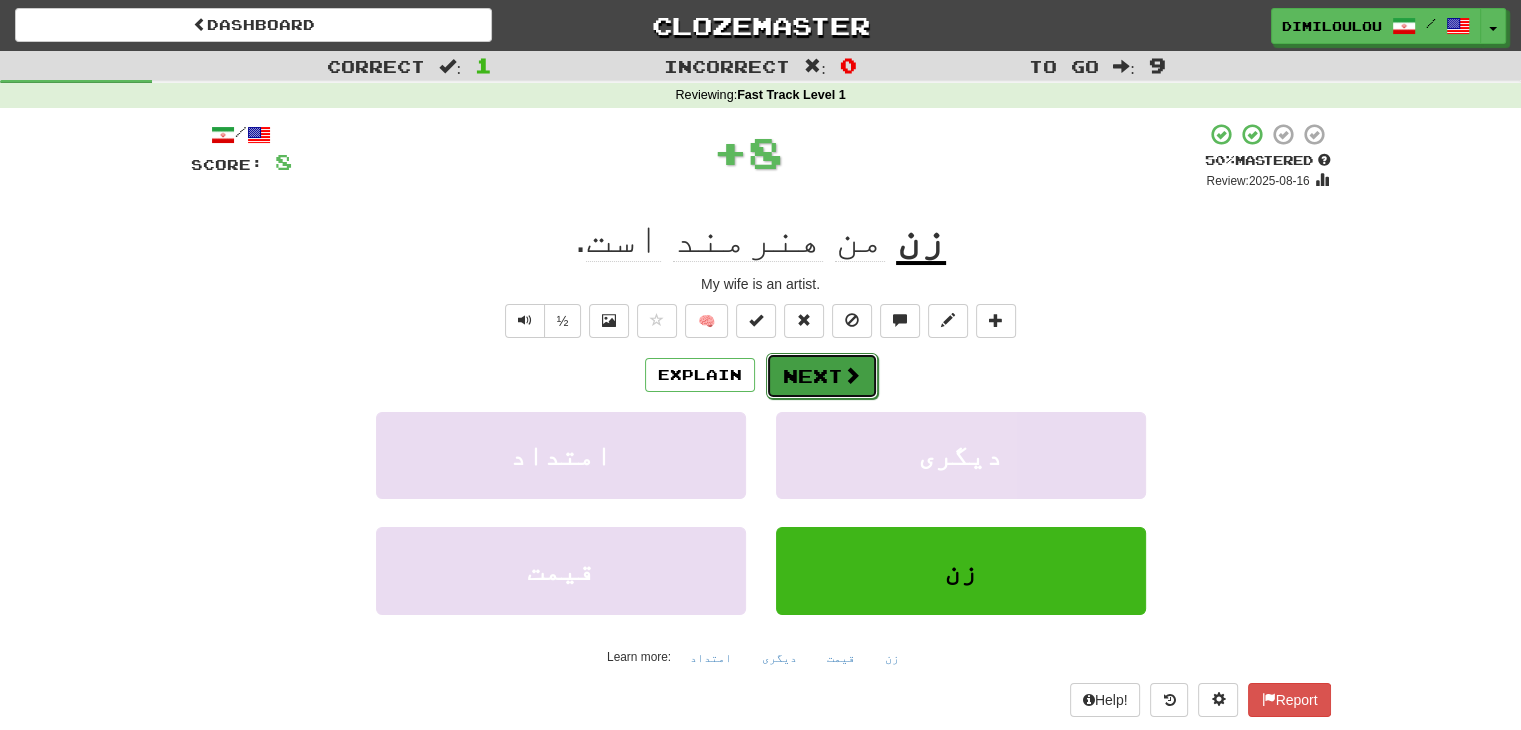 click on "Next" at bounding box center [822, 376] 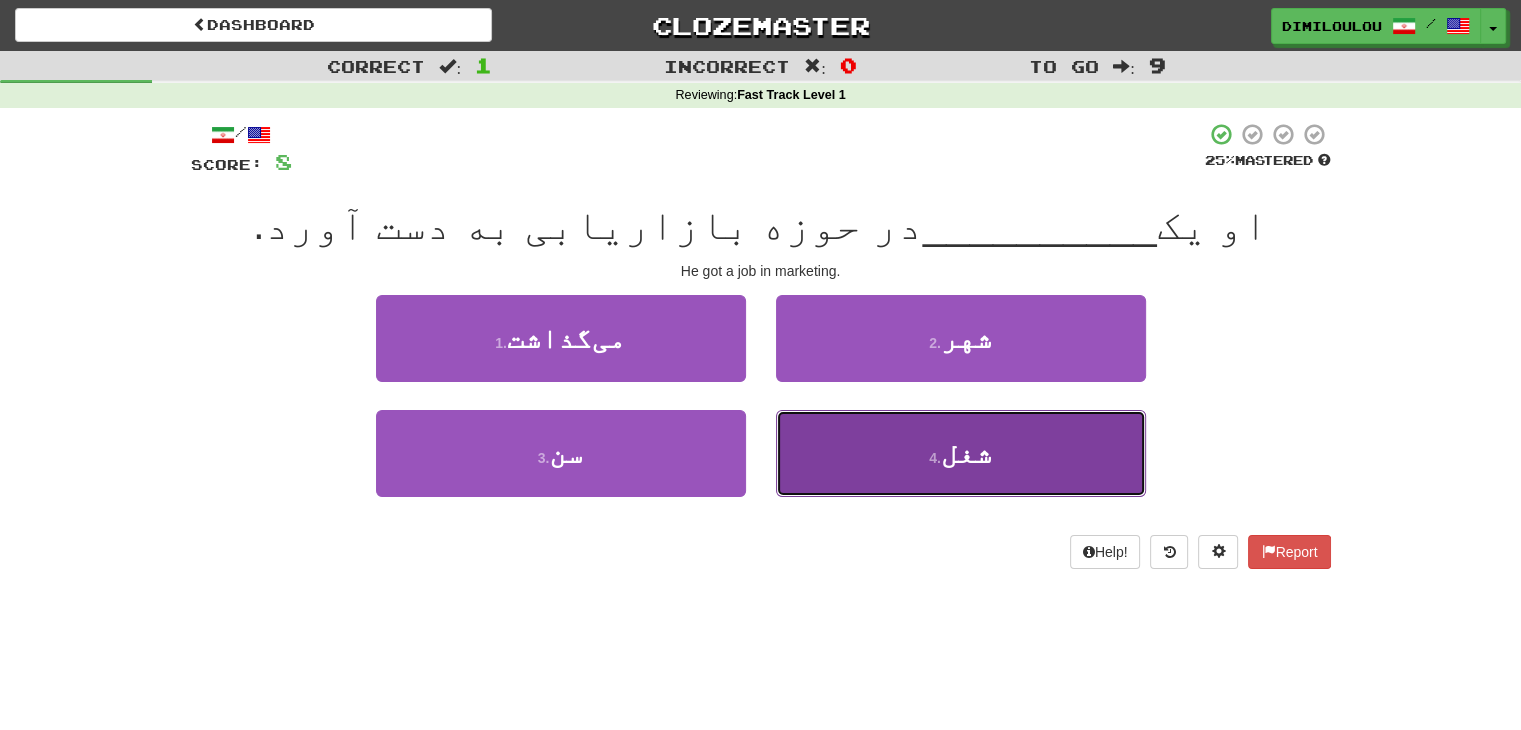 click on "4 .  شغل" at bounding box center [961, 453] 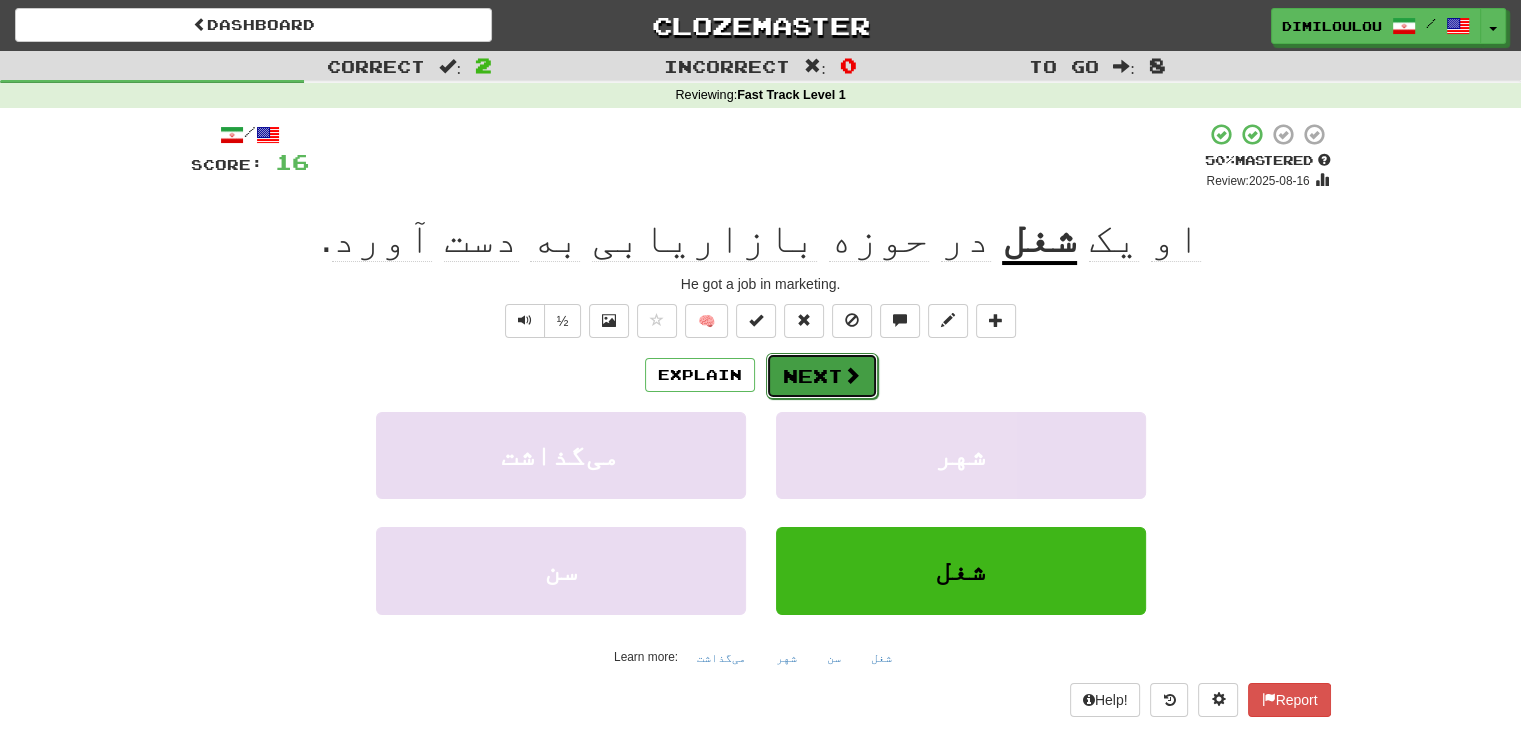 click at bounding box center (852, 375) 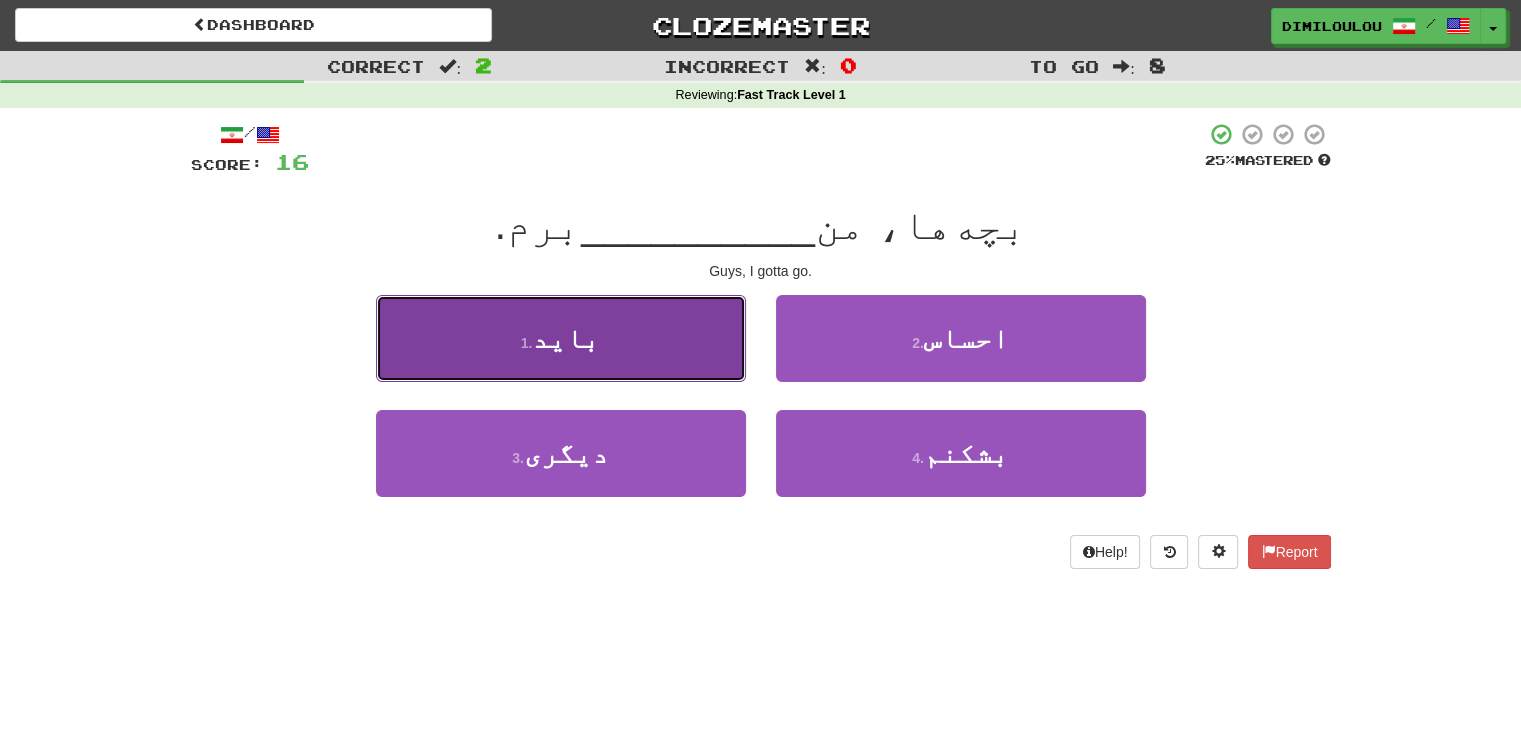 click on "باید" at bounding box center [566, 338] 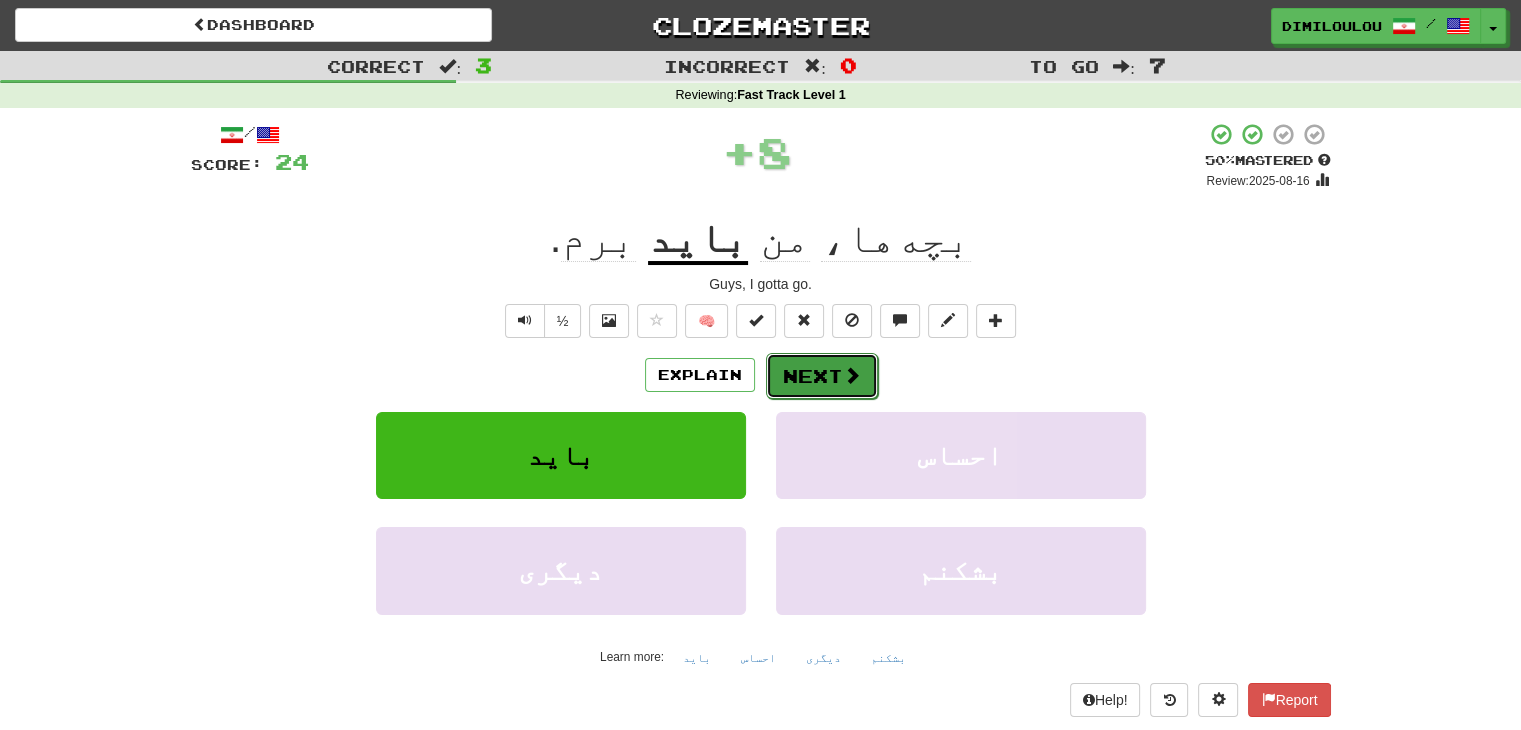 click on "Next" at bounding box center [822, 376] 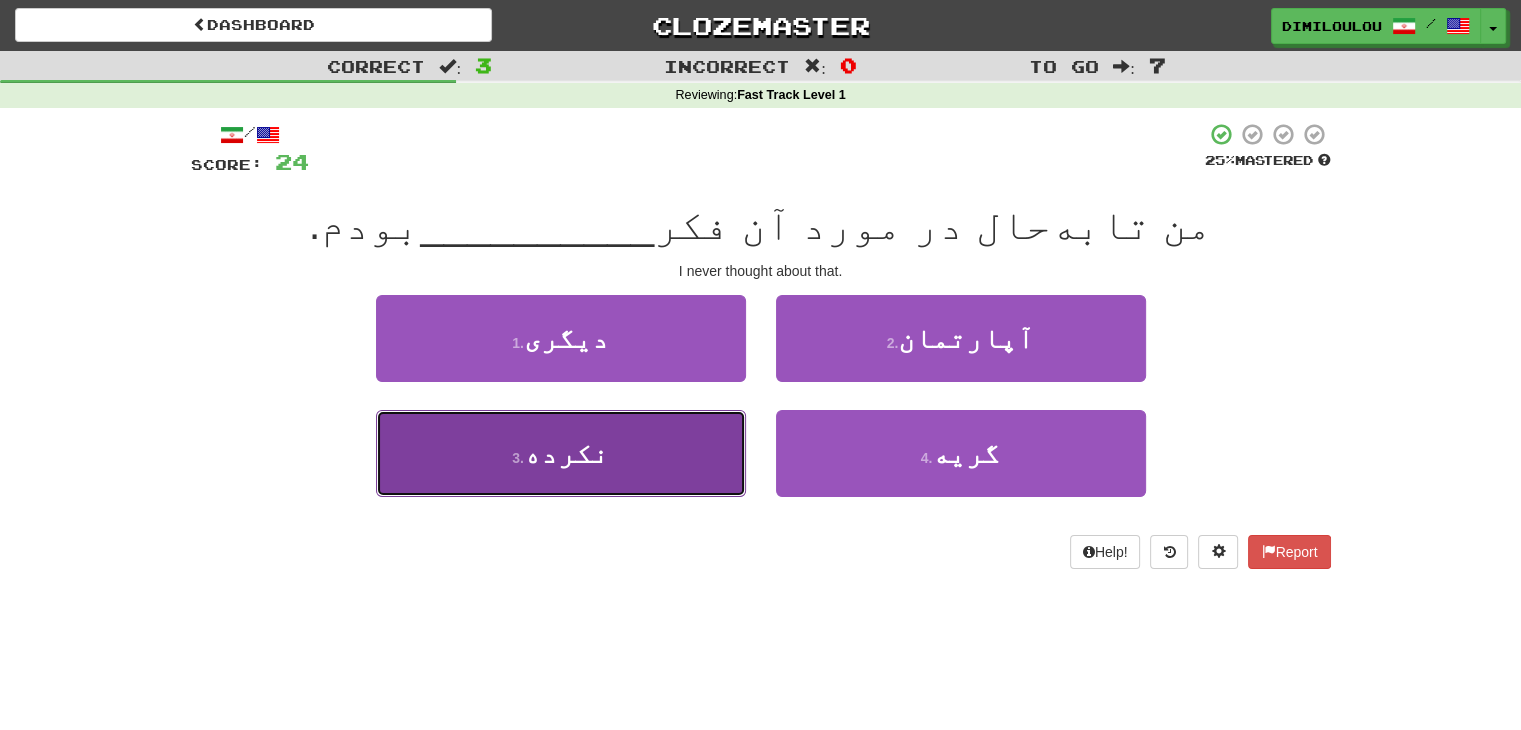 click on "3 .  نکرده" at bounding box center [561, 453] 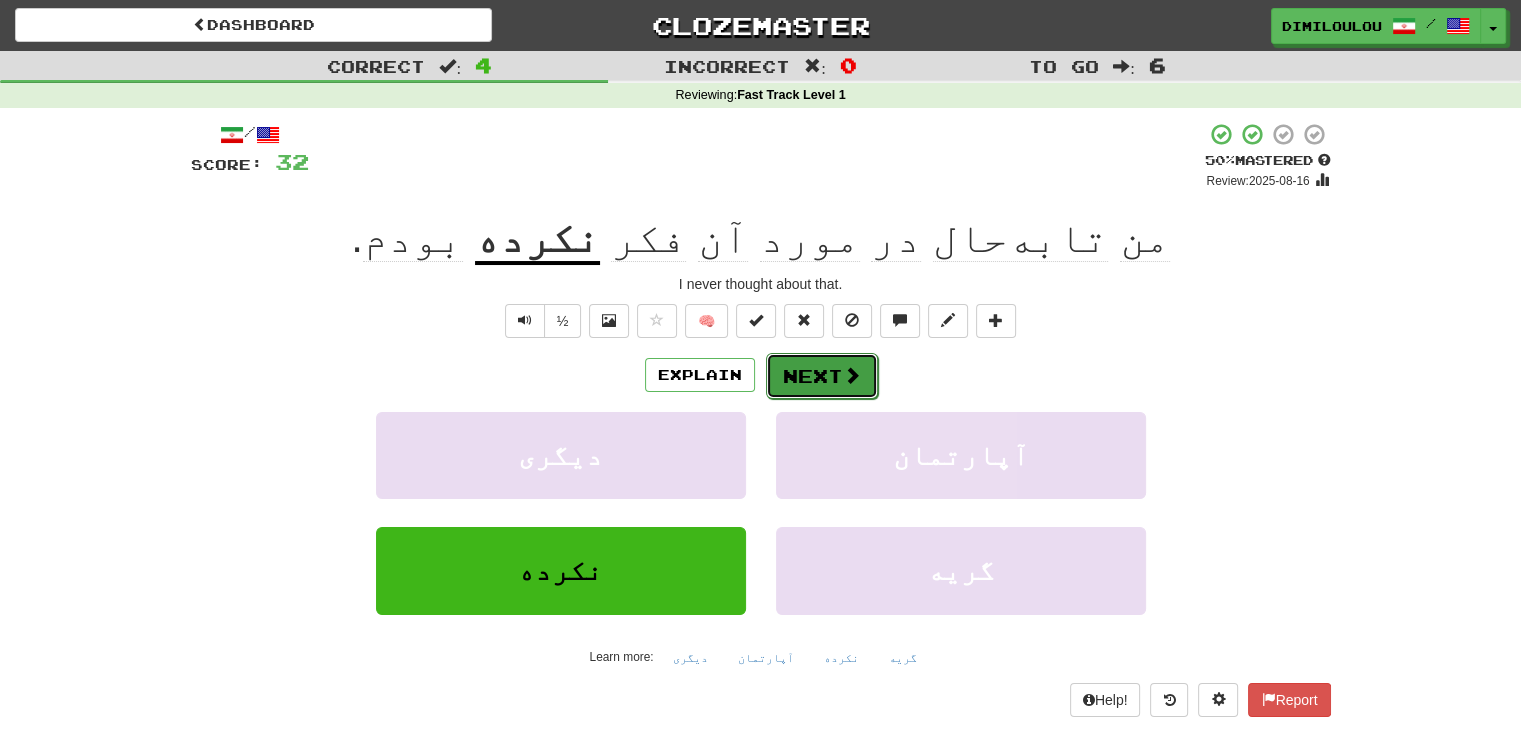 click on "Next" at bounding box center (822, 376) 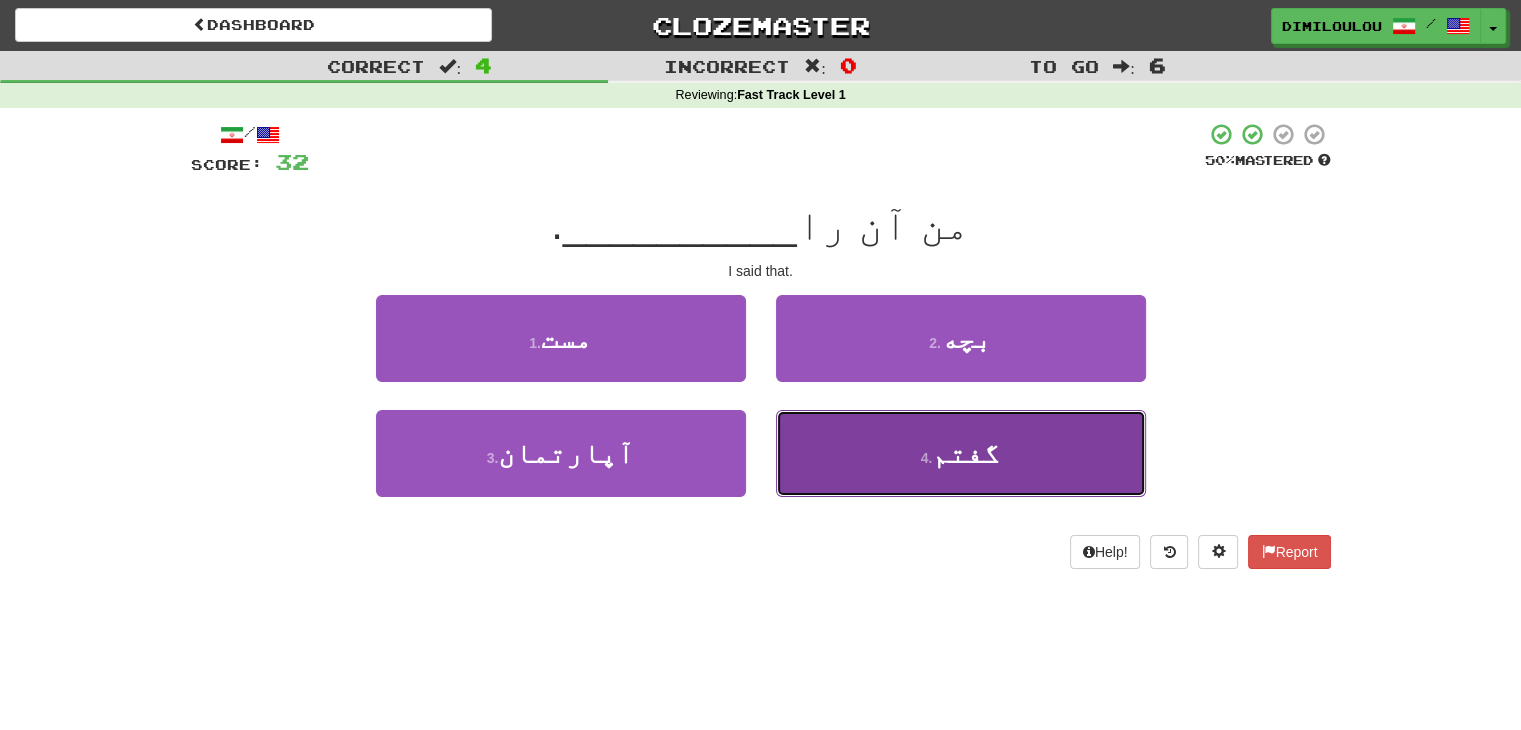 click on "4 .  گفتم" at bounding box center [961, 453] 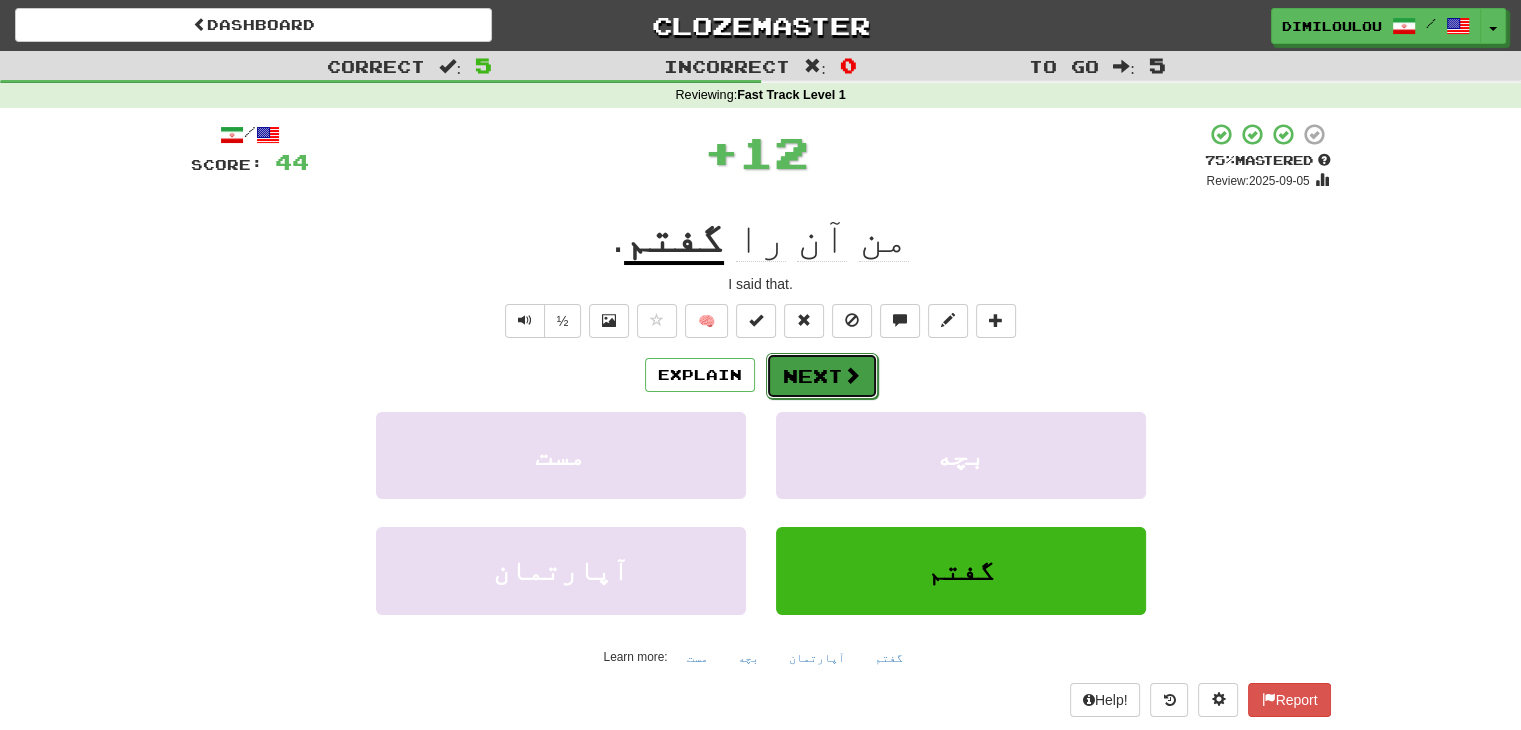 click on "Next" at bounding box center [822, 376] 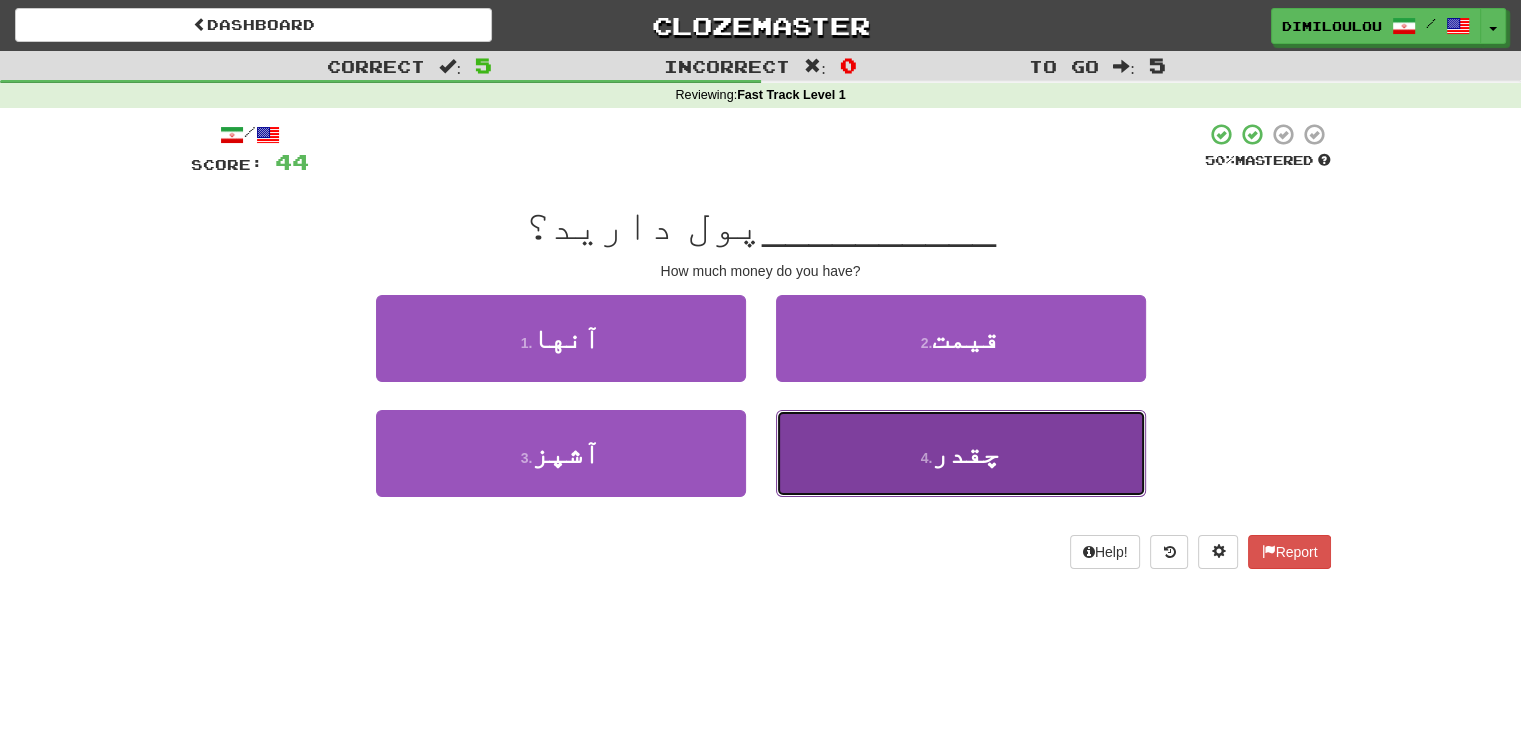 click on "4 .  چقدر" at bounding box center (961, 453) 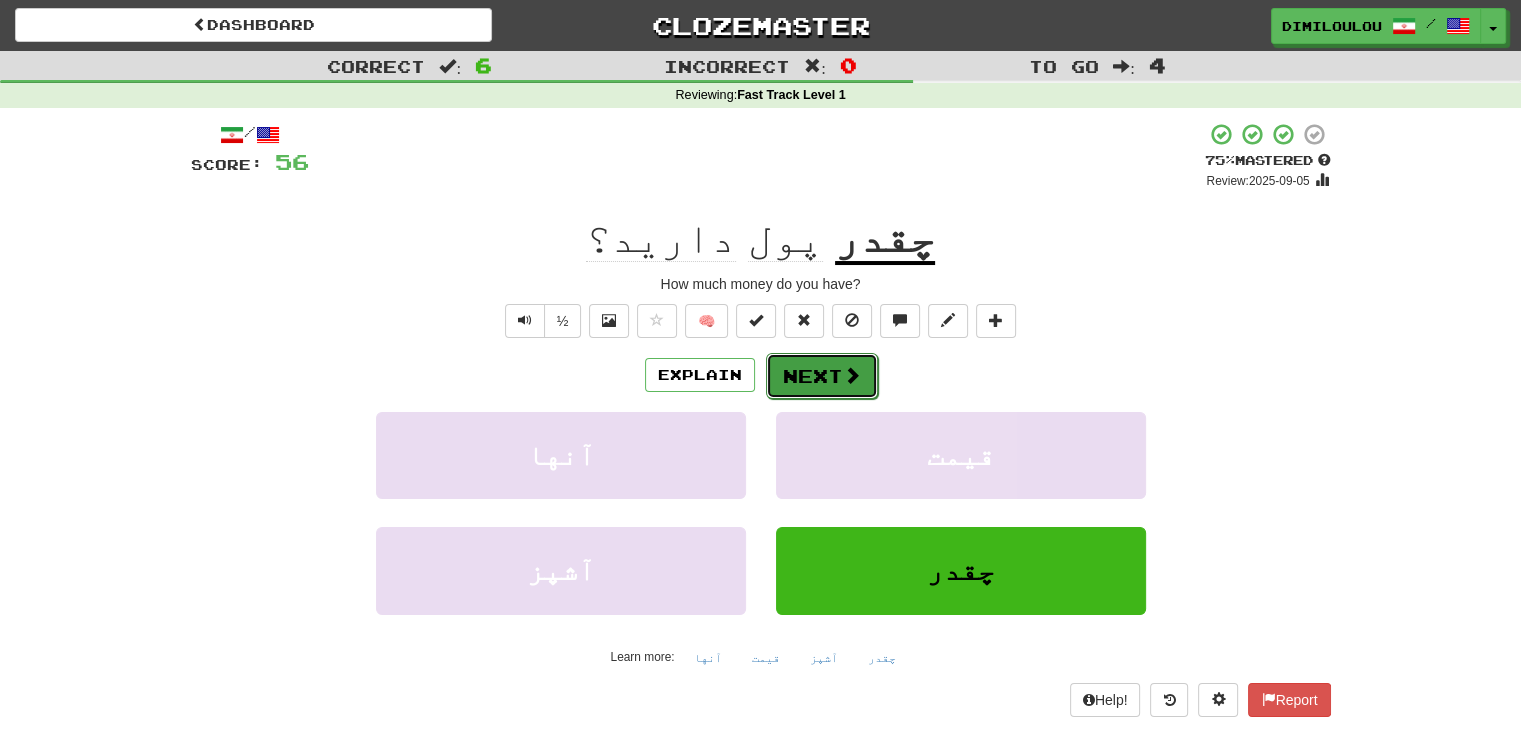 click at bounding box center (852, 375) 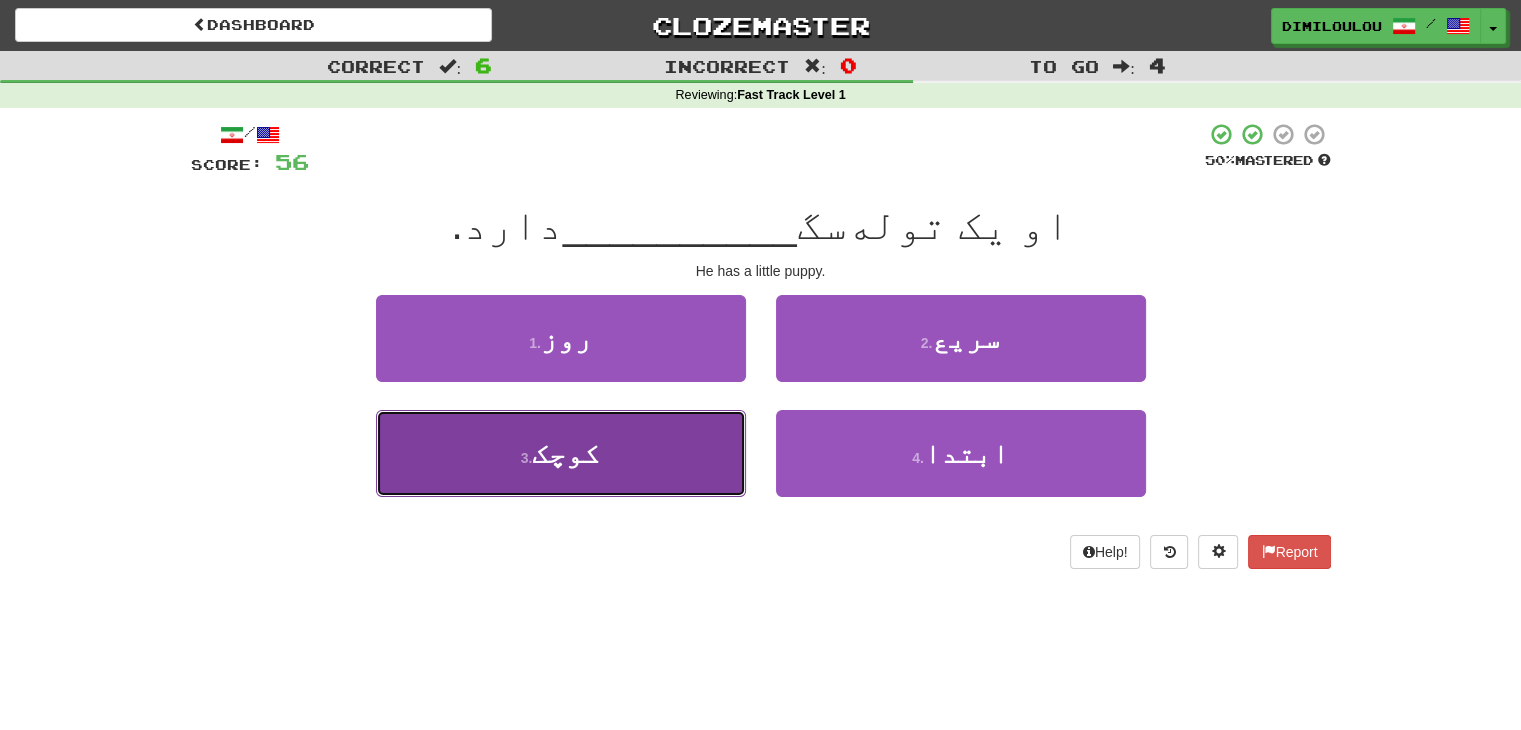 click on "کوچک" at bounding box center [566, 453] 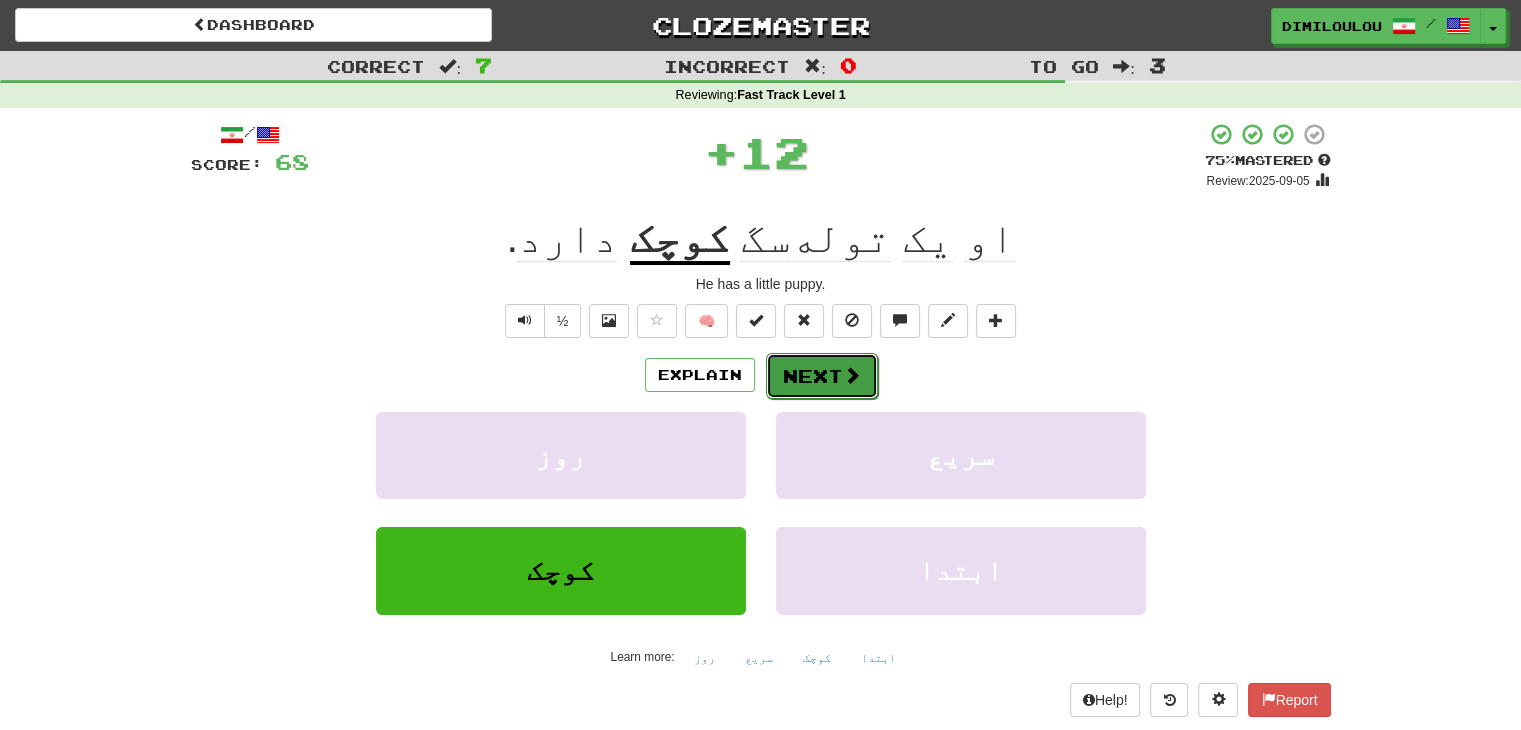 click on "Next" at bounding box center [822, 376] 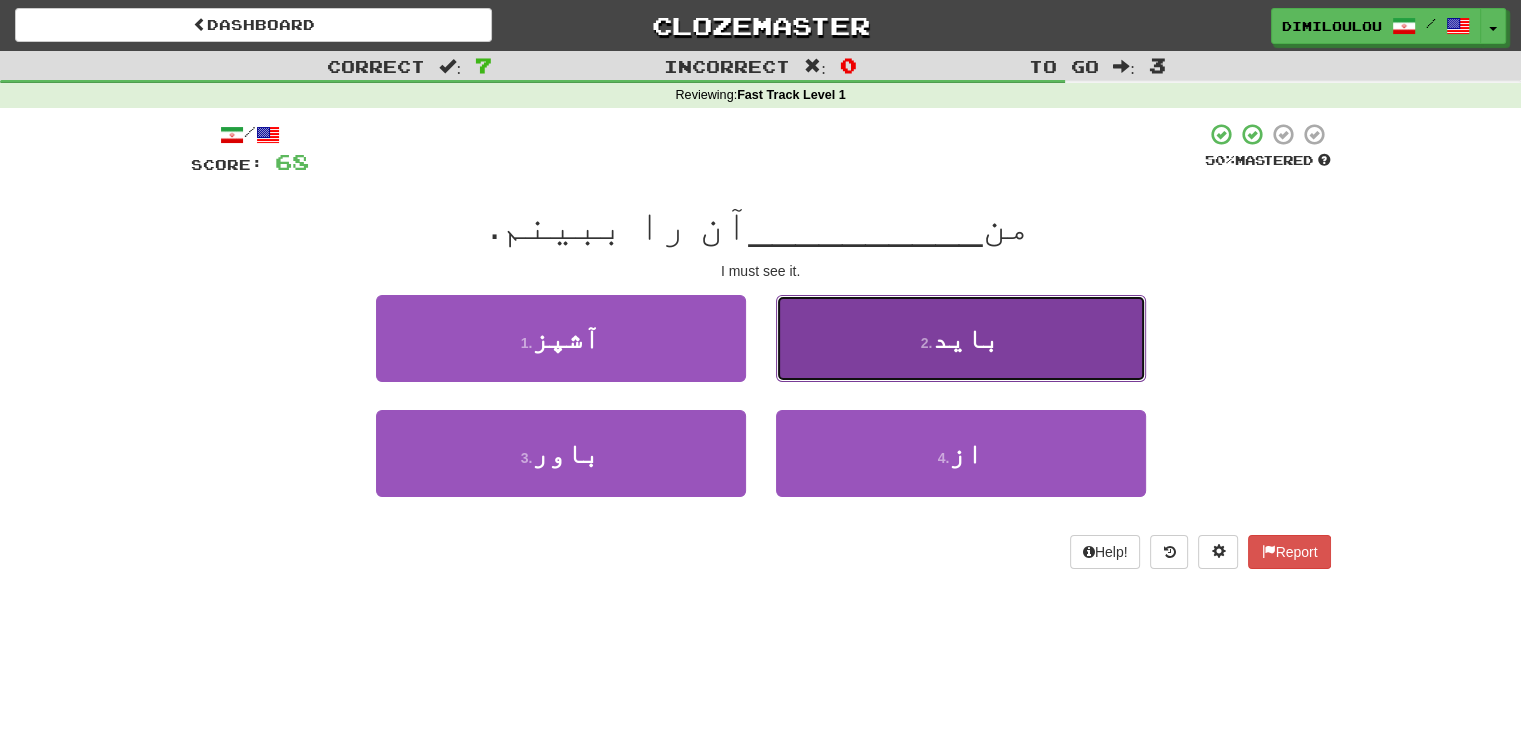 click on "2 .  باید" at bounding box center [961, 338] 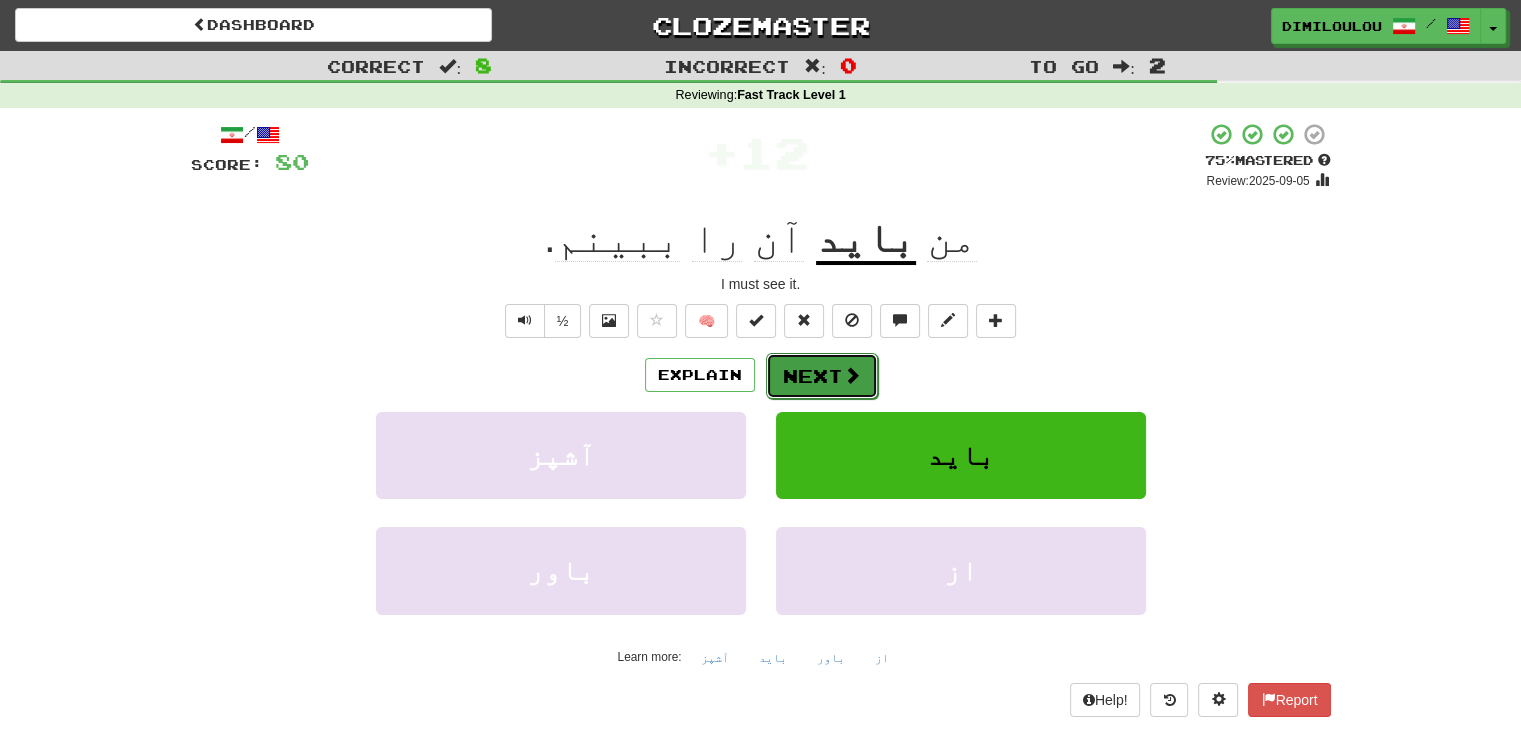 click on "Next" at bounding box center [822, 376] 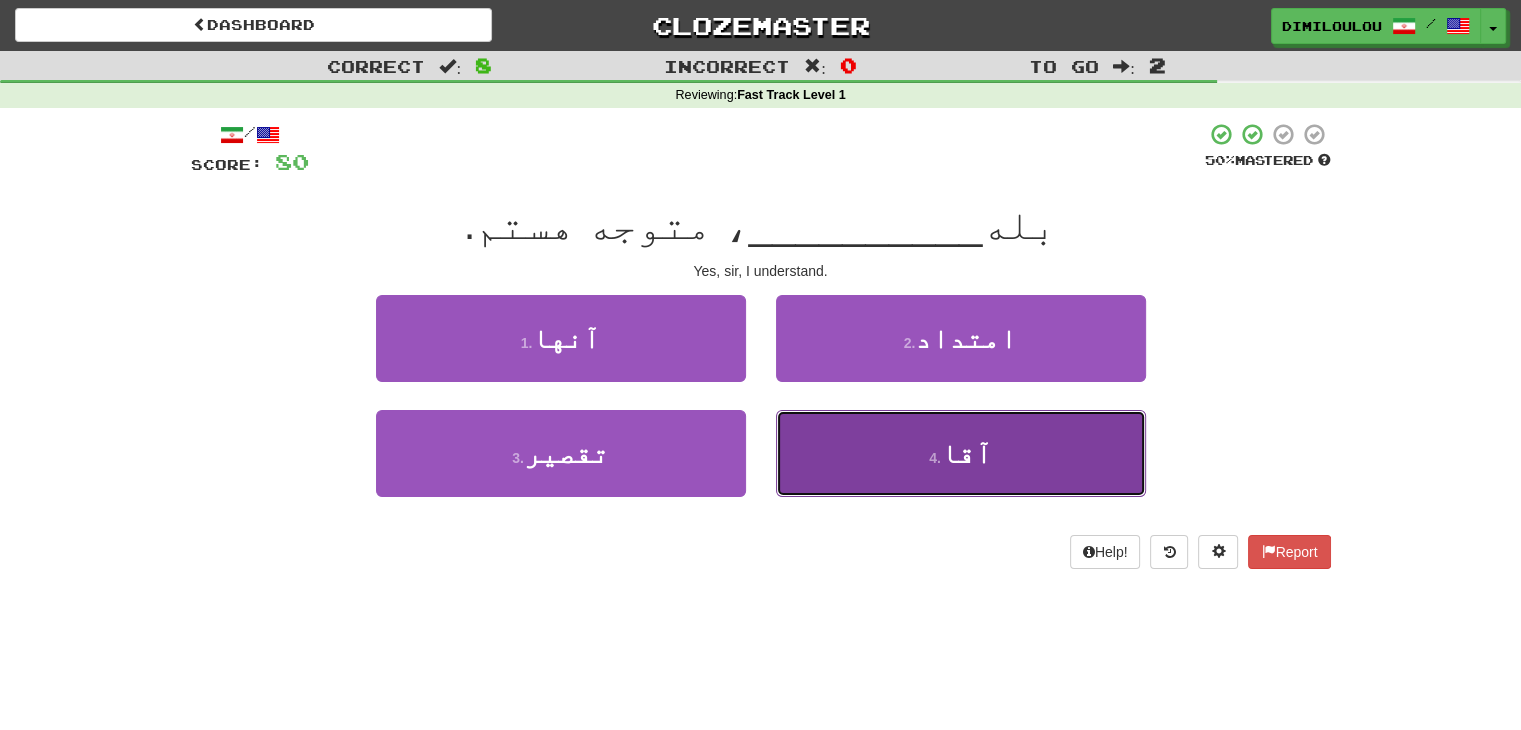 click on "4 .  آقا" at bounding box center (961, 453) 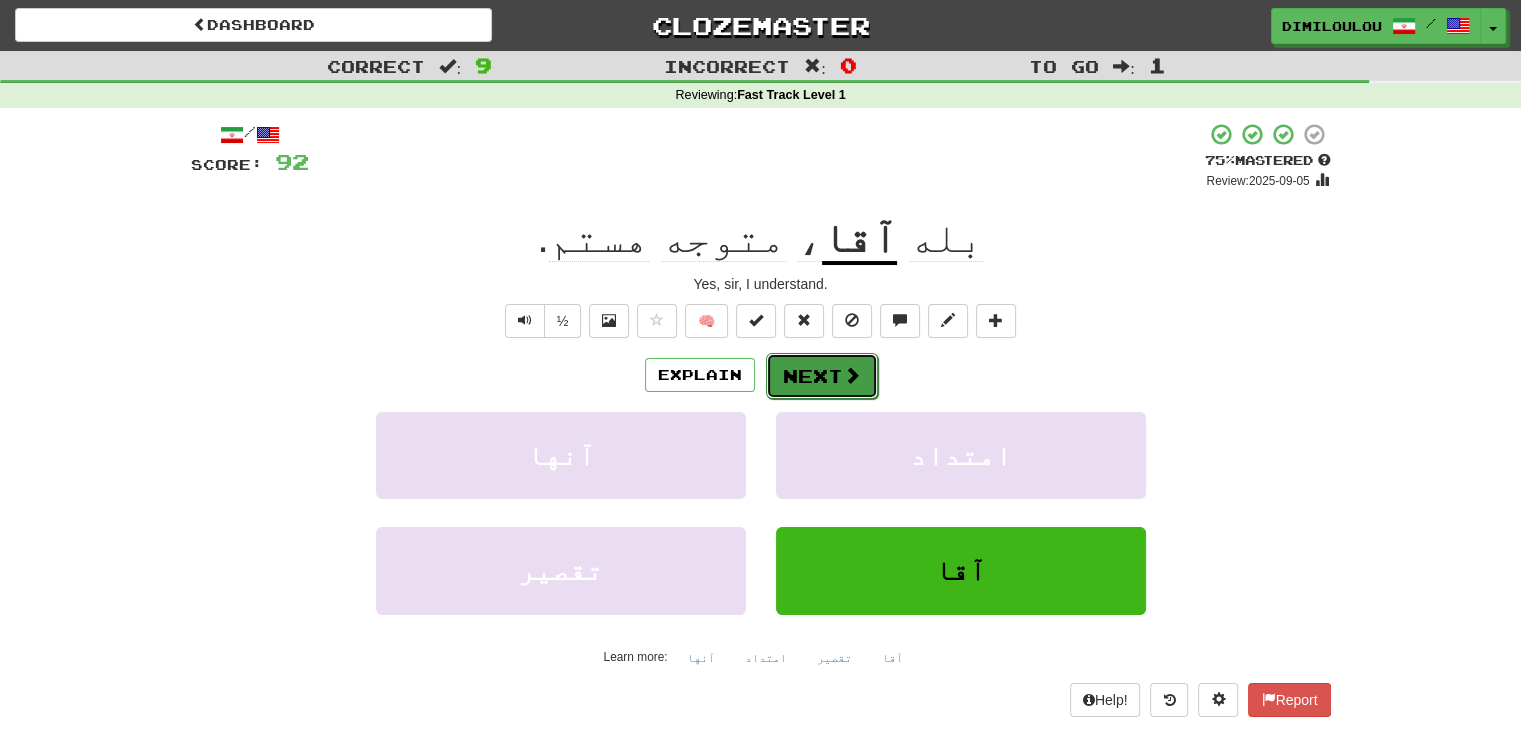 click on "Next" at bounding box center [822, 376] 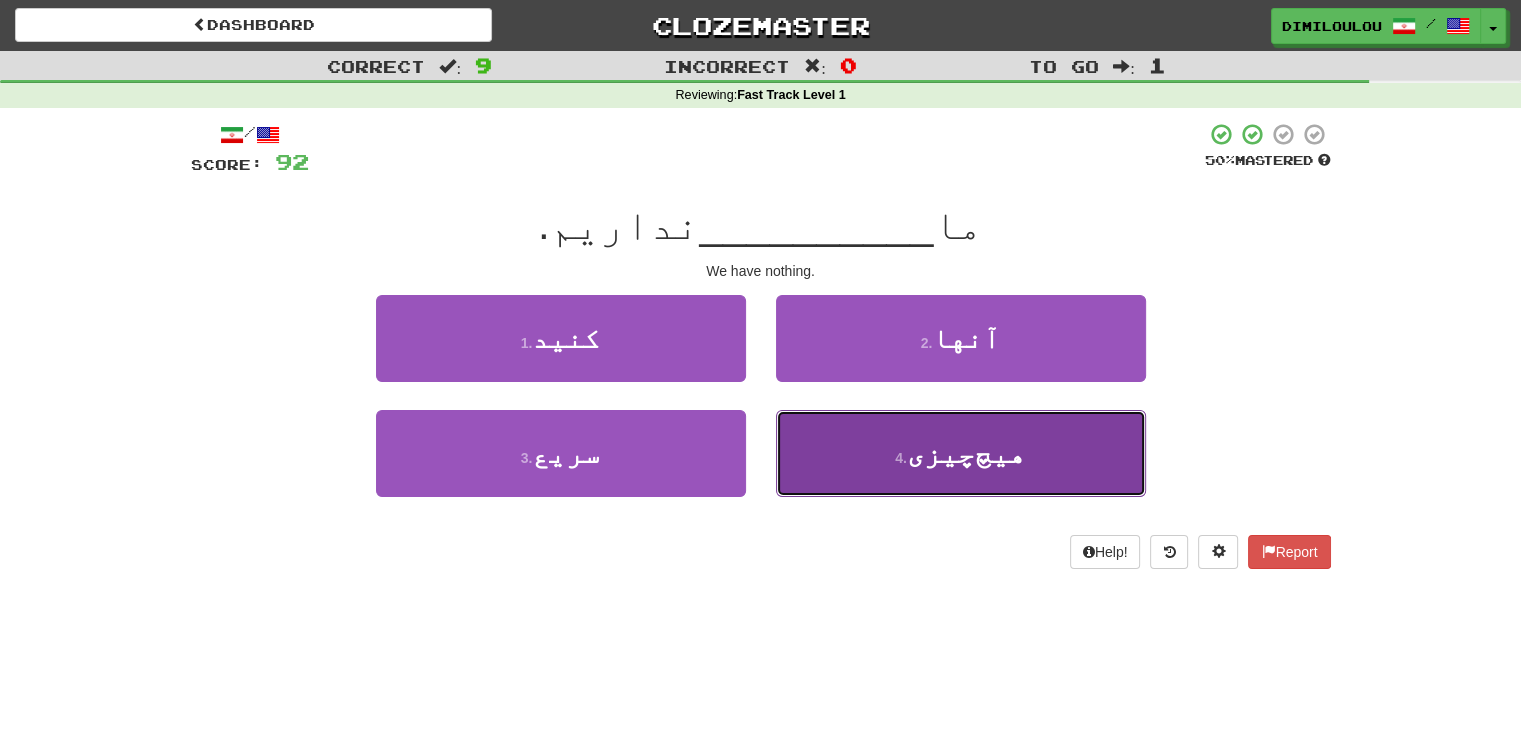 click on "4 ." at bounding box center [901, 458] 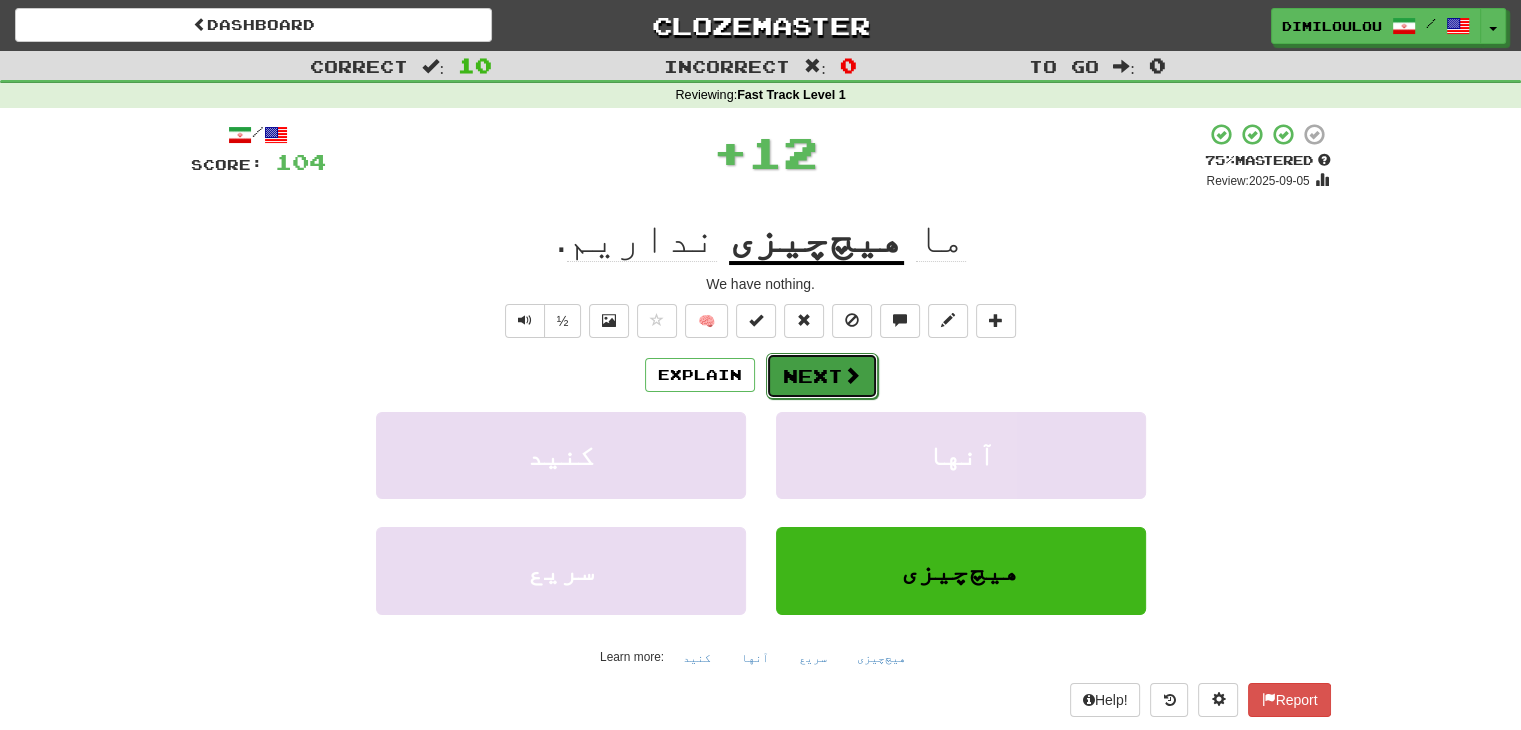 click on "Next" at bounding box center (822, 376) 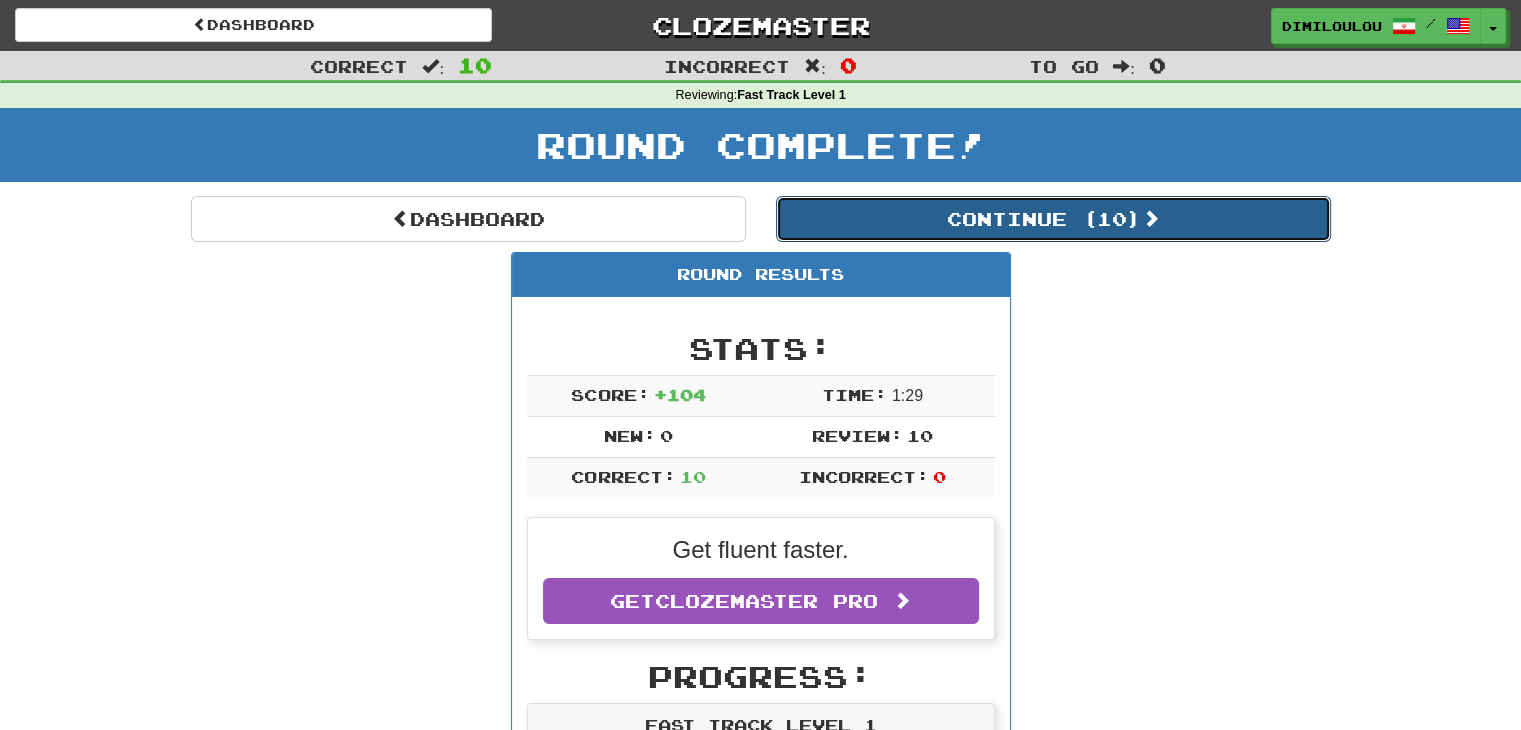 click on "Continue ( 10 )" at bounding box center (1053, 219) 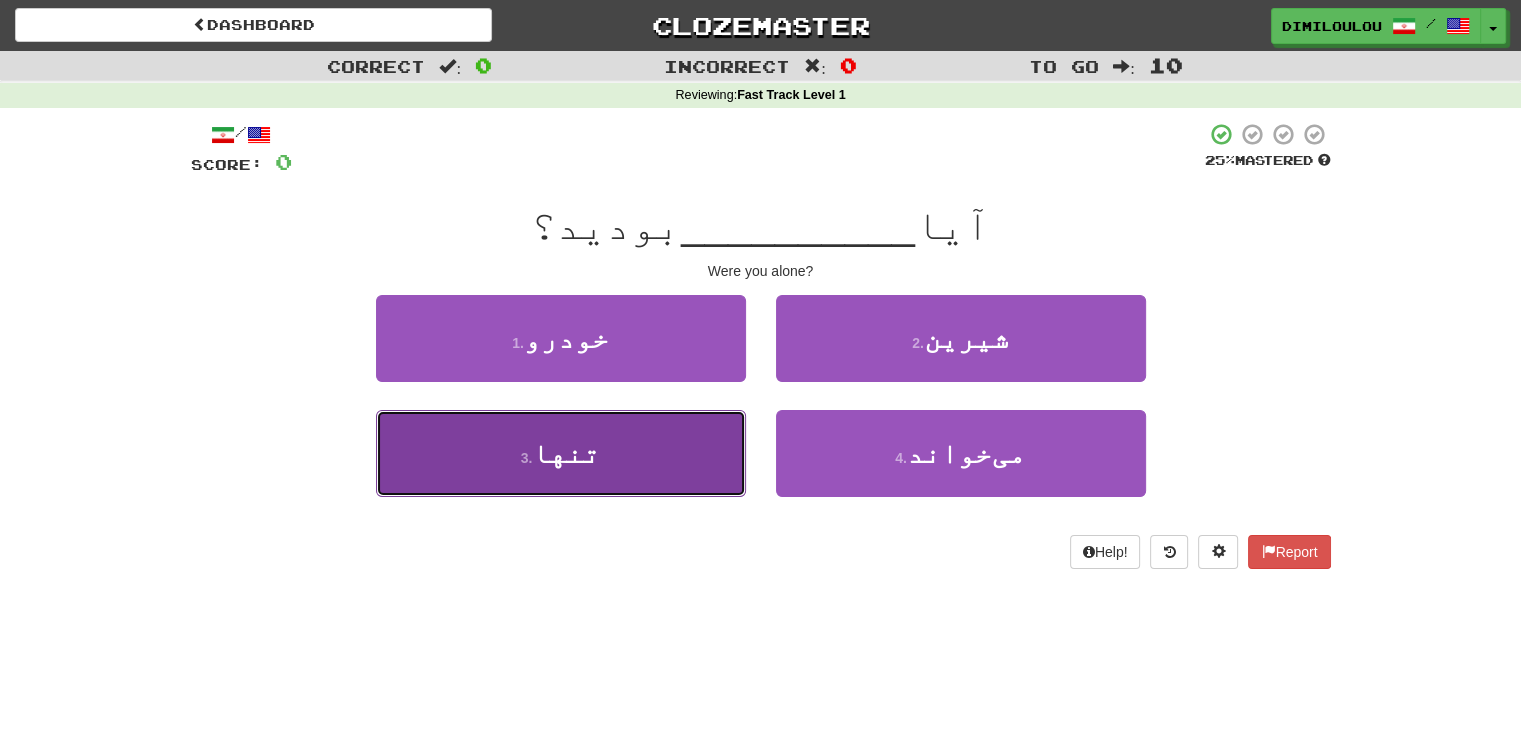click on "3 .  تنها" at bounding box center (561, 453) 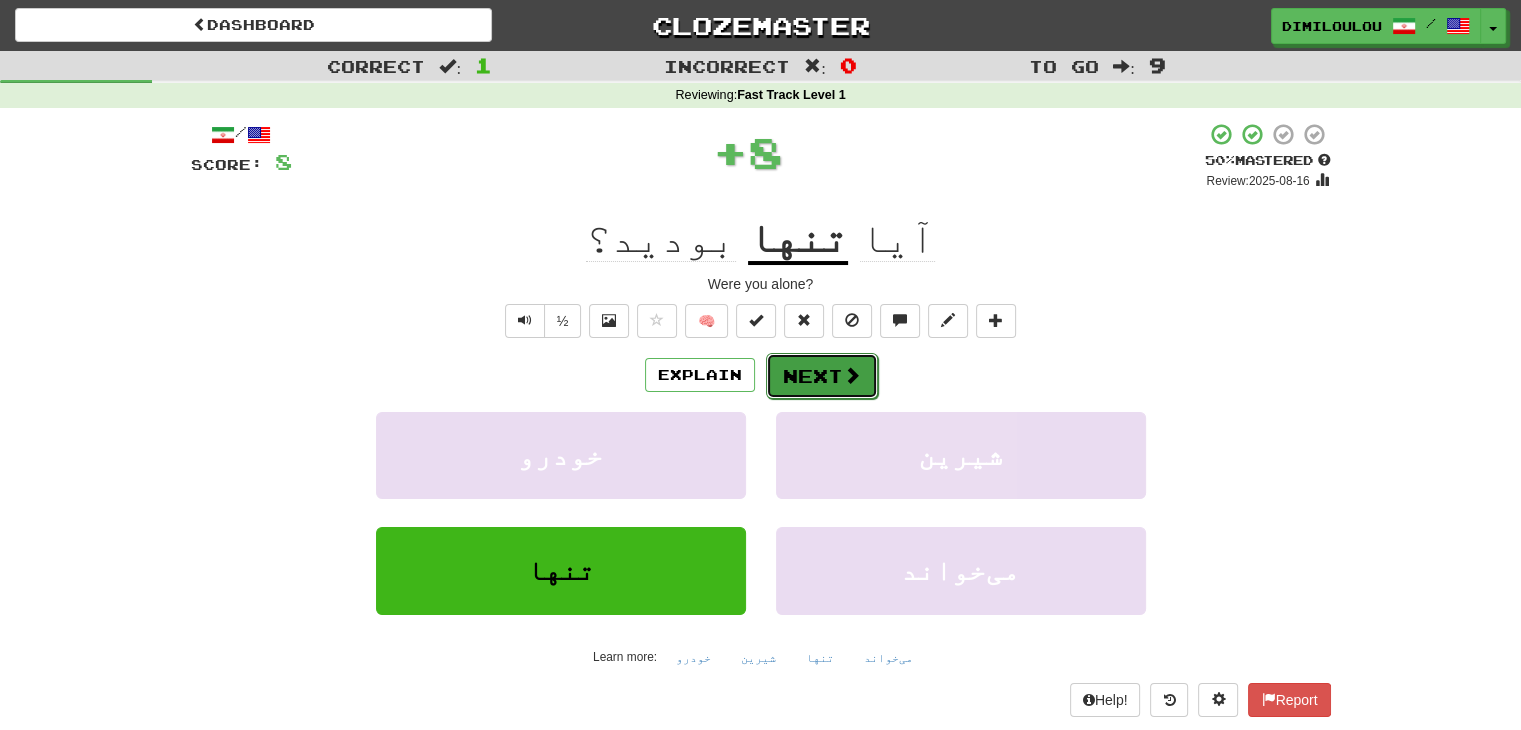 click on "Next" at bounding box center (822, 376) 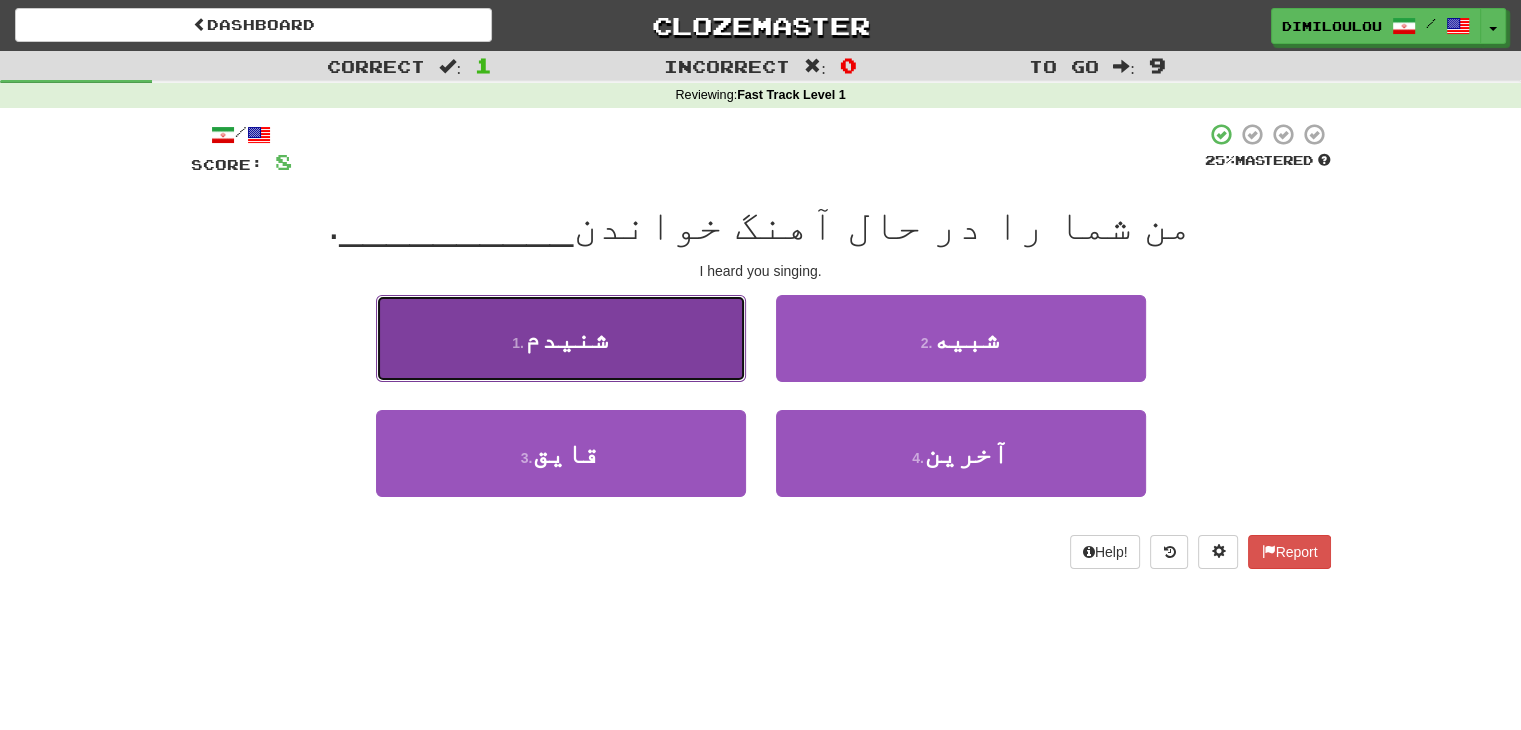 click on "1 .  شنیدم" at bounding box center (561, 338) 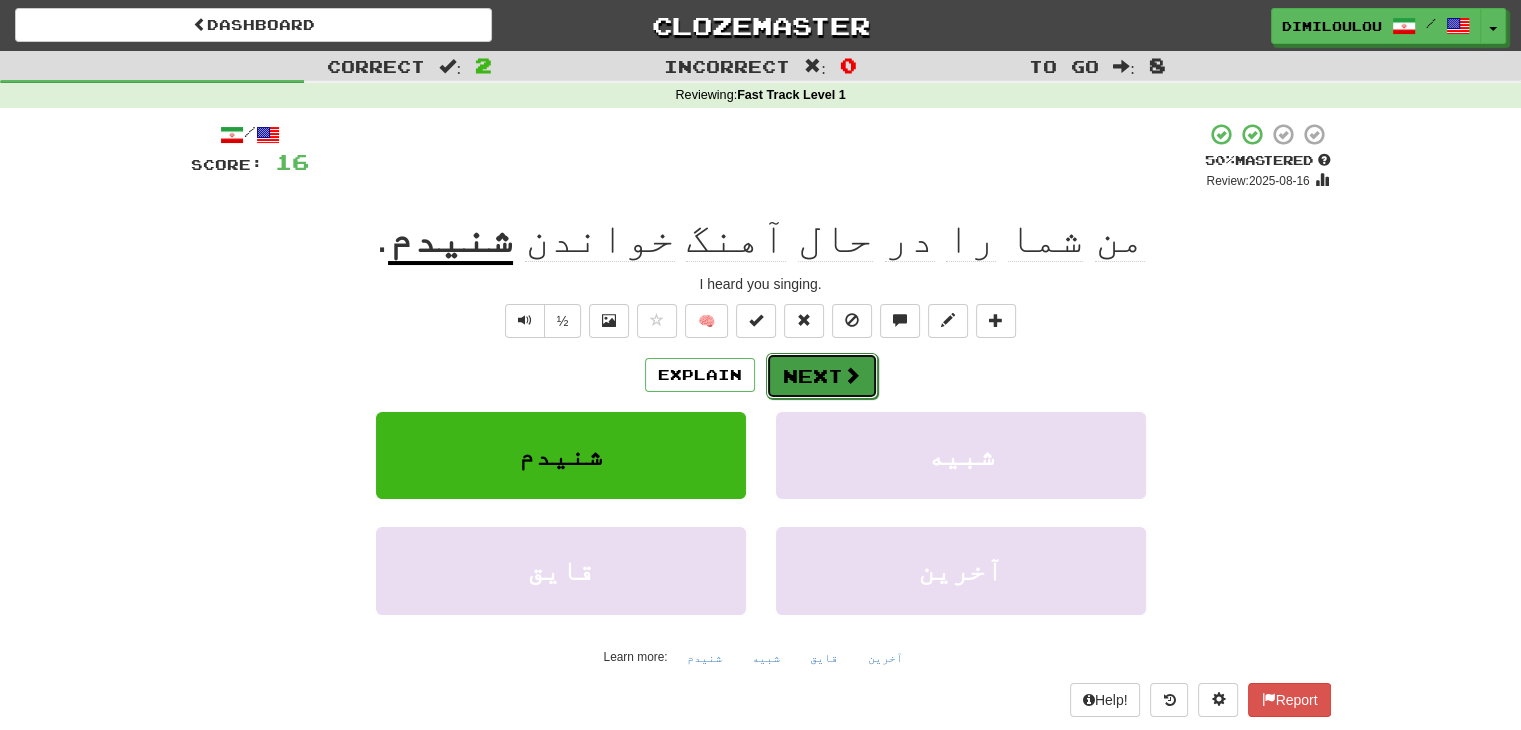 click on "Next" at bounding box center [822, 376] 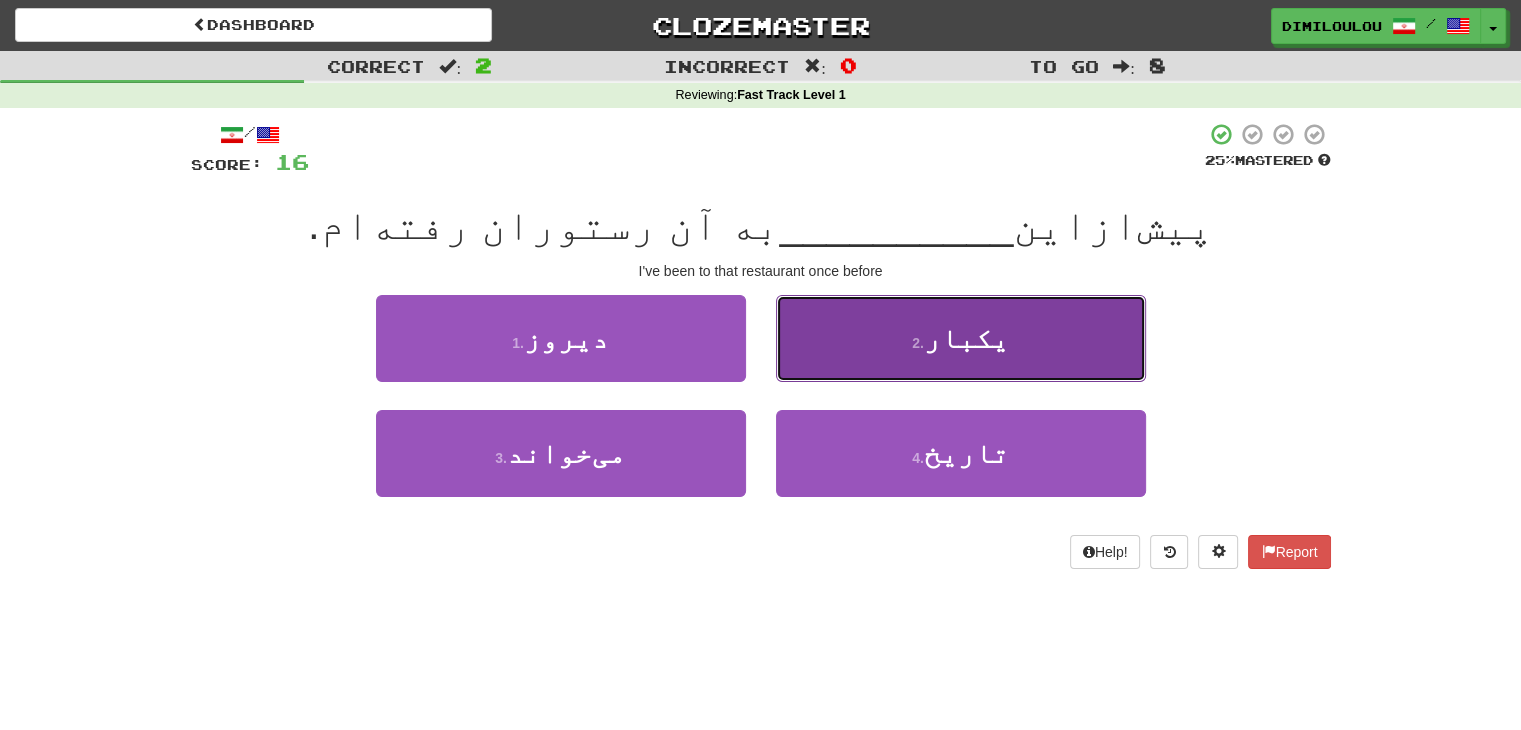 click on "2 .  یکبار" at bounding box center (961, 338) 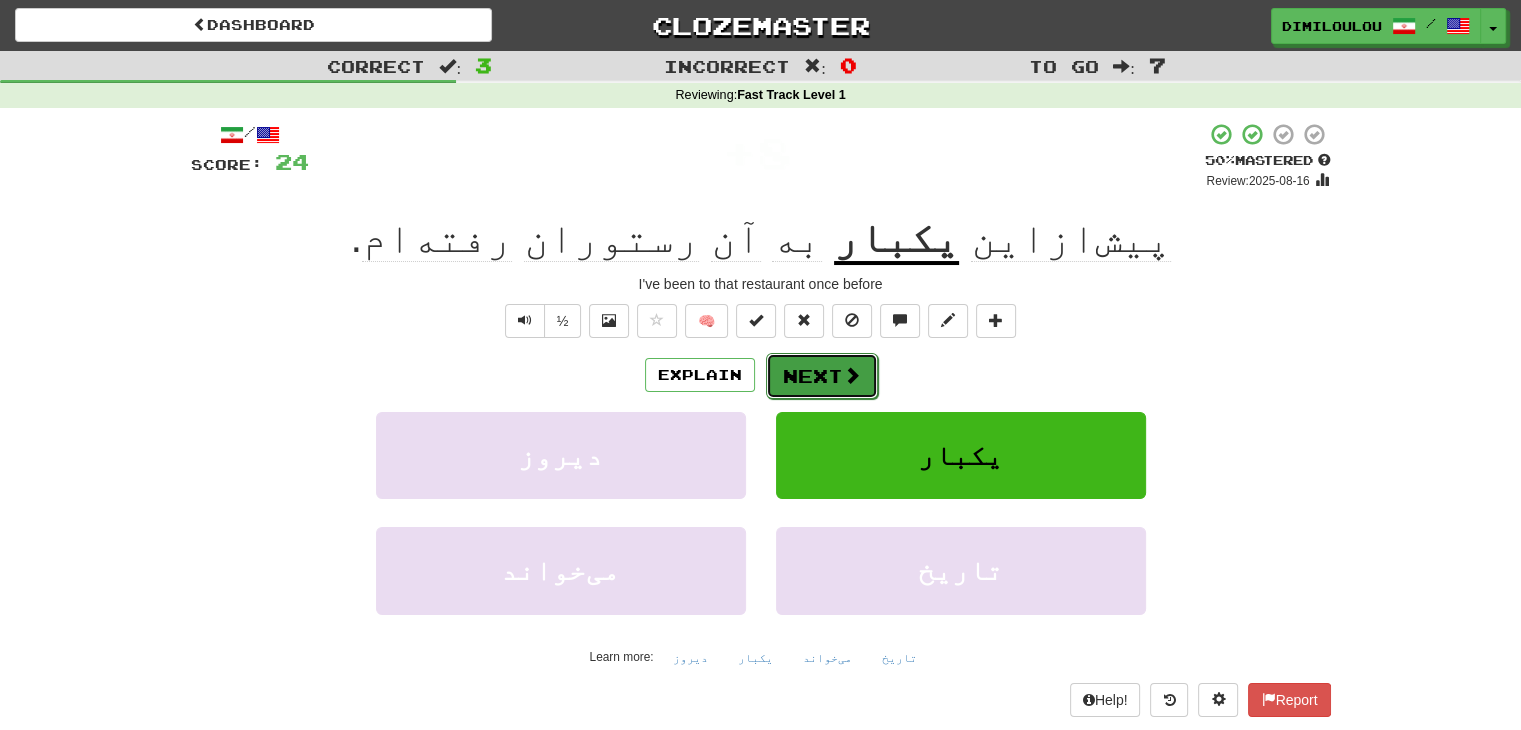 click at bounding box center [852, 375] 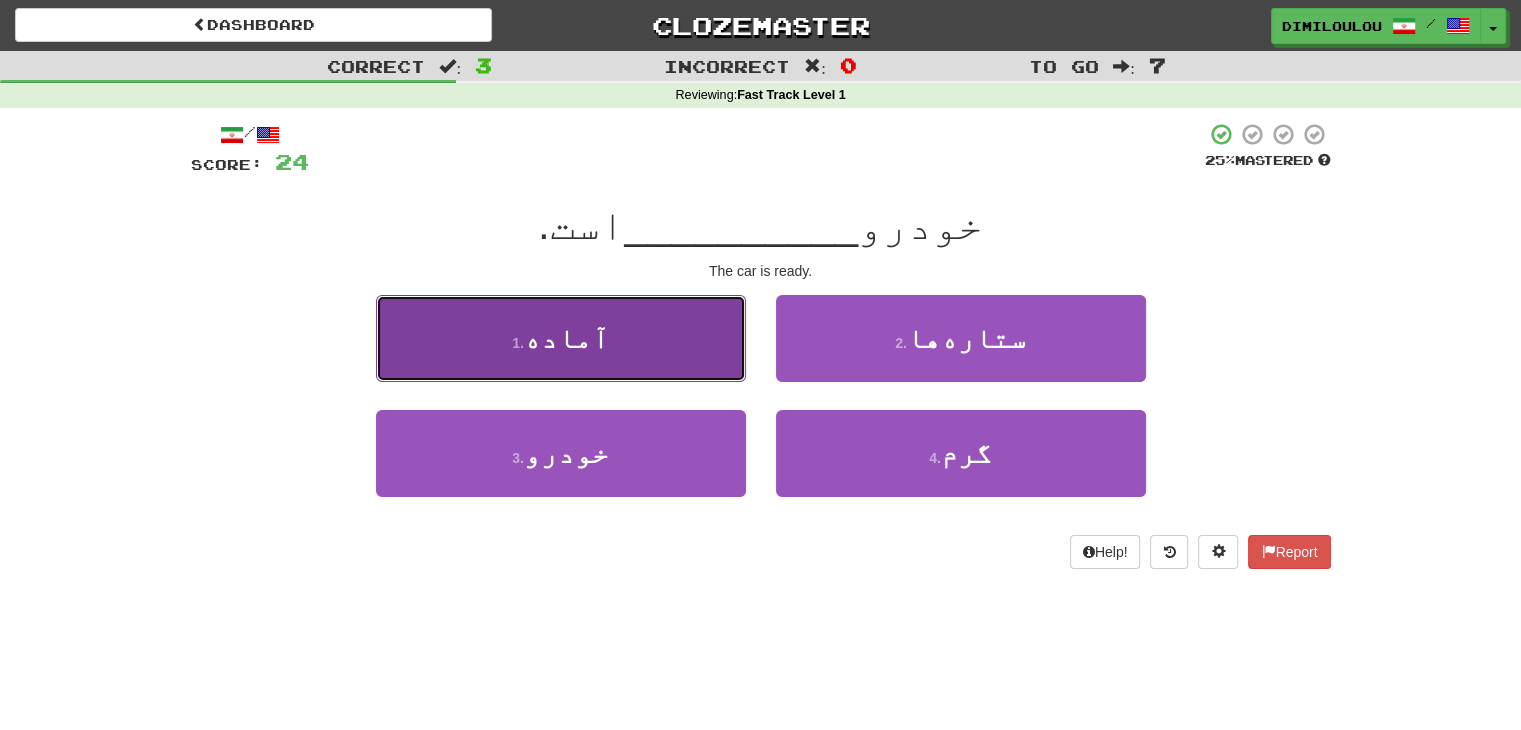 click on "1 .  آماده" at bounding box center (561, 338) 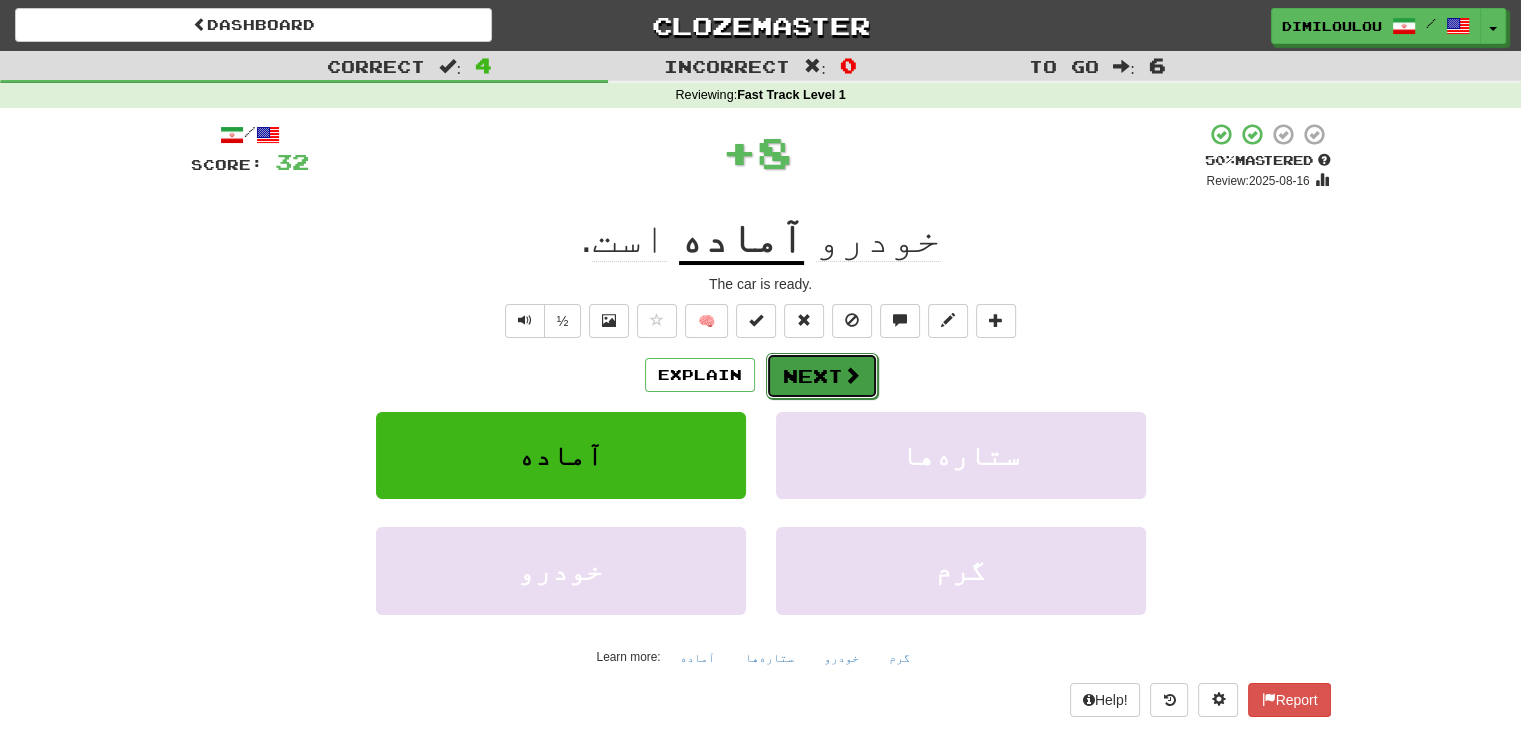 click on "Next" at bounding box center [822, 376] 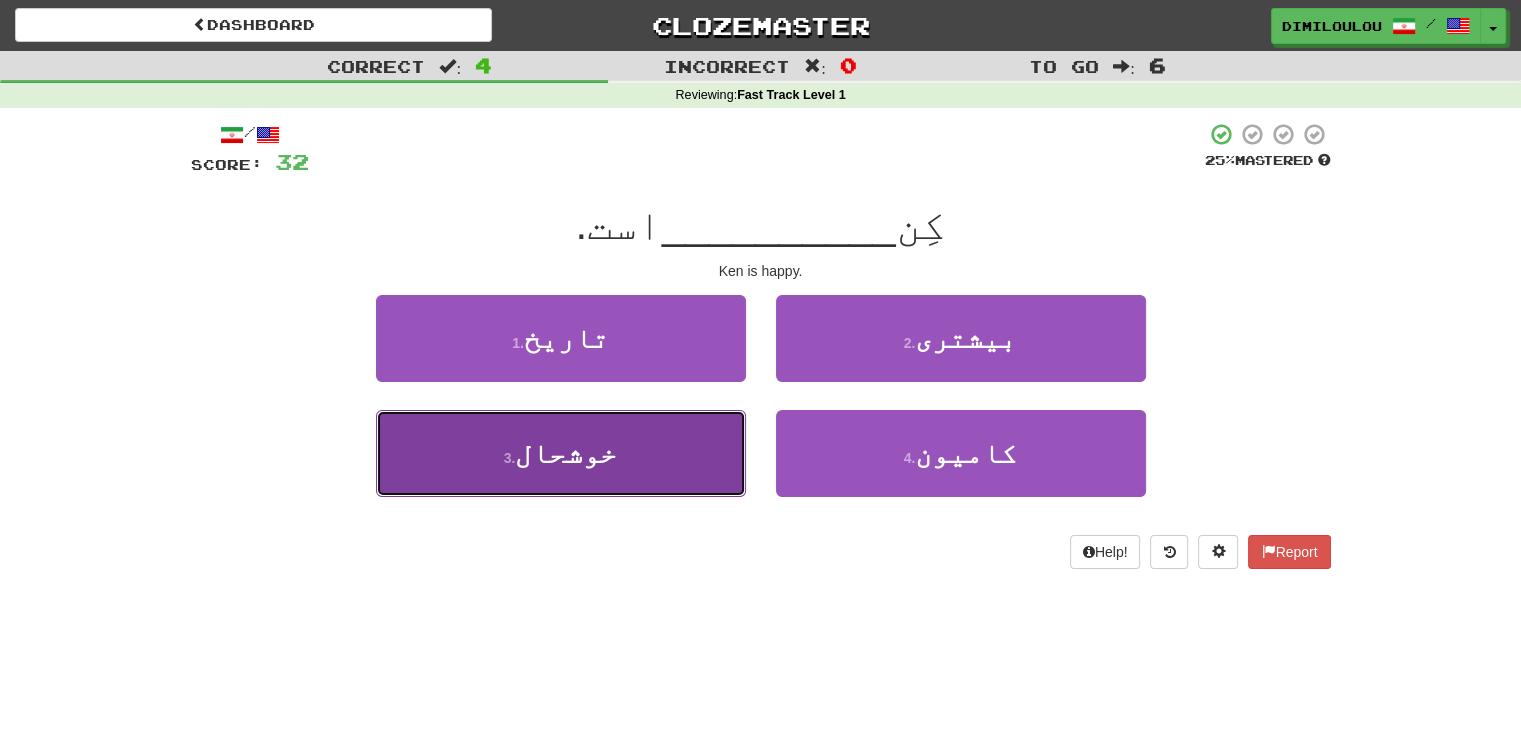click on "3 .  خوشحال" at bounding box center (561, 453) 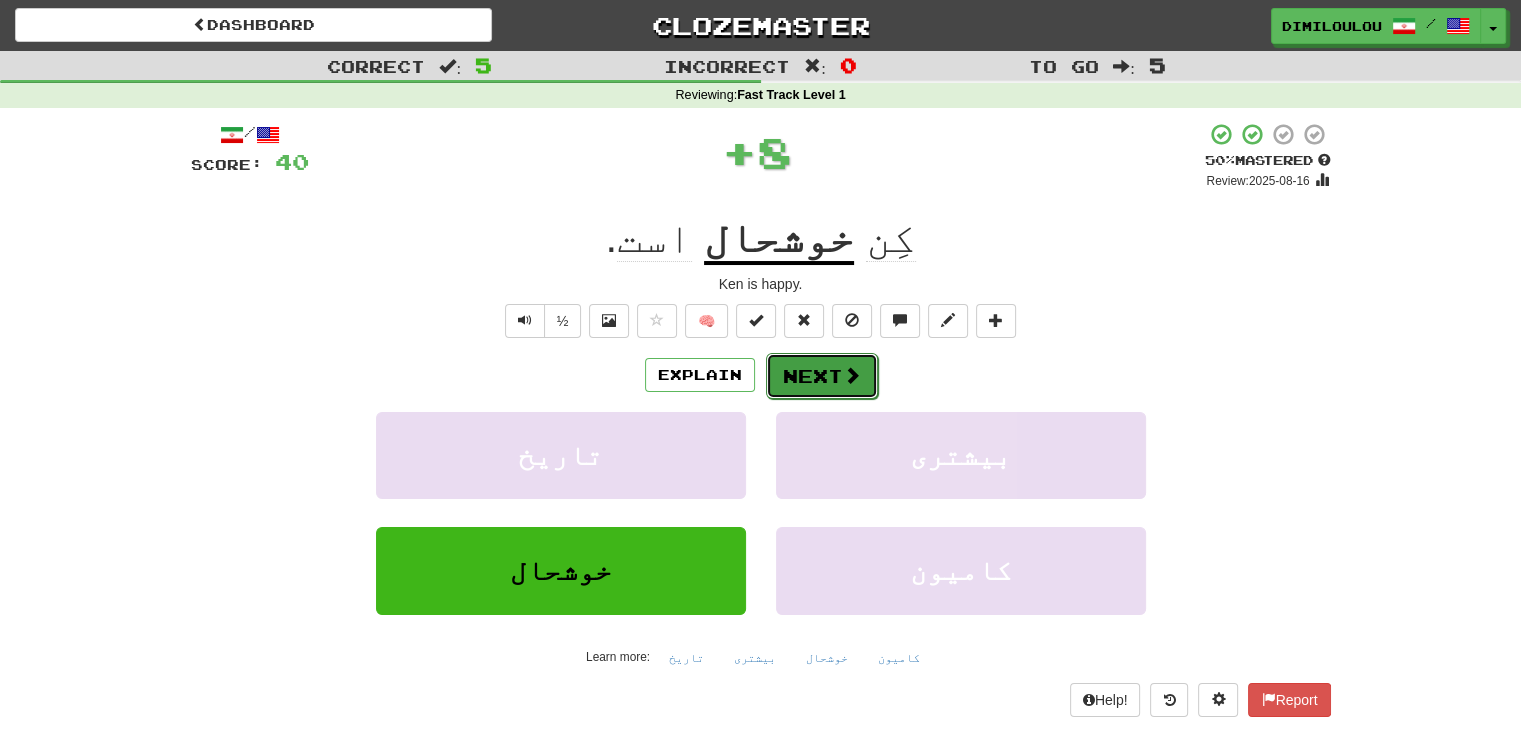 click on "Next" at bounding box center (822, 376) 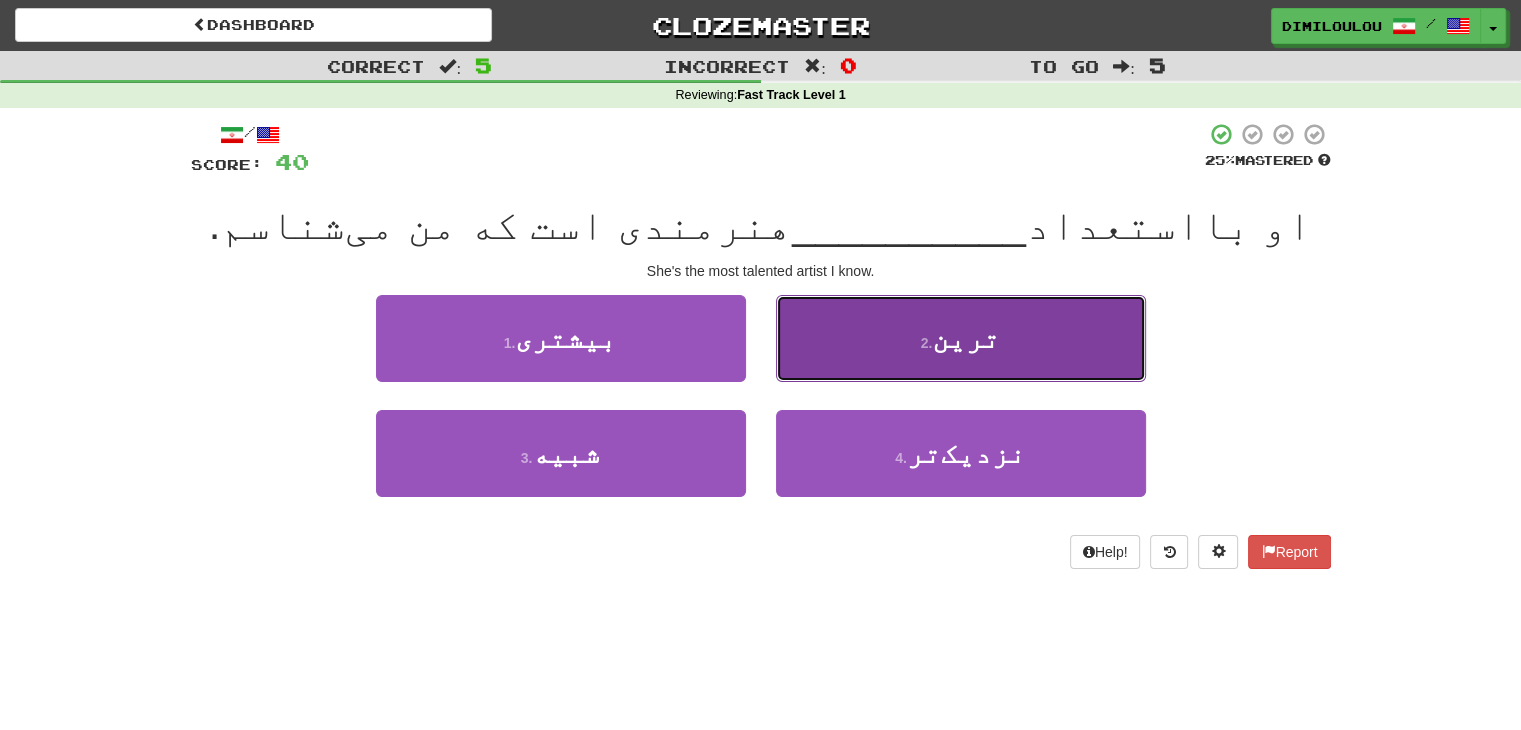 click on "2 .  ترین" at bounding box center [961, 338] 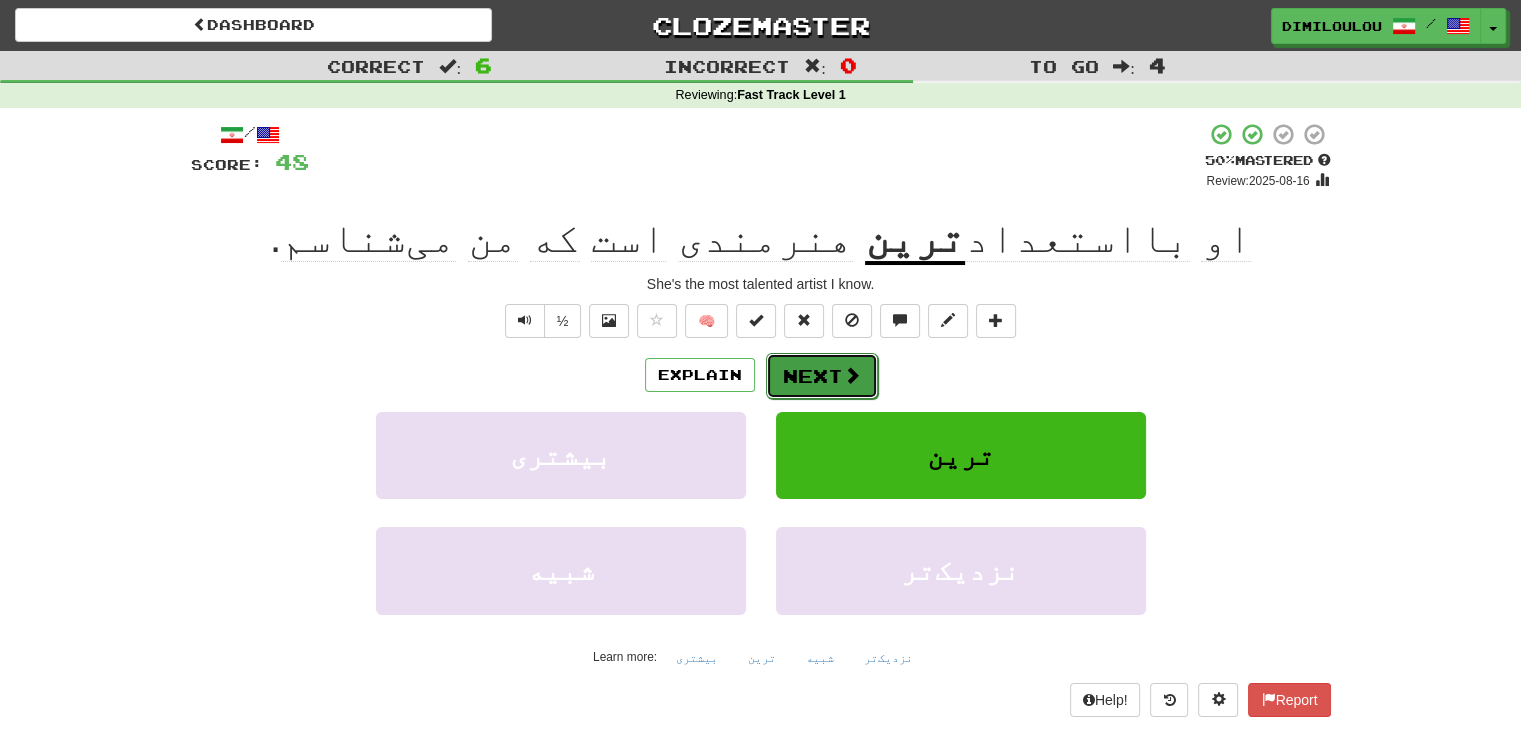 click at bounding box center [852, 375] 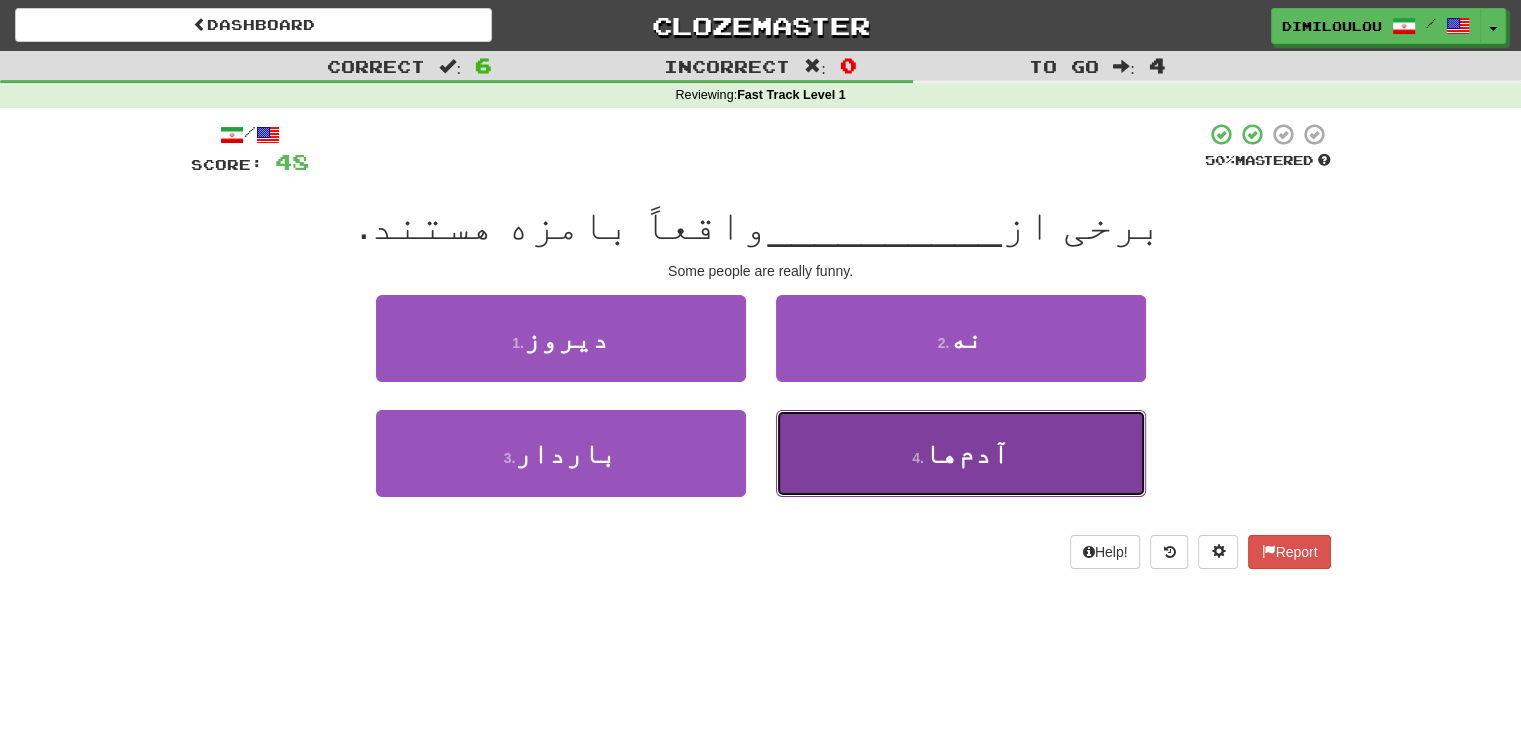 click on "4 .  آدم‌ها" at bounding box center (961, 453) 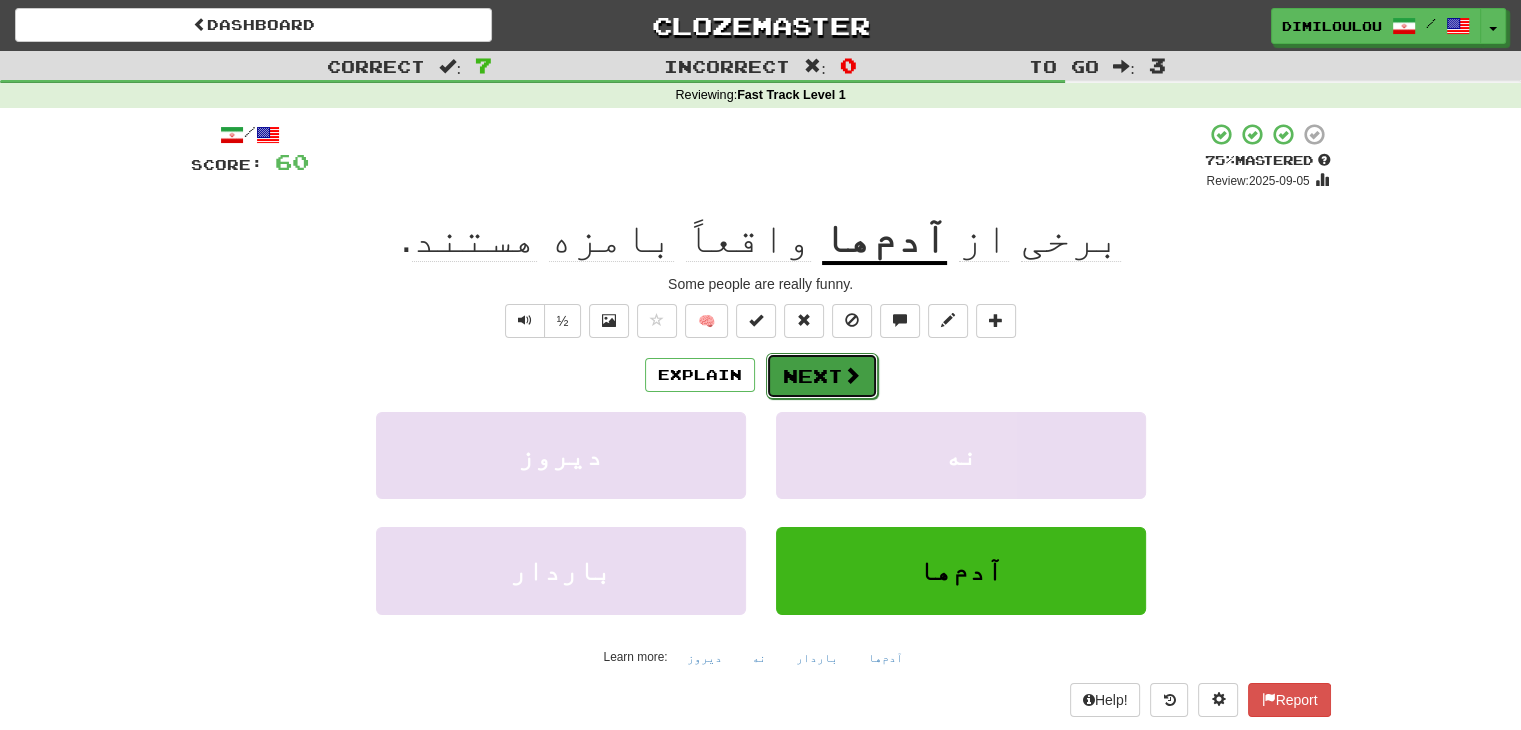 click at bounding box center (852, 375) 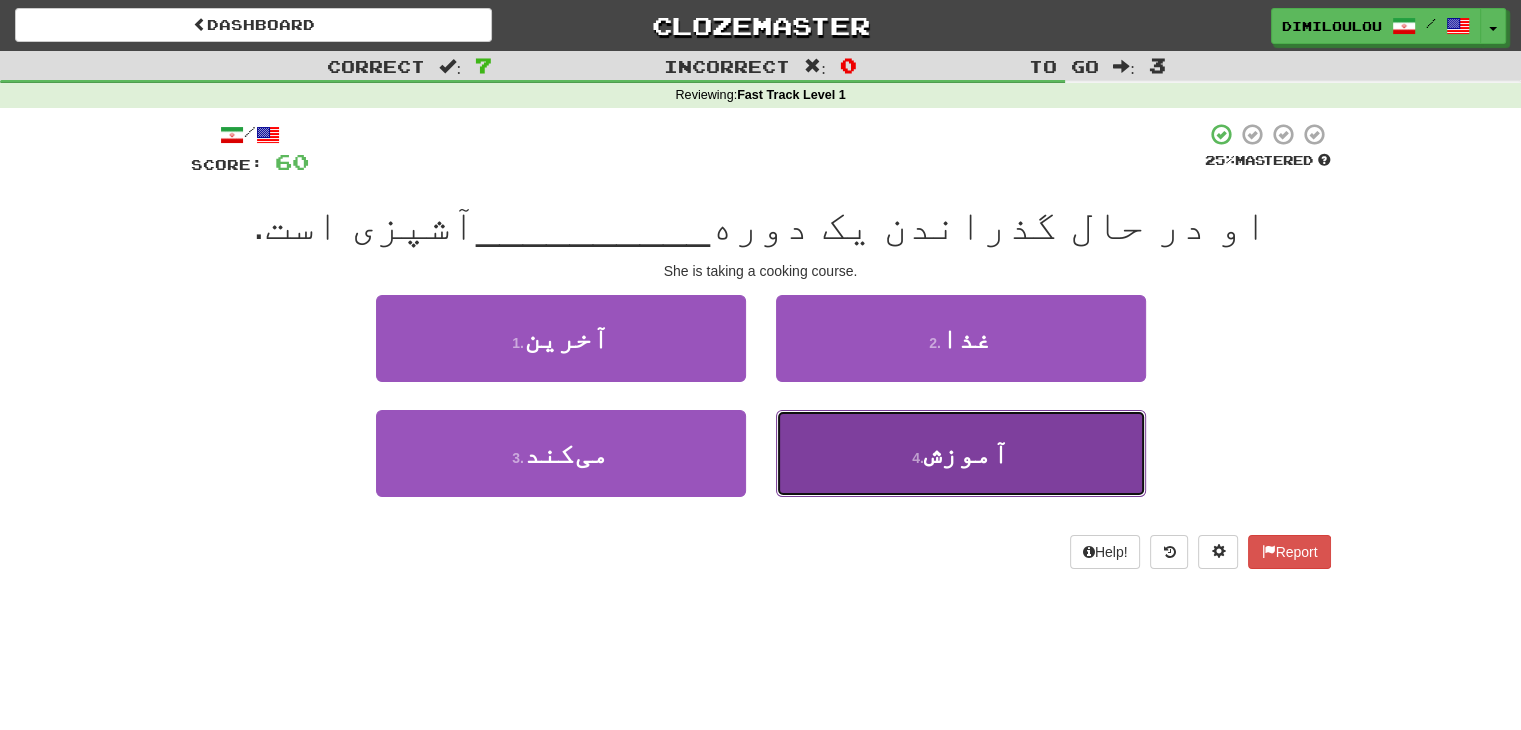click on "4 .  آموزش" at bounding box center [961, 453] 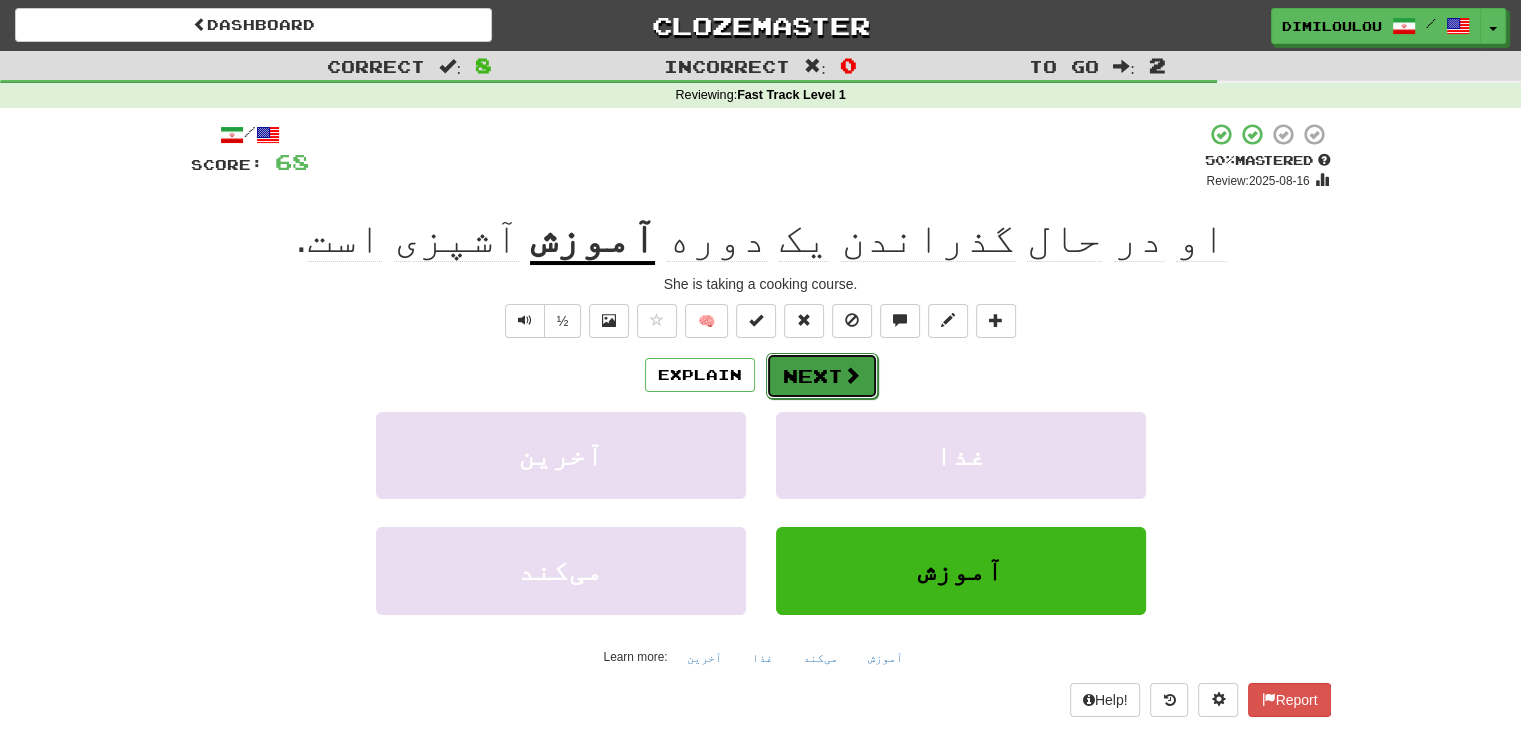 click on "Next" at bounding box center [822, 376] 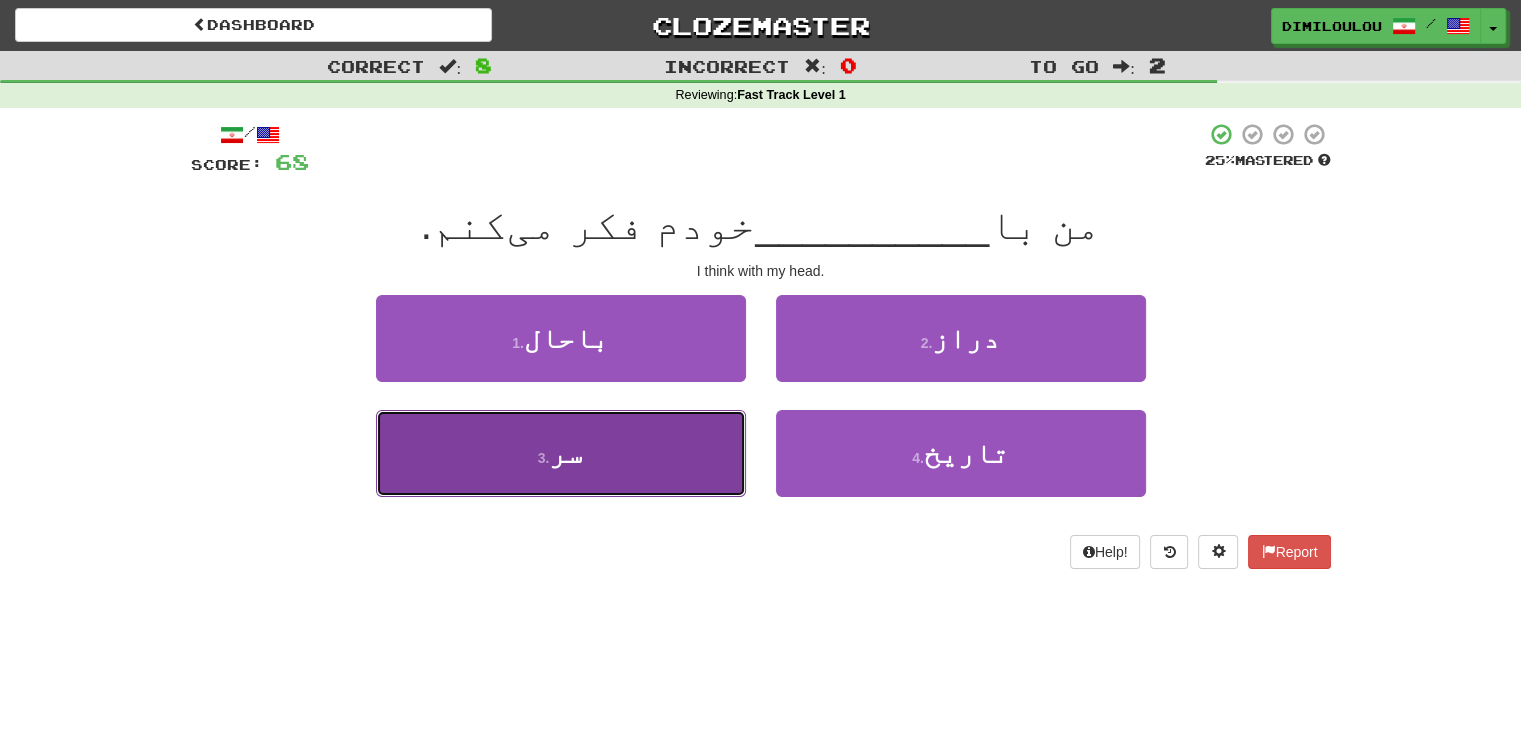 click on "3 .  سر" at bounding box center (561, 453) 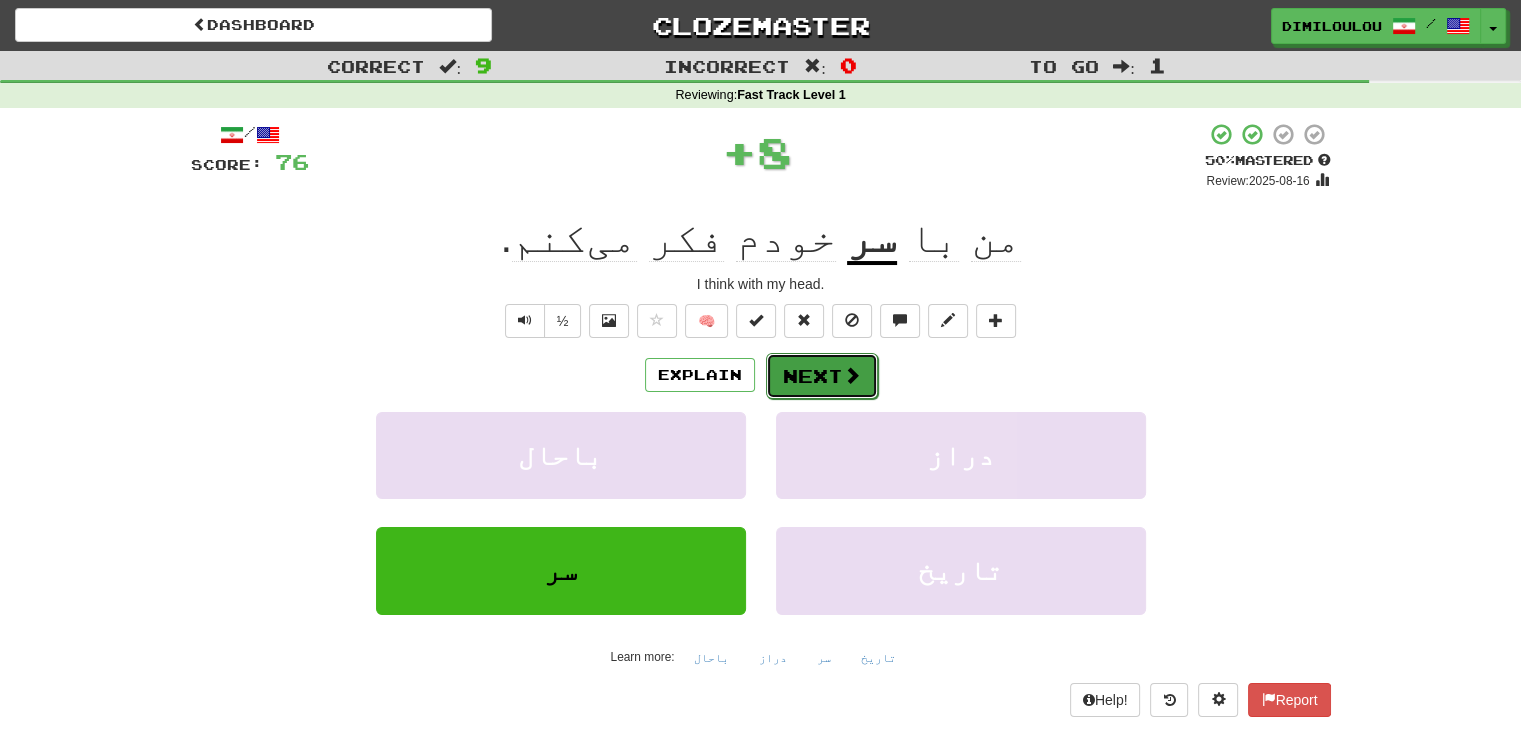 click on "Next" at bounding box center (822, 376) 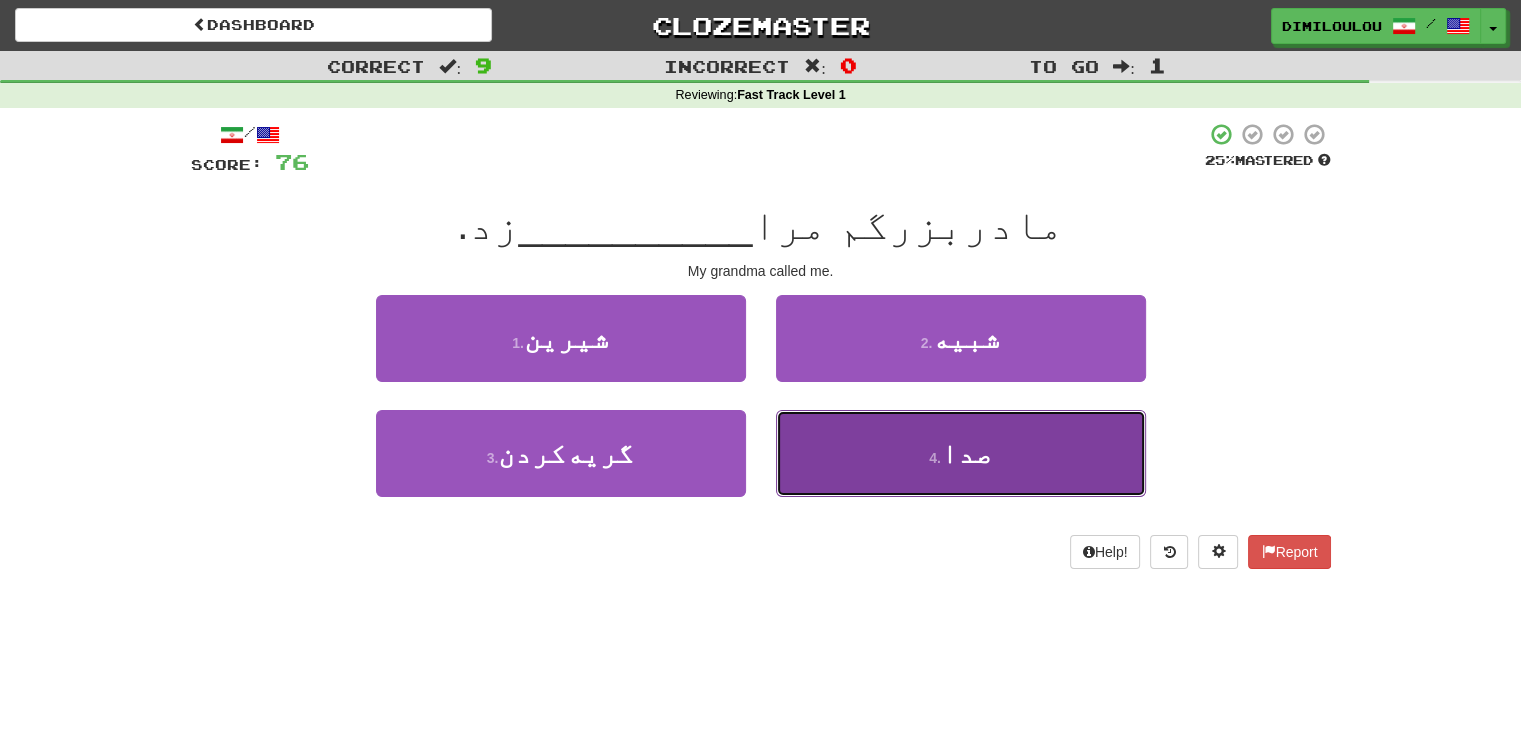 click on "صدا" at bounding box center (966, 453) 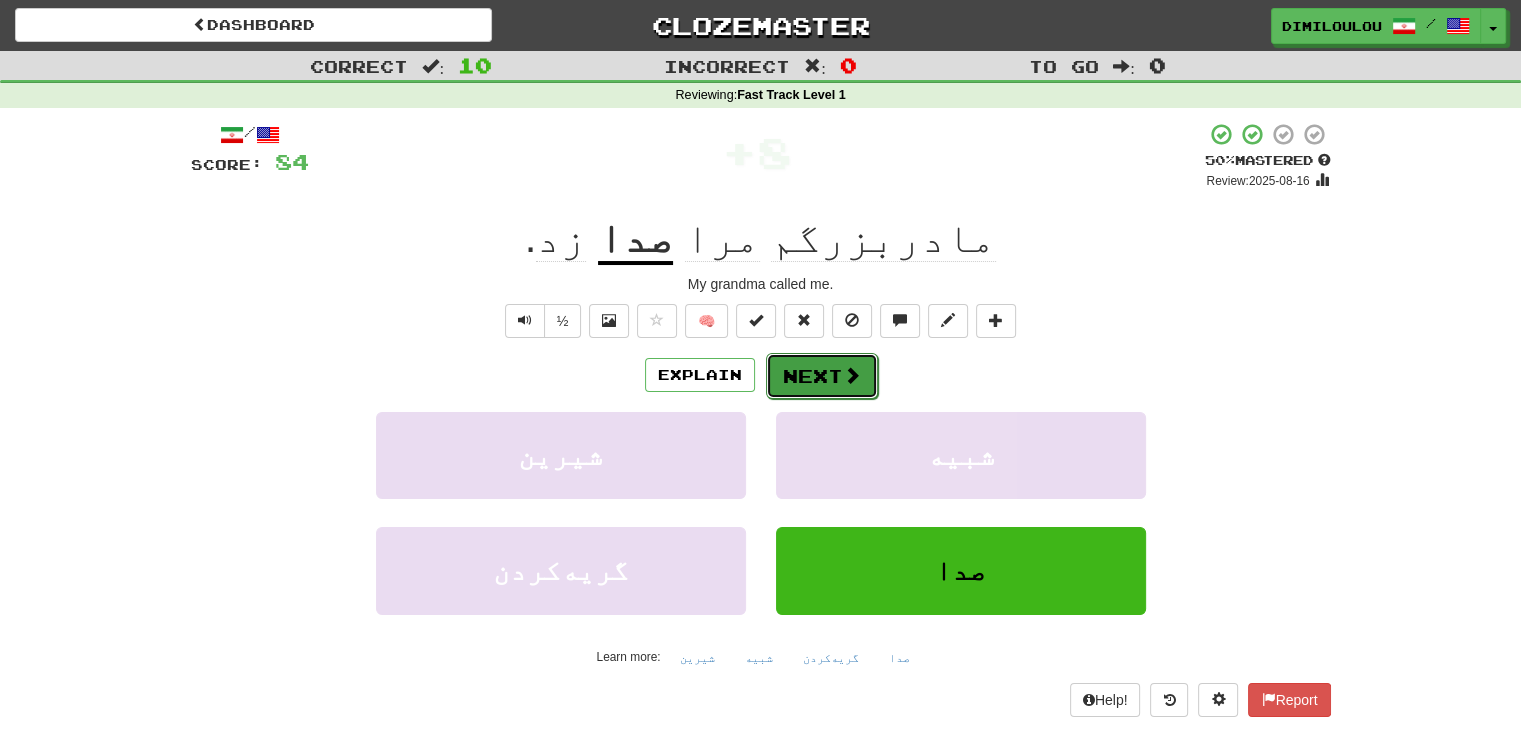 click on "Next" at bounding box center [822, 376] 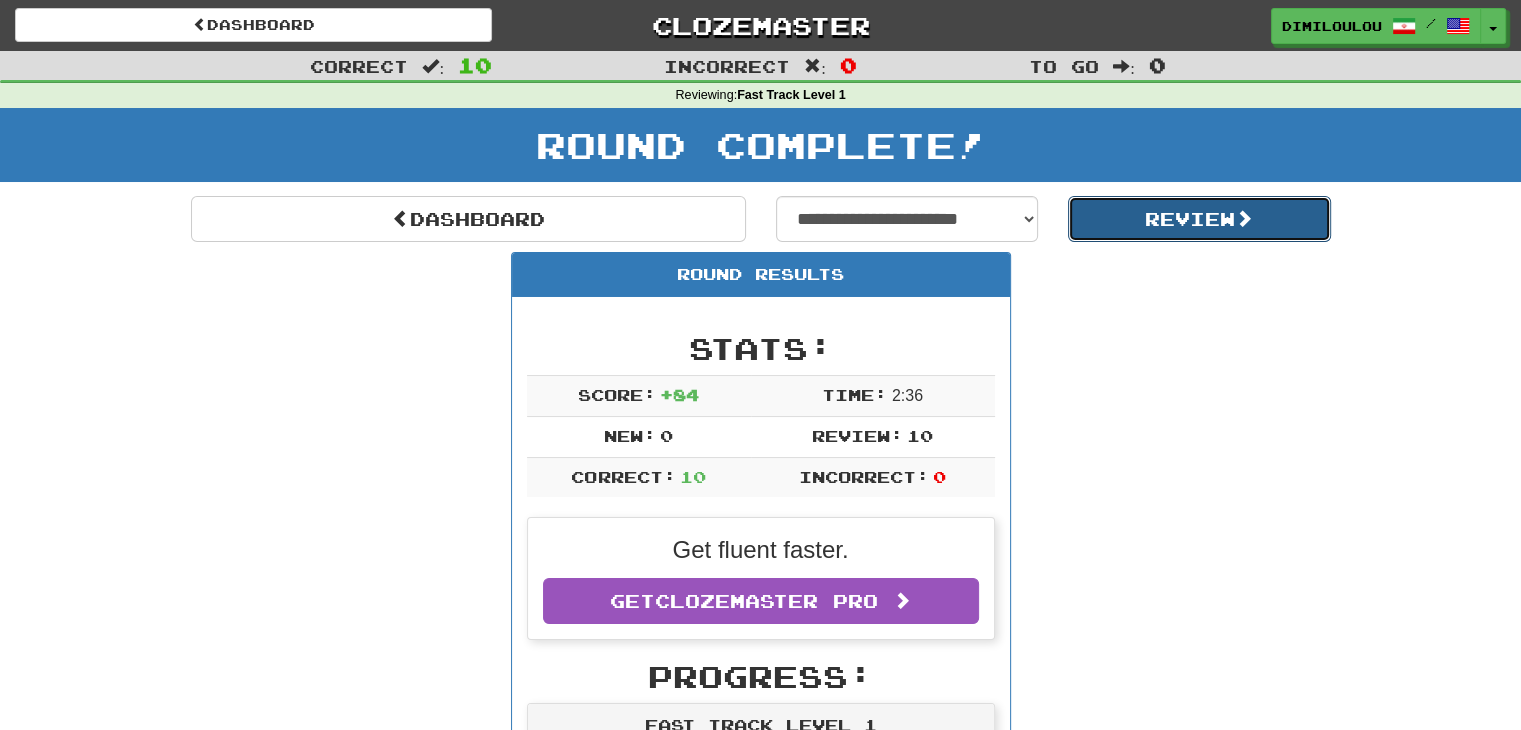 click on "Review" at bounding box center [1199, 219] 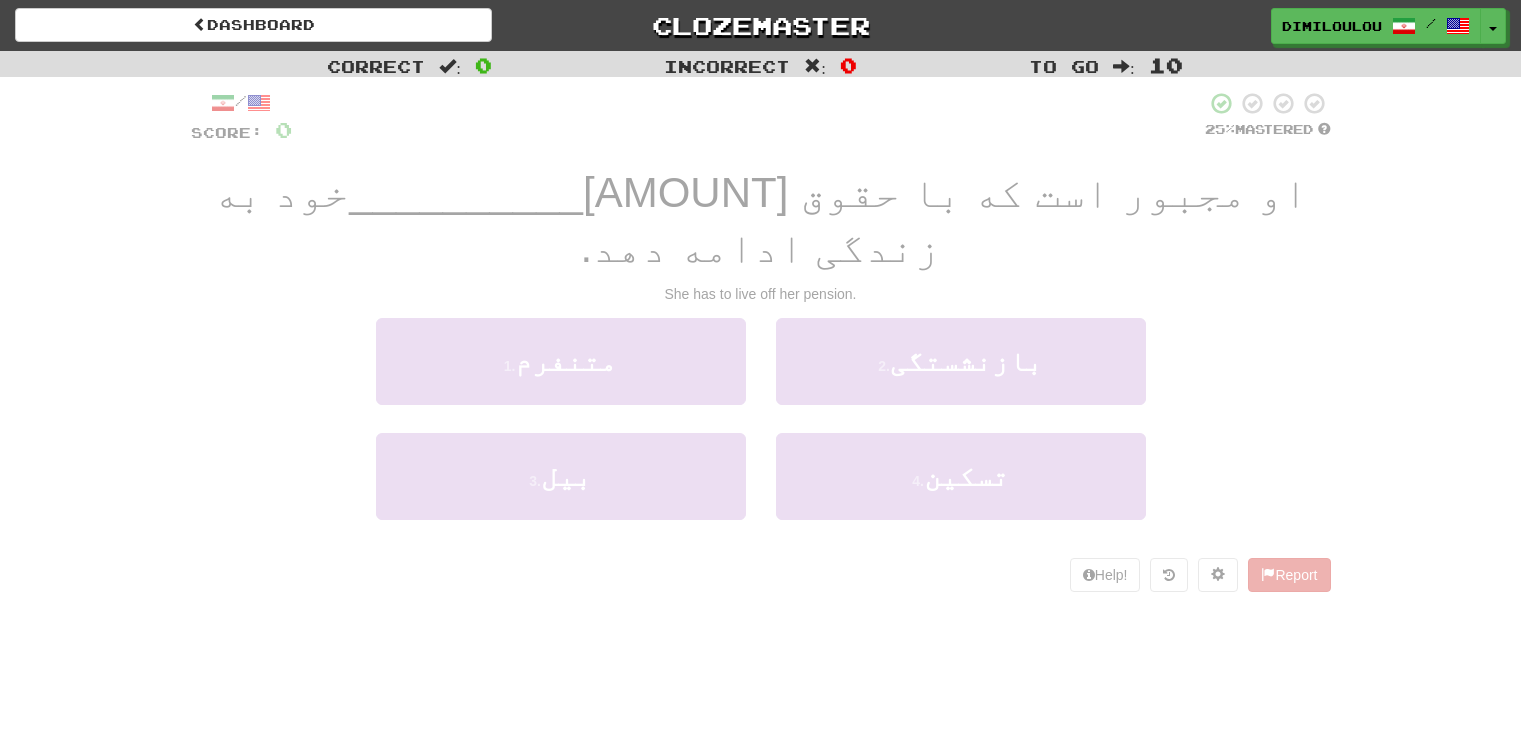 scroll, scrollTop: 0, scrollLeft: 0, axis: both 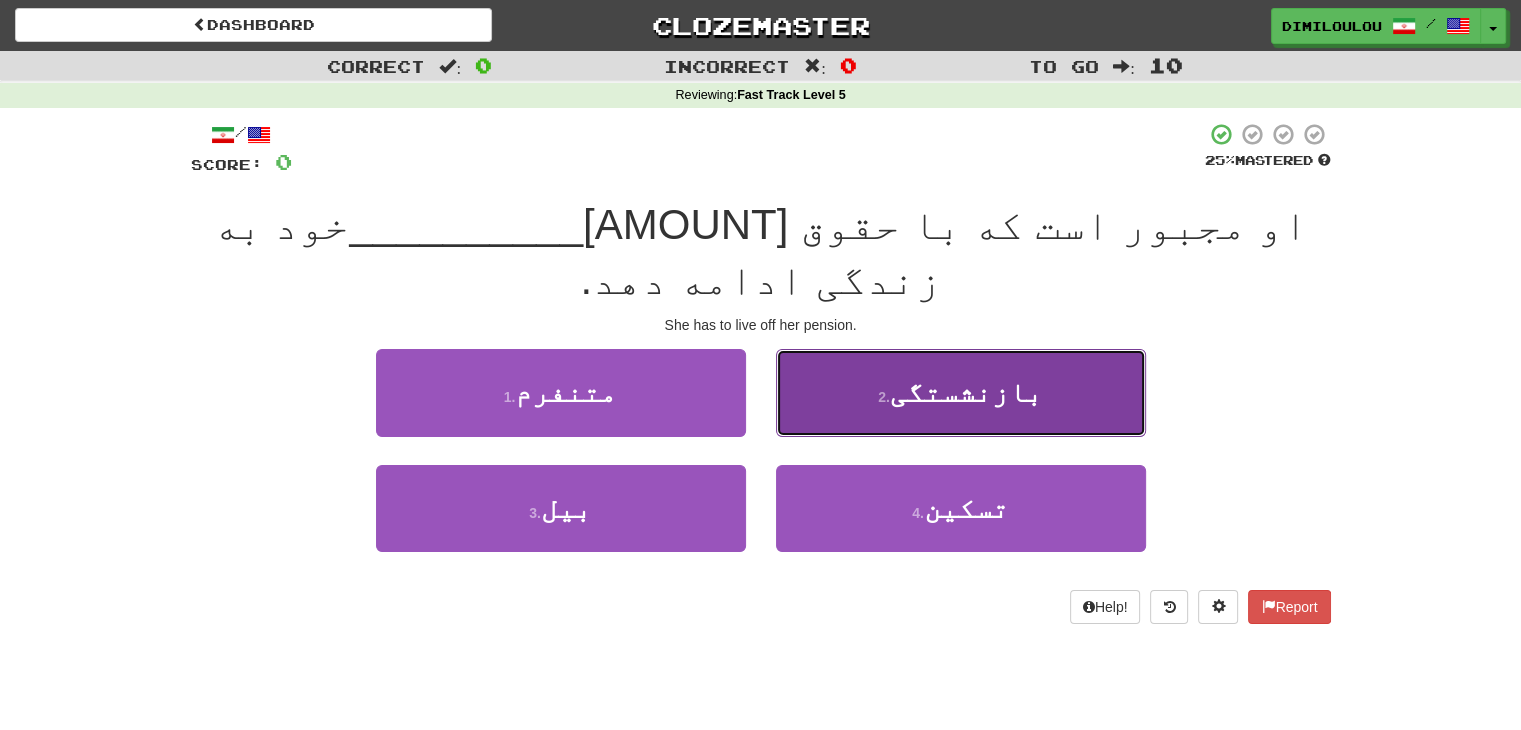 click on "2 .  بازنشستگی" at bounding box center (961, 392) 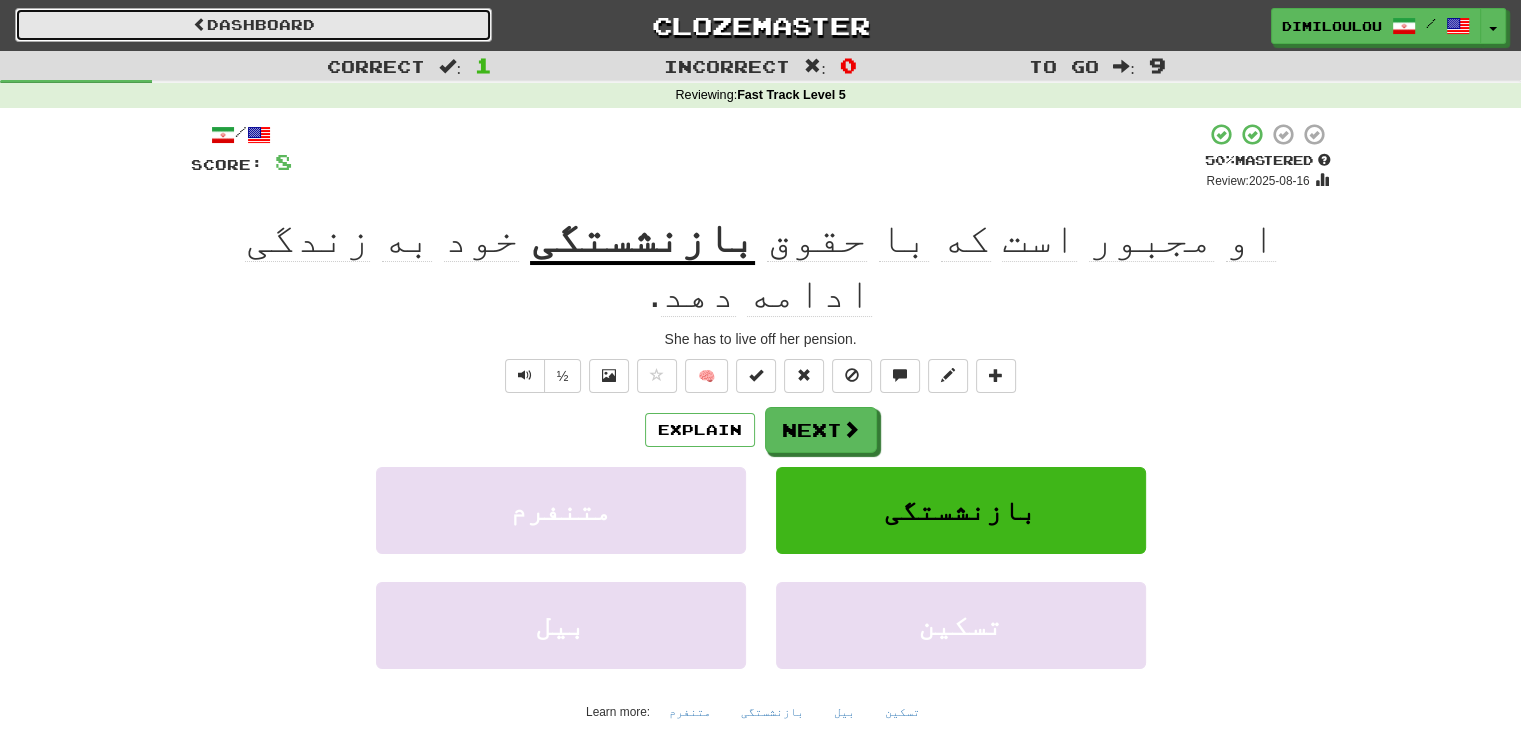 click on "Dashboard" at bounding box center (253, 25) 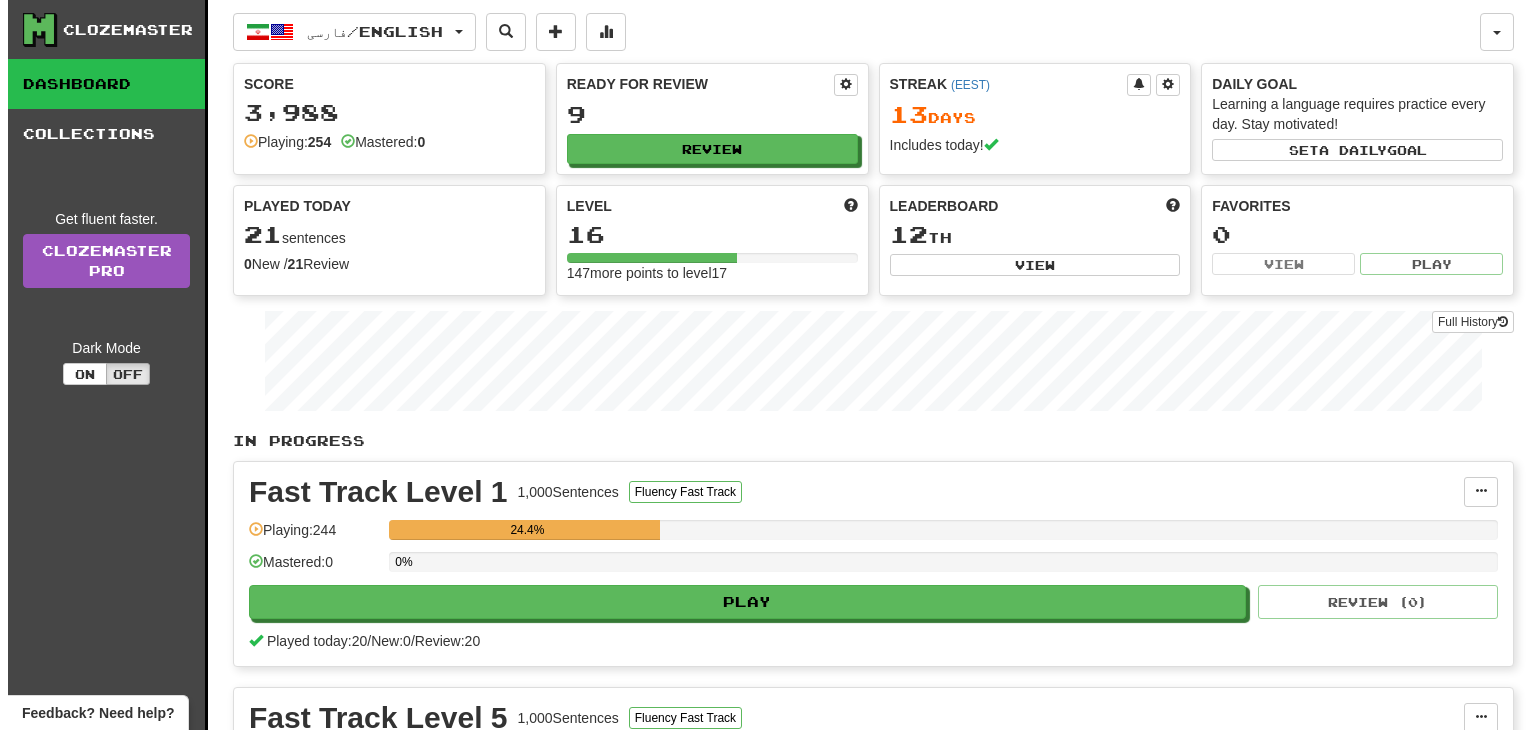 scroll, scrollTop: 0, scrollLeft: 0, axis: both 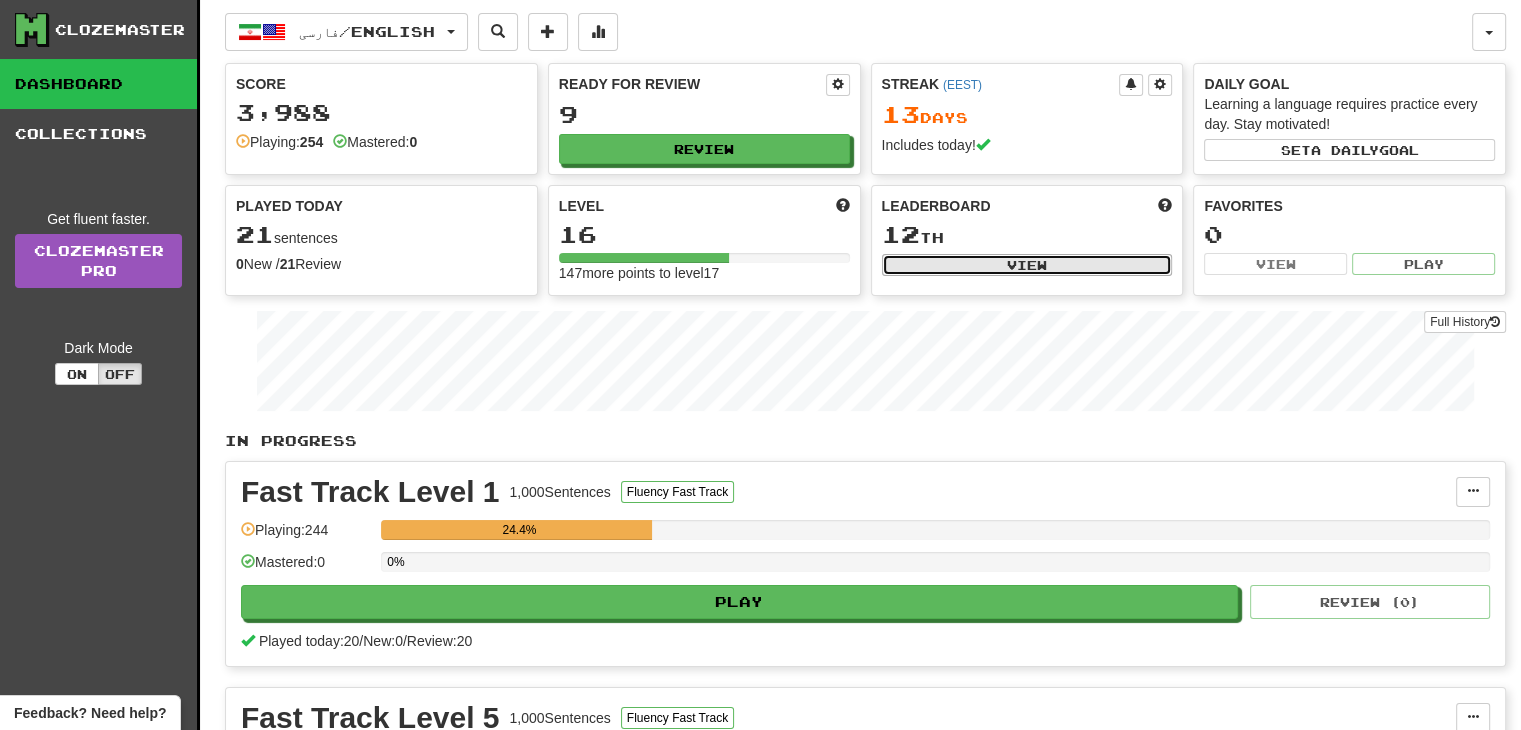 click on "View" at bounding box center (1027, 265) 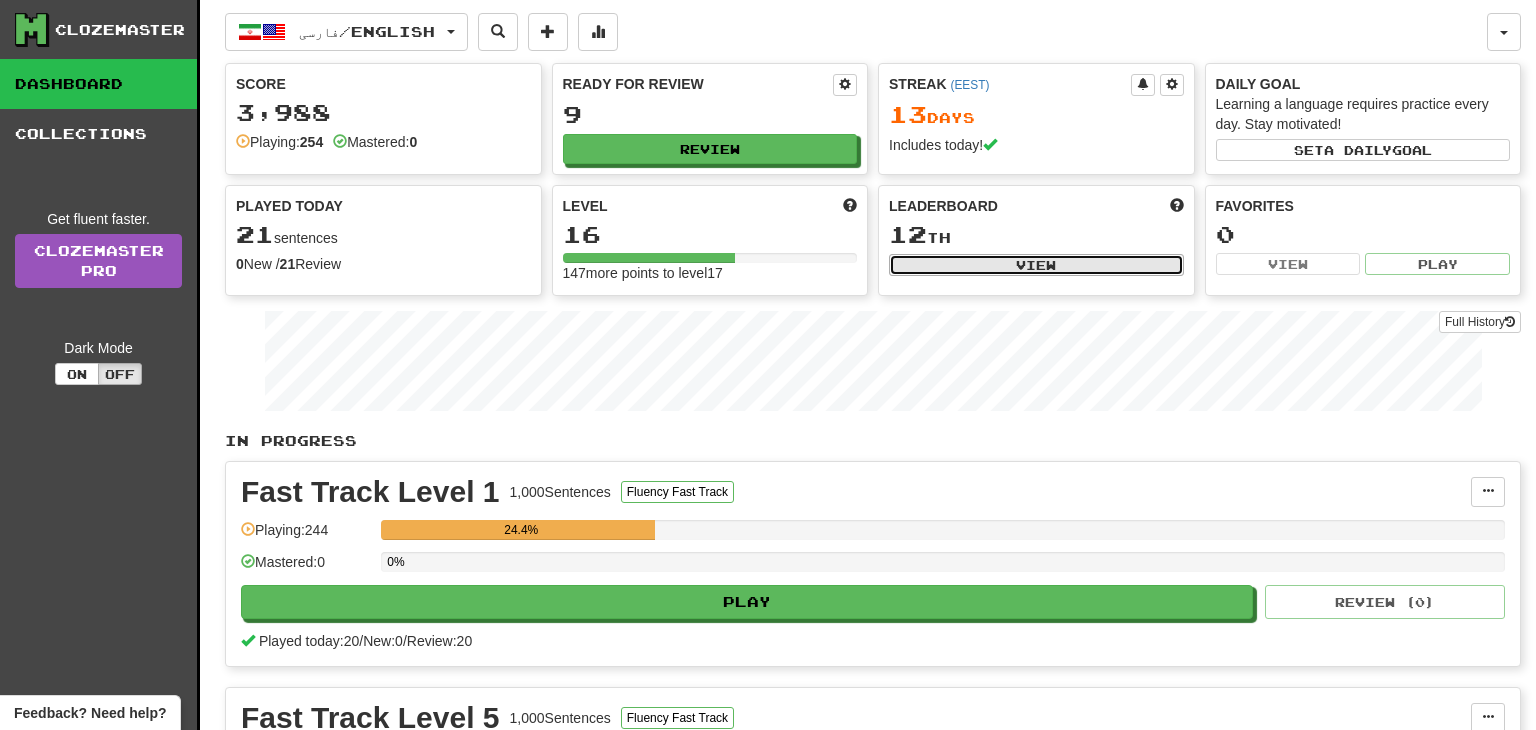 select on "**********" 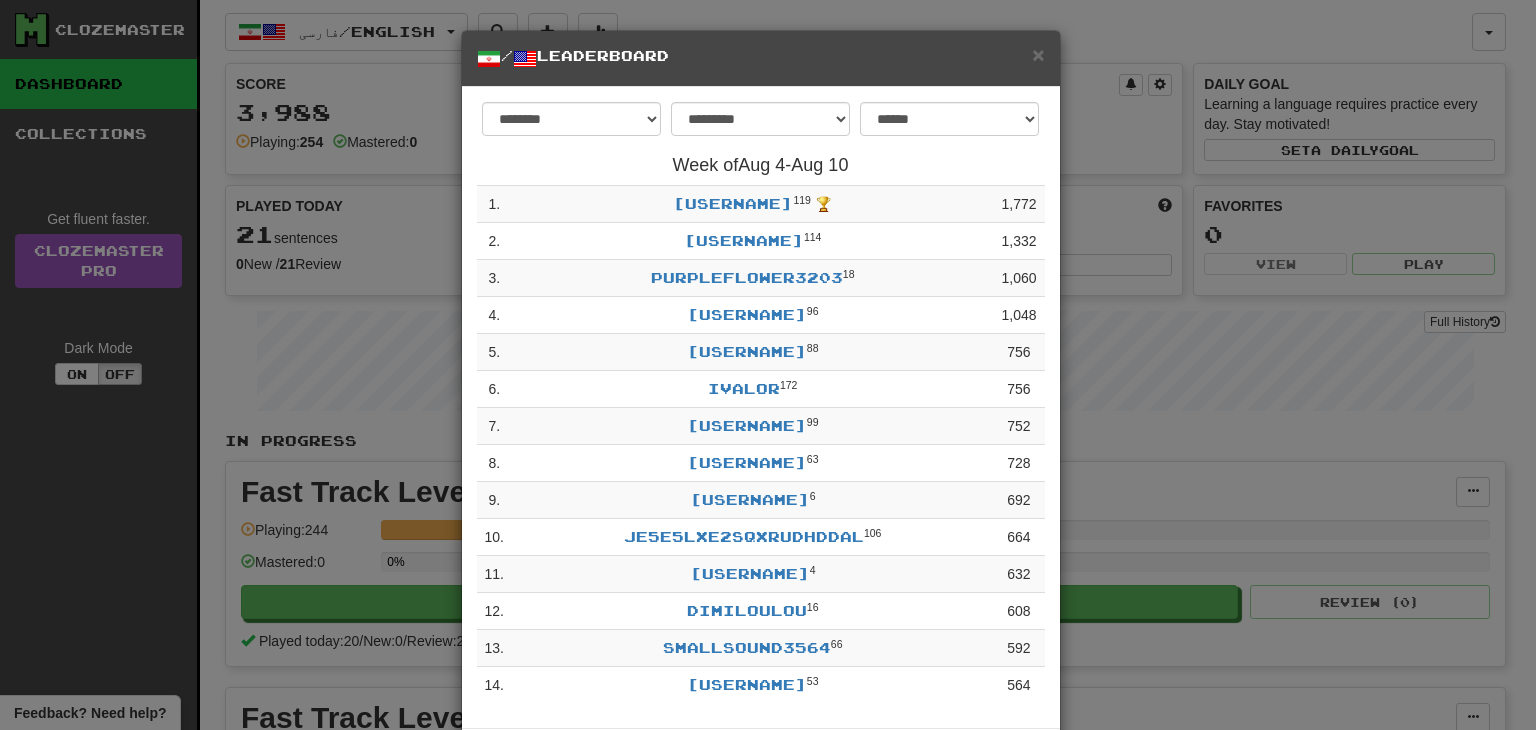 click on "**********" at bounding box center (768, 365) 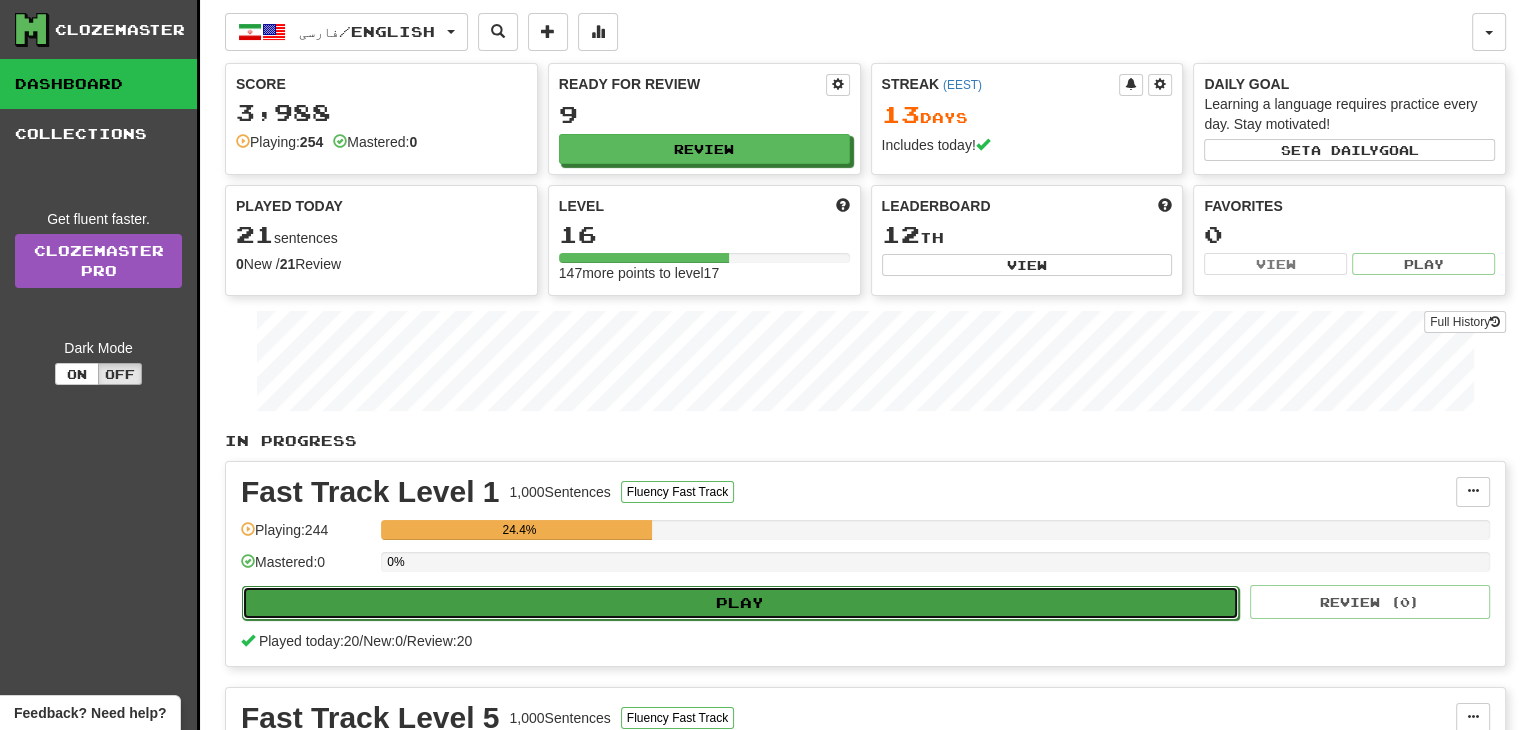 click on "Play" at bounding box center (740, 603) 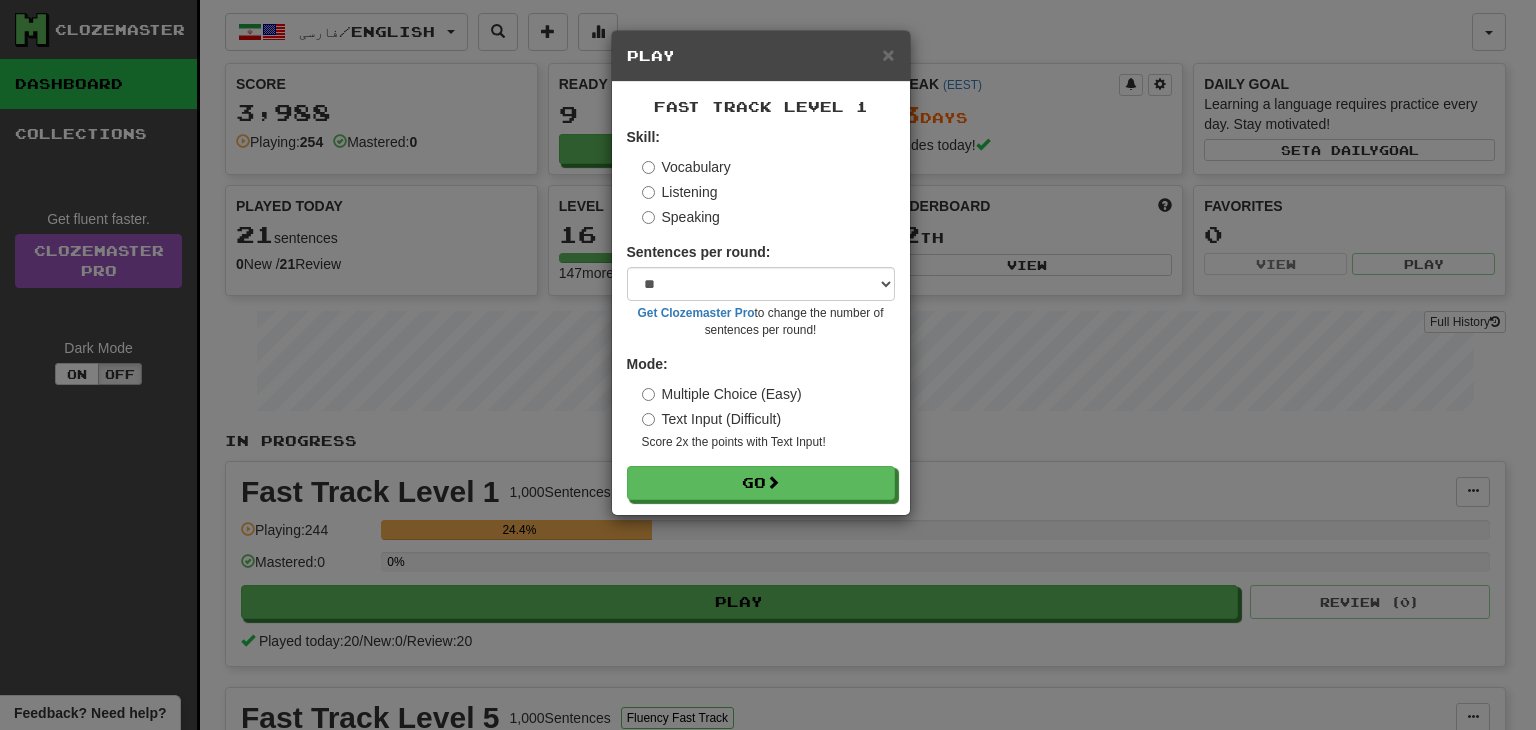 click on "Listening" at bounding box center [680, 192] 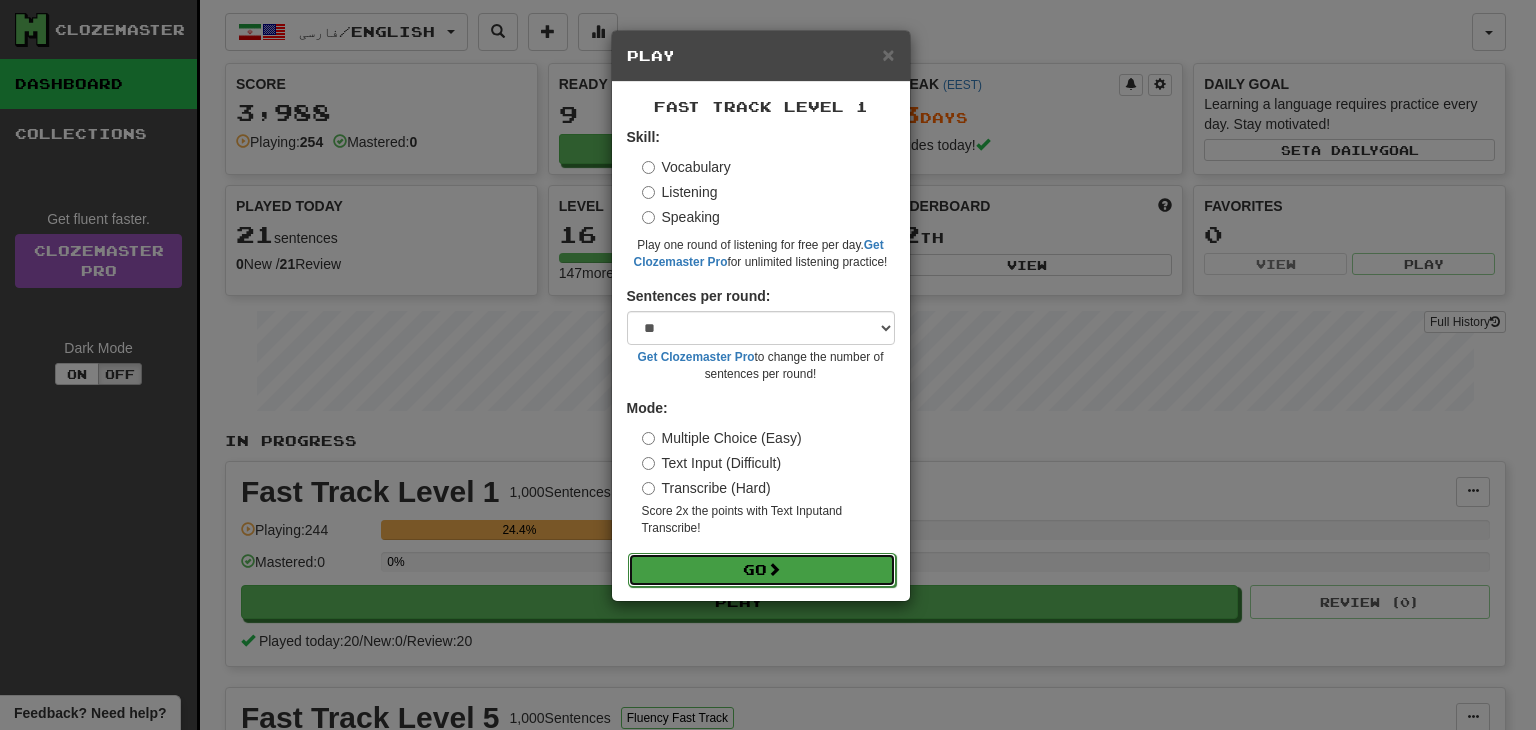 click on "Go" at bounding box center (762, 570) 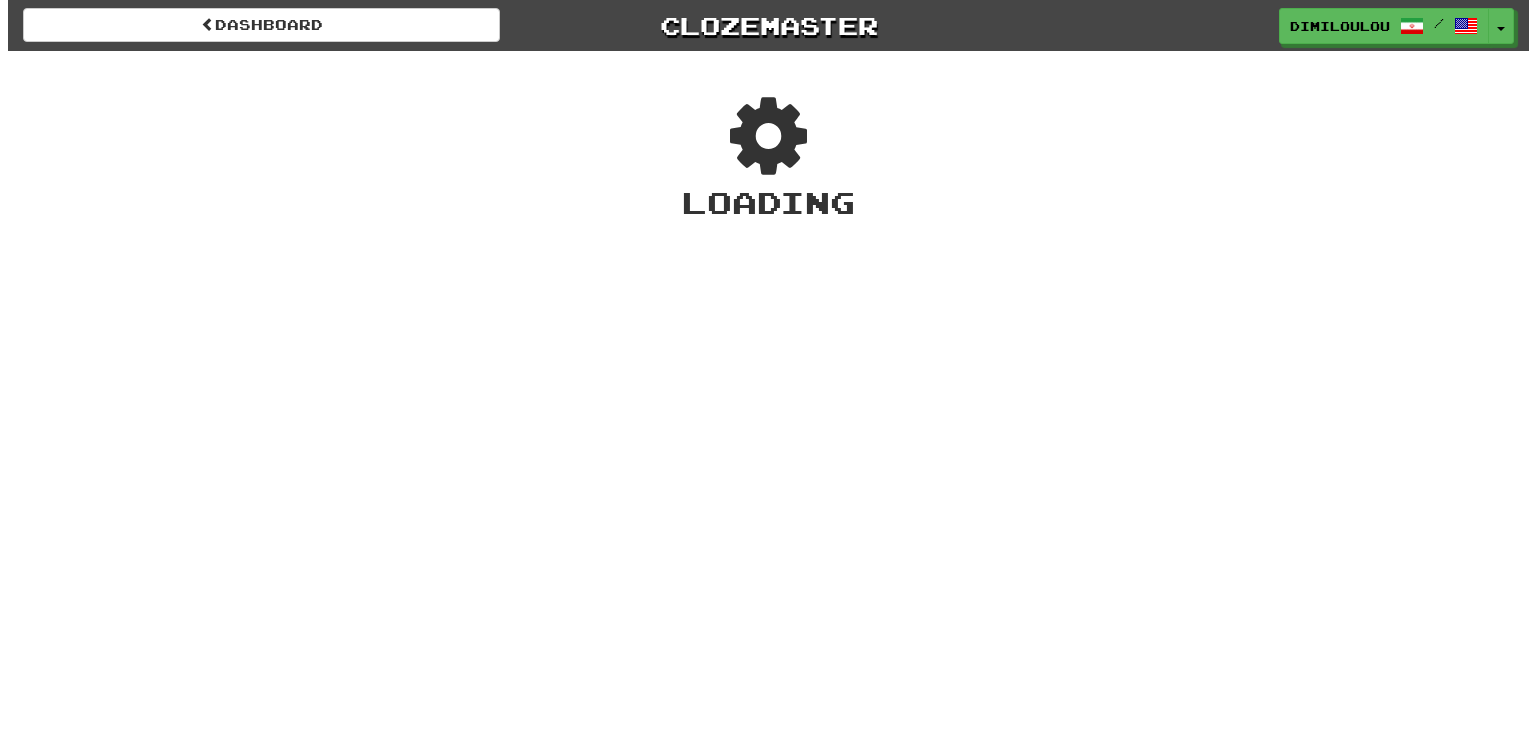 scroll, scrollTop: 0, scrollLeft: 0, axis: both 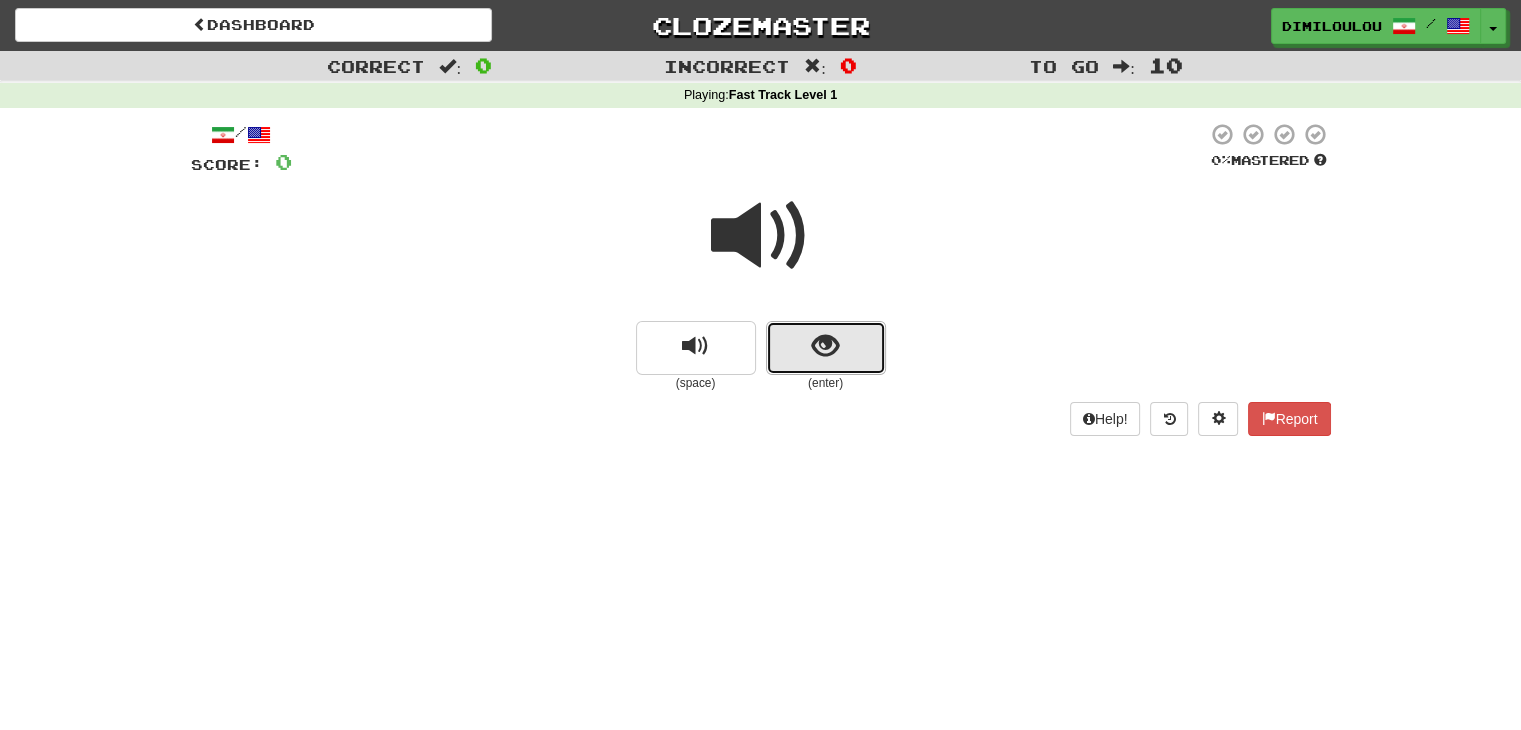 click at bounding box center (826, 348) 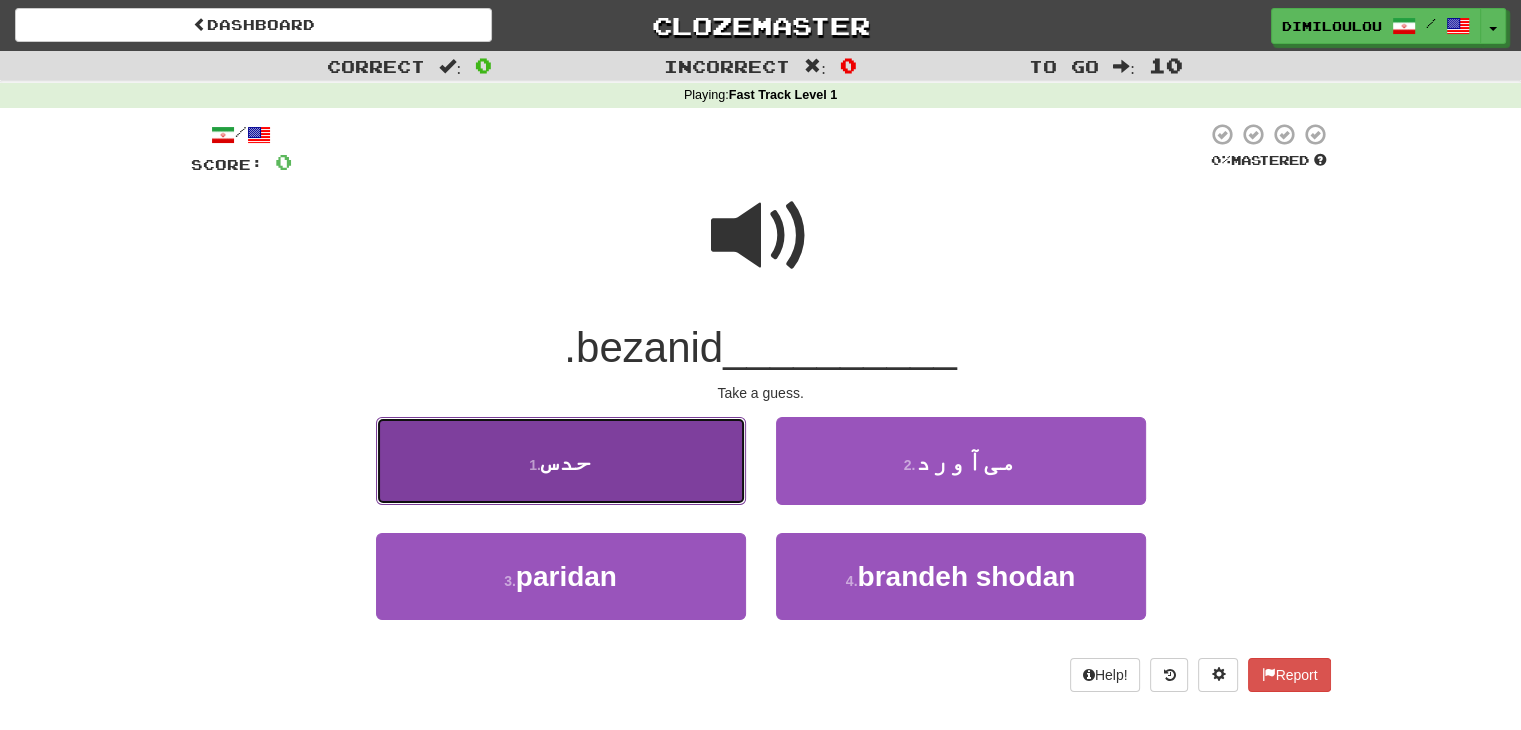 click on "1 .  hads" at bounding box center [561, 460] 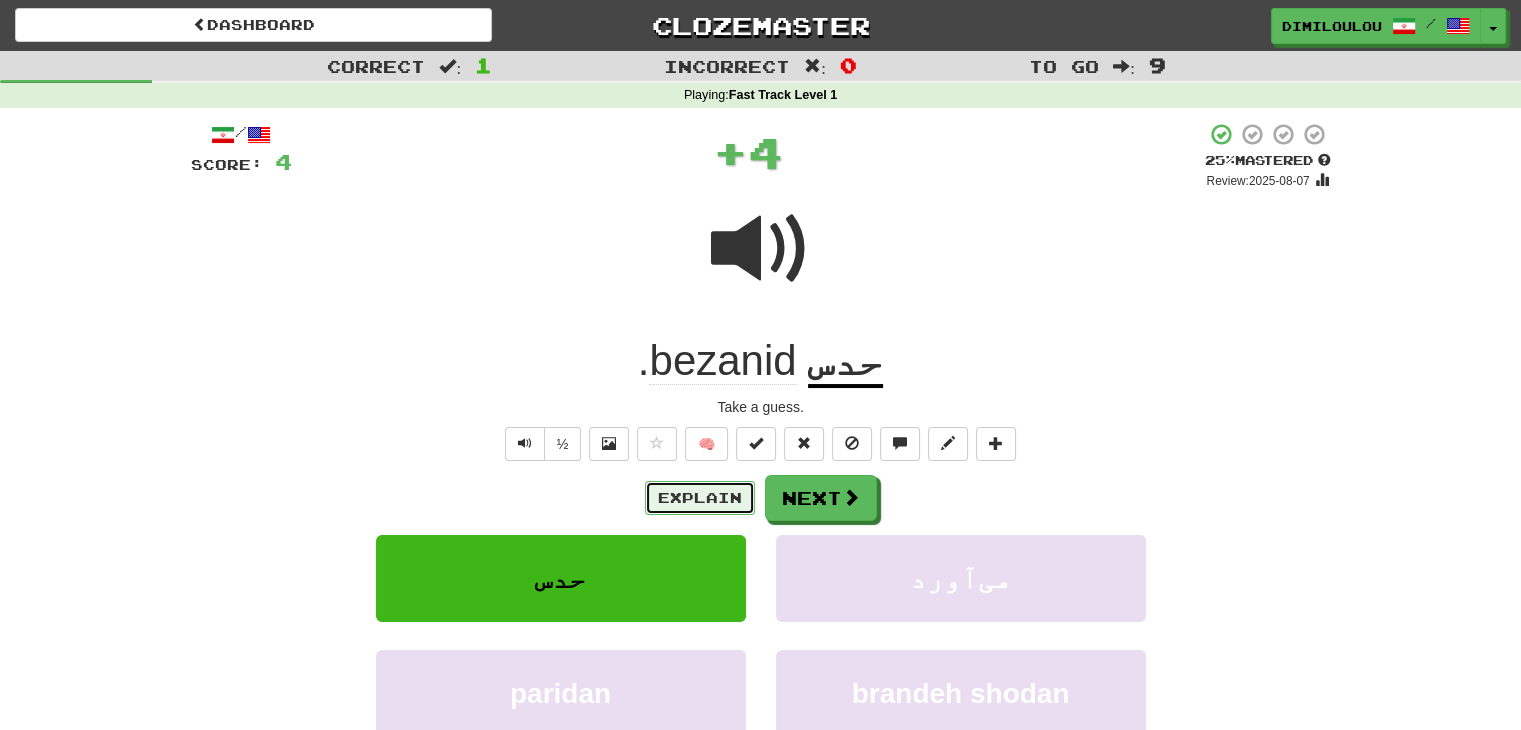 click on "Explain" at bounding box center [700, 498] 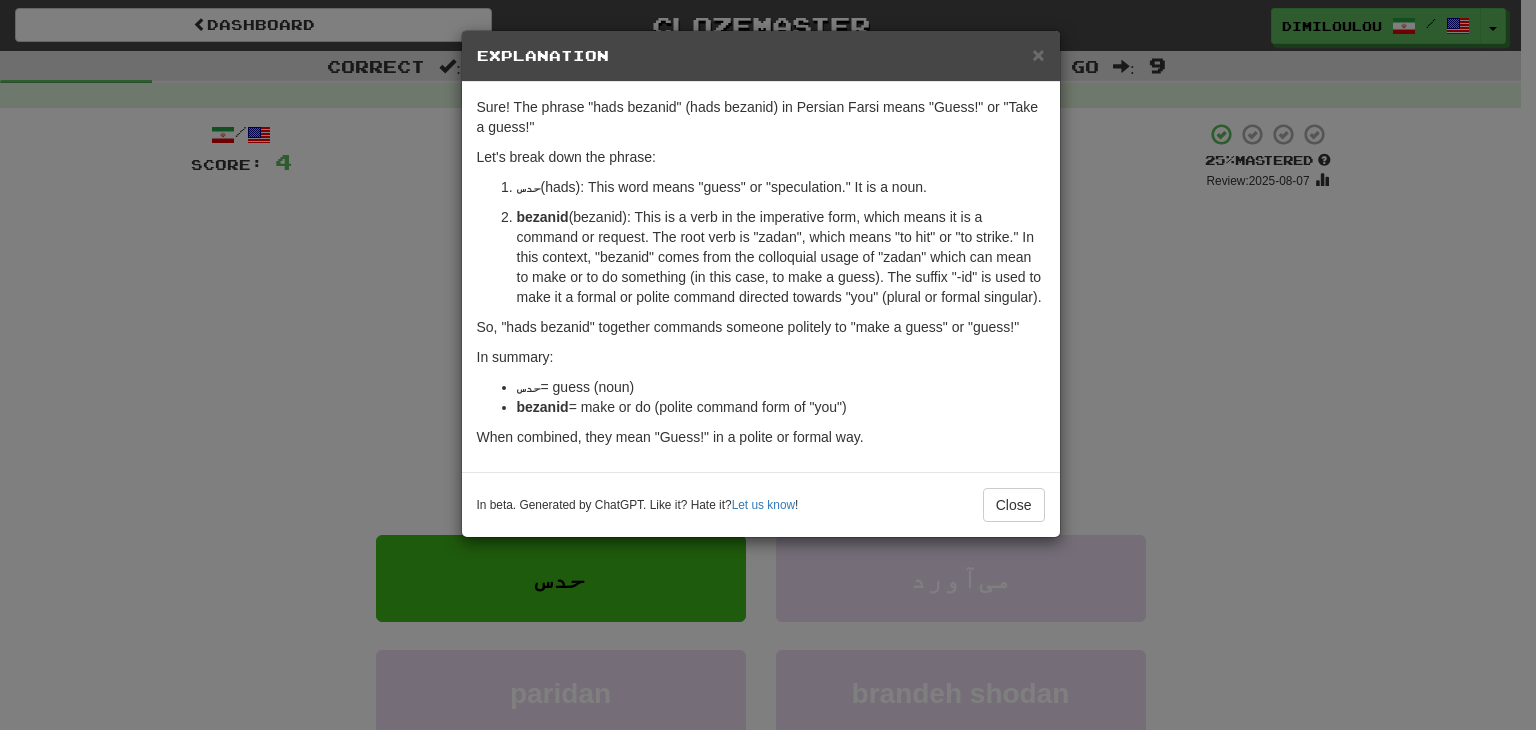 click on "× Explanation Sure! The phrase "حدس بزنید" (hads bezanid) in Persian Farsi means "Guess!" or "Take a guess!"
Let's break down the phrase:
حدس  (hads): This word means "guess" or "speculation." It is a noun.
بزنید  (bezanid): This is a verb in the imperative form, which means it is a command or request. The root verb is "زدن" (zadan), which means "to hit" or "to strike." In this context, "بزنید" comes from the colloquial usage of "زدن" which can mean to make or to do something (in this case, to make a guess). The suffix "-ید" (-id) is used to make it a formal or polite command directed towards "you" (plural or formal singular).
So, "حدس بزنید" together commands someone politely to "make a guess" or "guess!"
In summary:
حدس  = guess (noun)
بزنید  = make or do (polite command form of "you")
When combined, they mean "Guess!" in a polite or formal way. In beta. Generated by ChatGPT. Like it? Hate it?  Let us know ! Close" at bounding box center (768, 365) 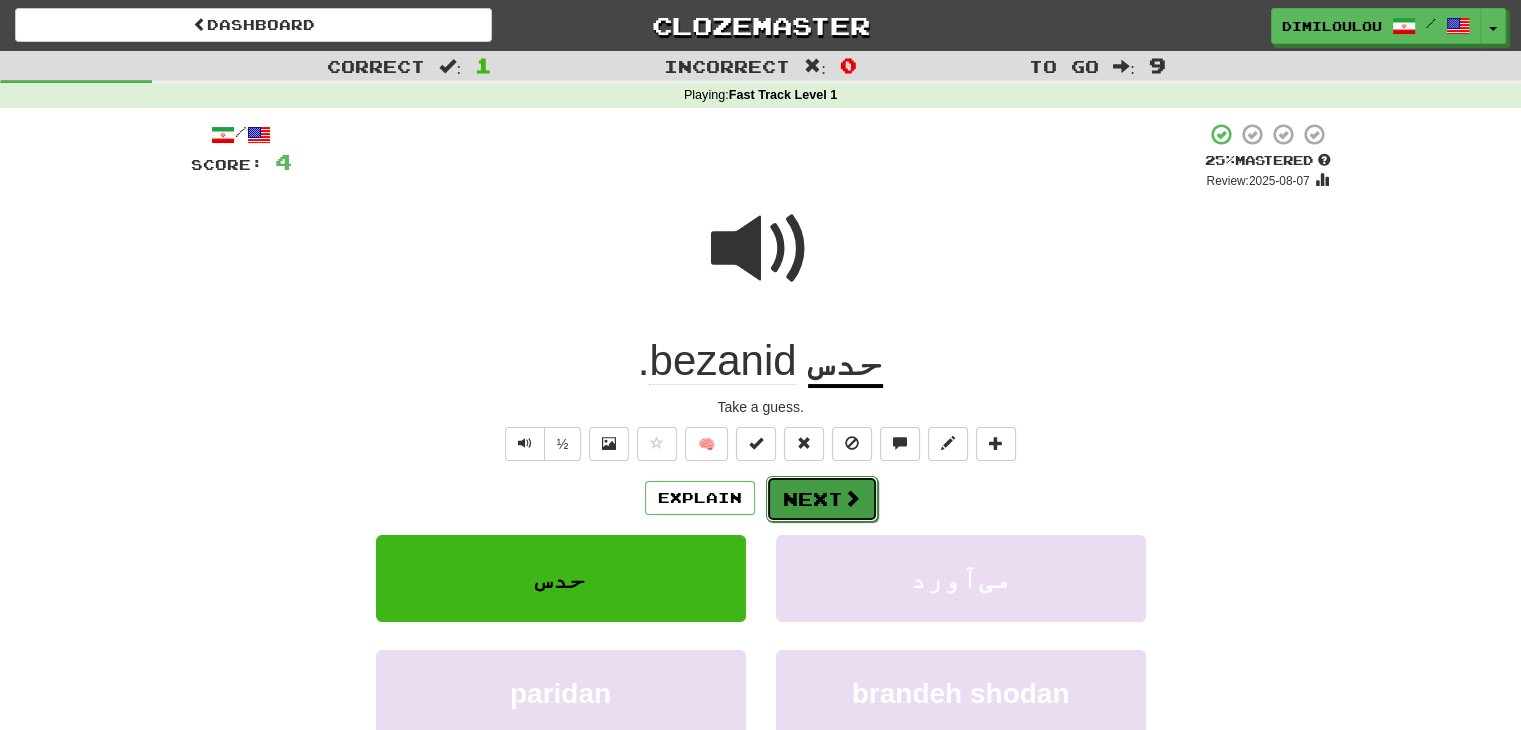 click on "Next" at bounding box center (822, 499) 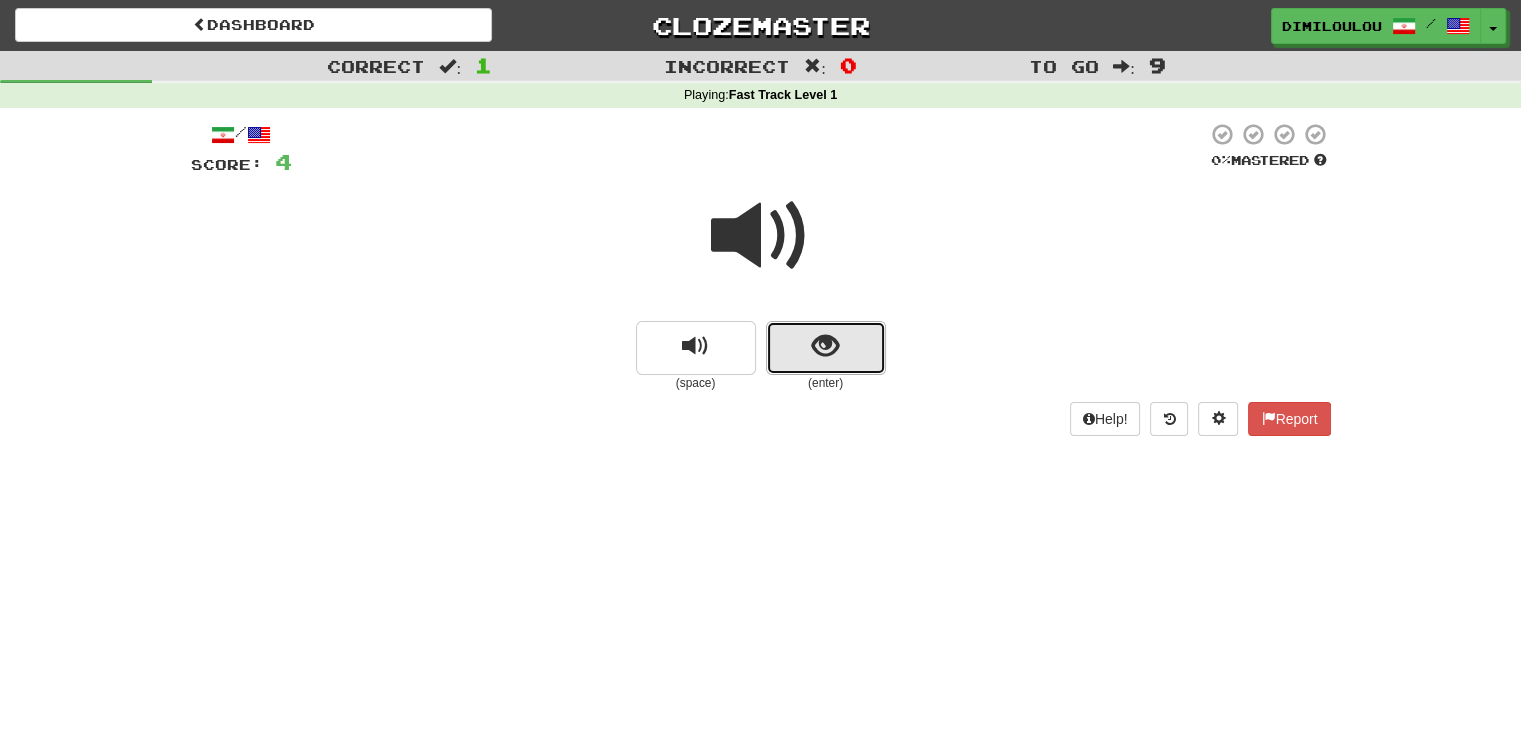 click at bounding box center [826, 348] 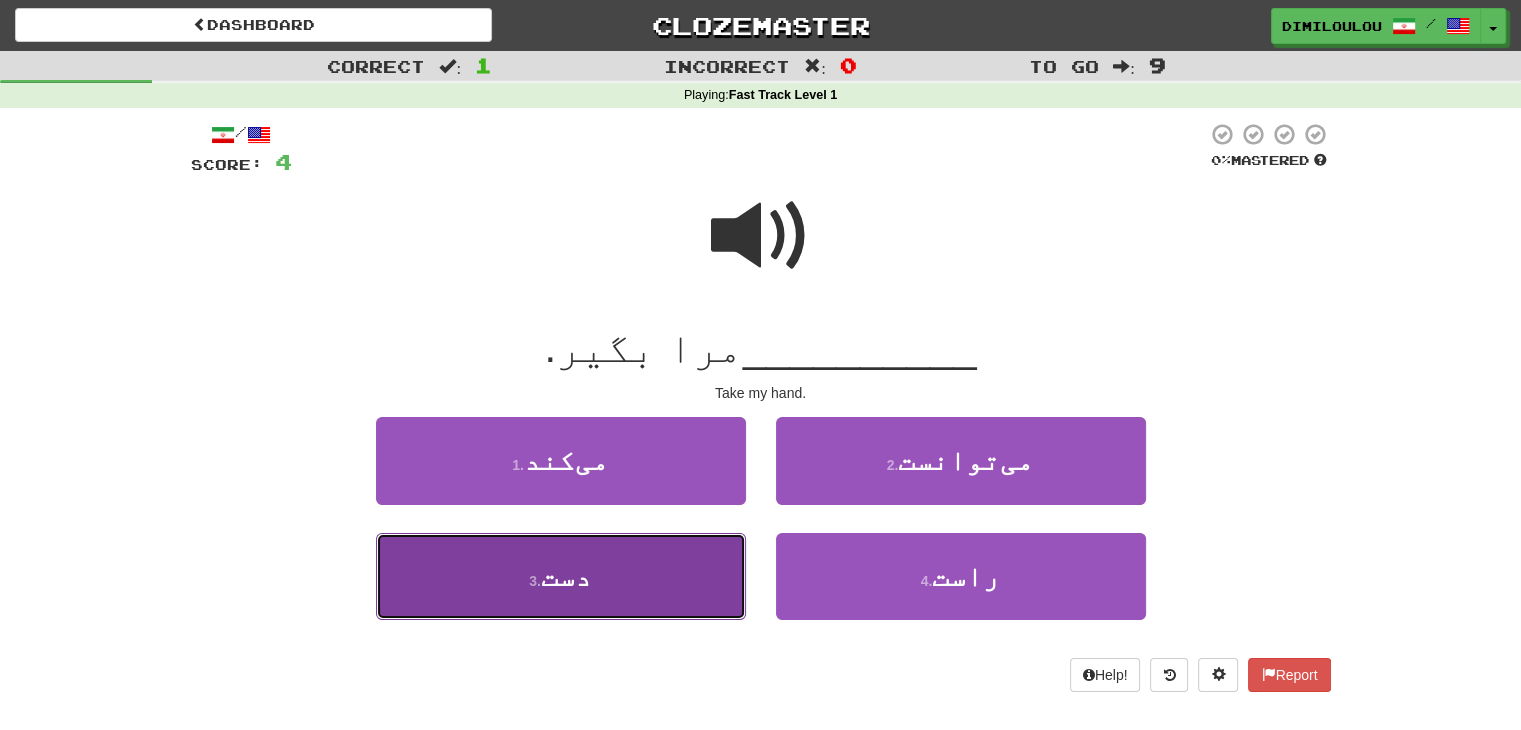 click on "دست" at bounding box center [566, 576] 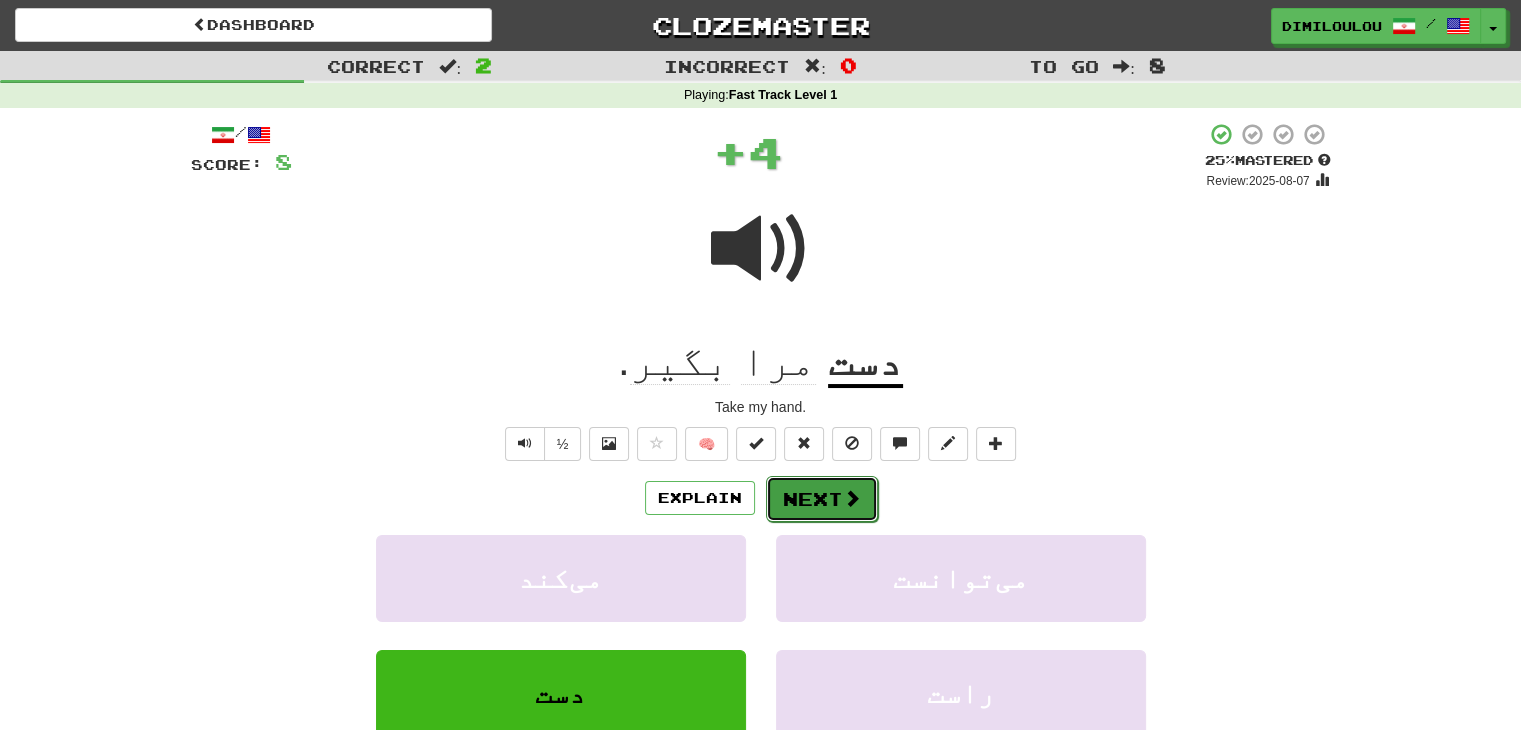 click at bounding box center [852, 498] 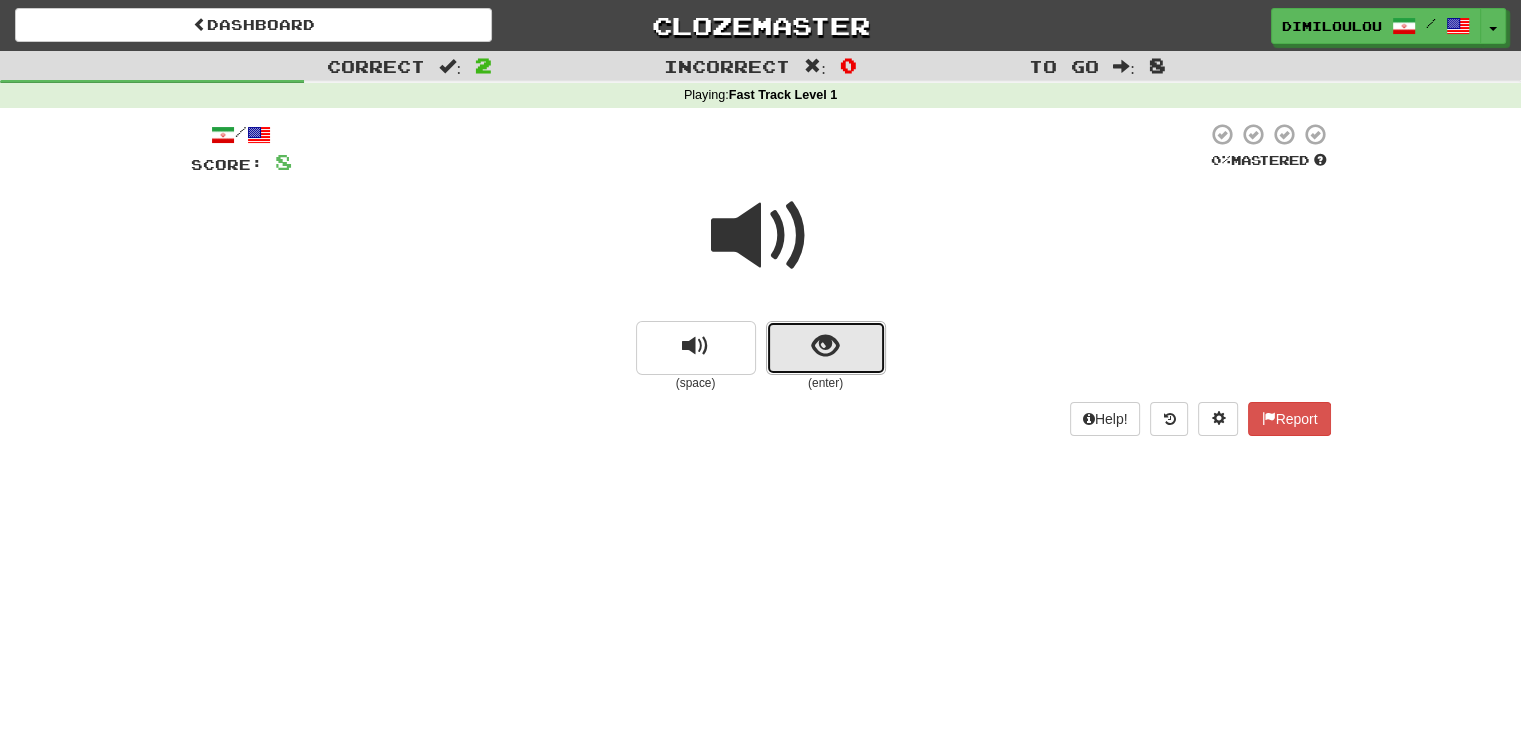 click at bounding box center (826, 348) 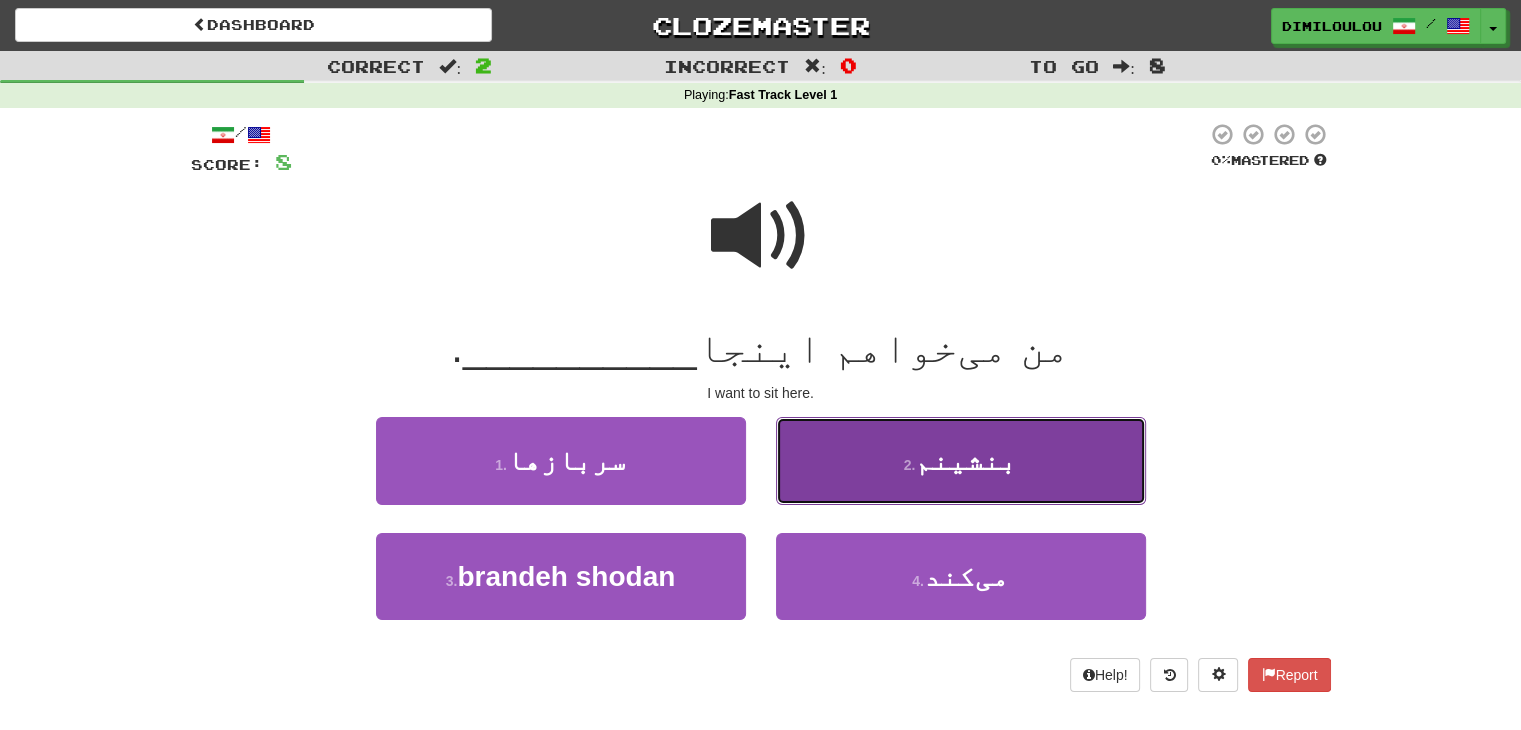 click on "2 .  بنشینم" at bounding box center (961, 460) 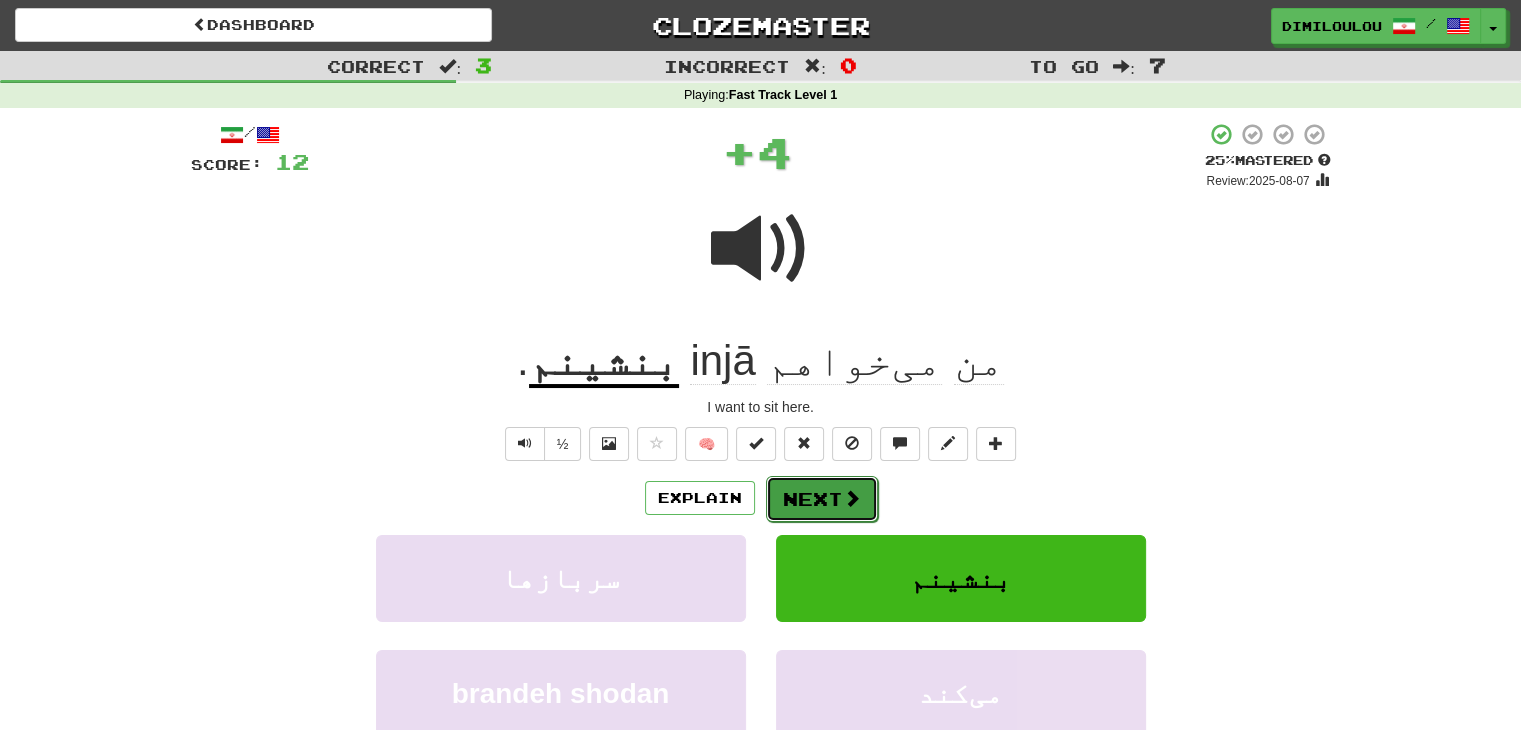 click on "Next" at bounding box center (822, 499) 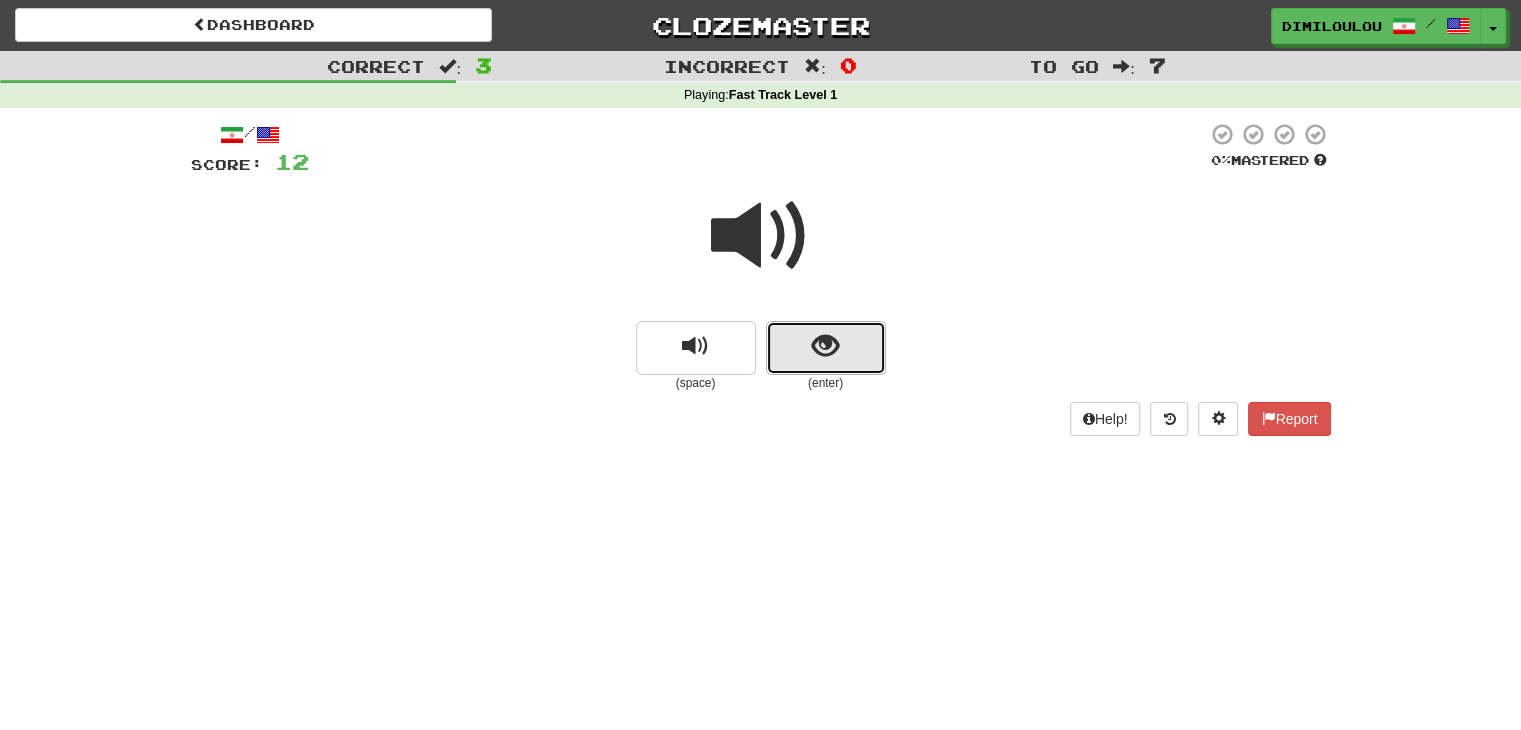 click at bounding box center (825, 346) 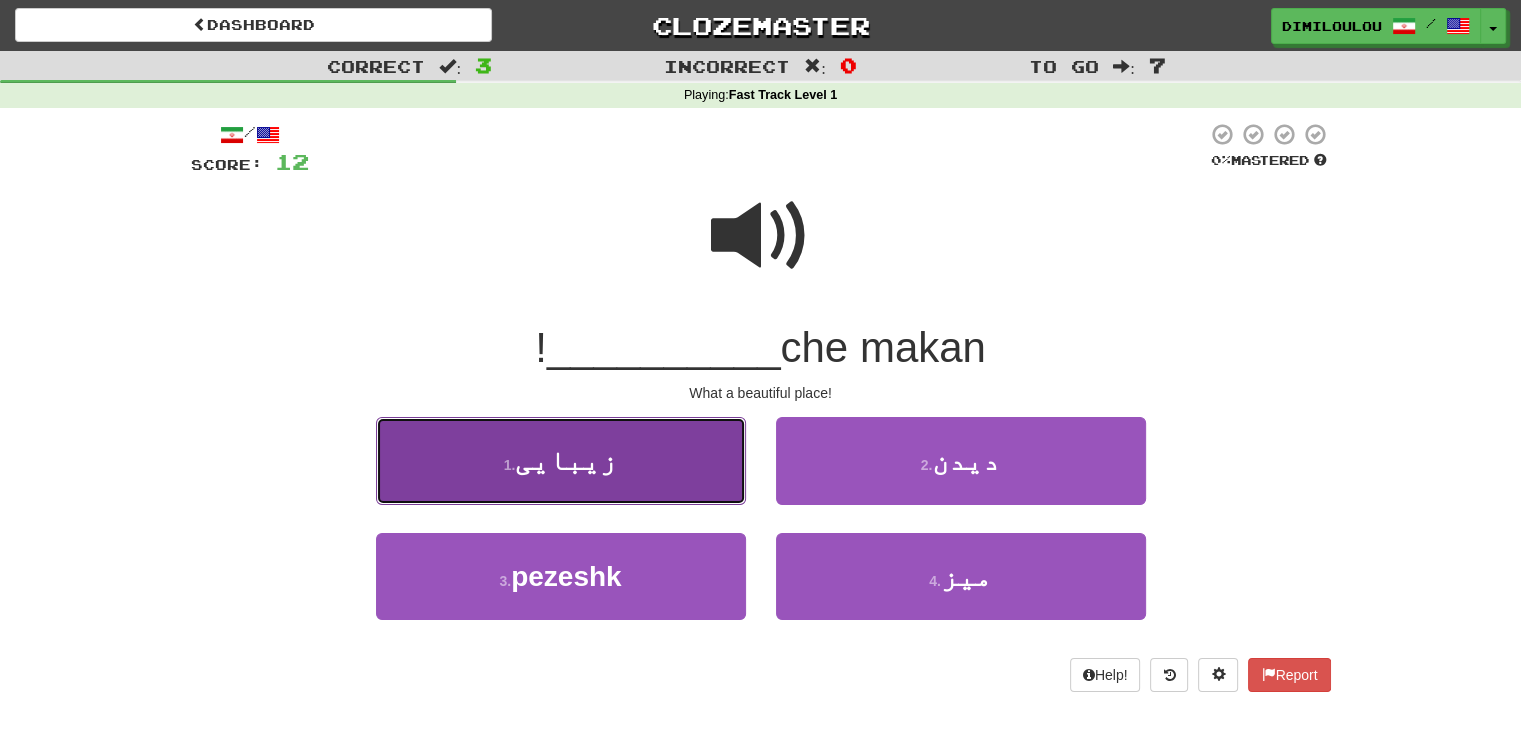 click on "1 .  زیبایی" at bounding box center (561, 460) 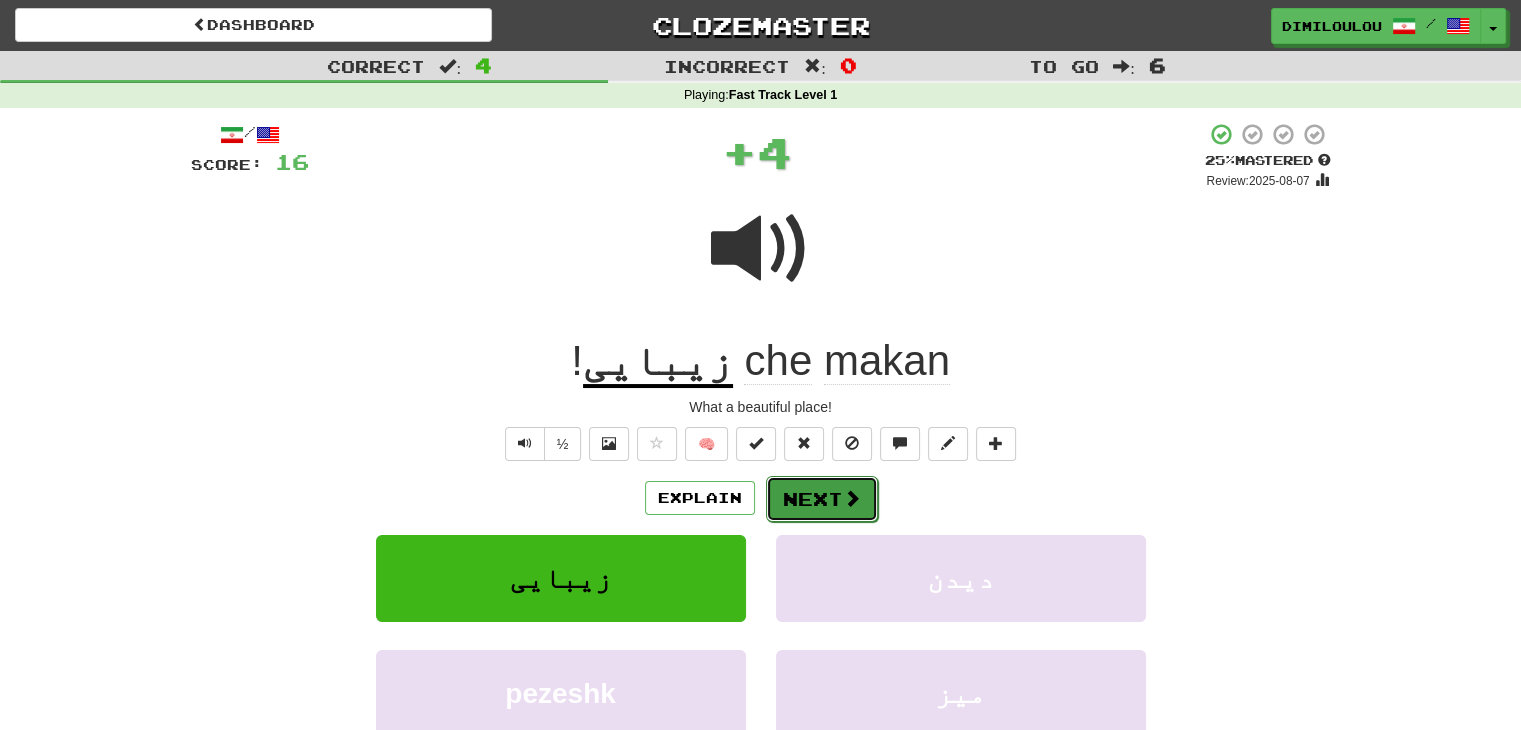 click at bounding box center (852, 498) 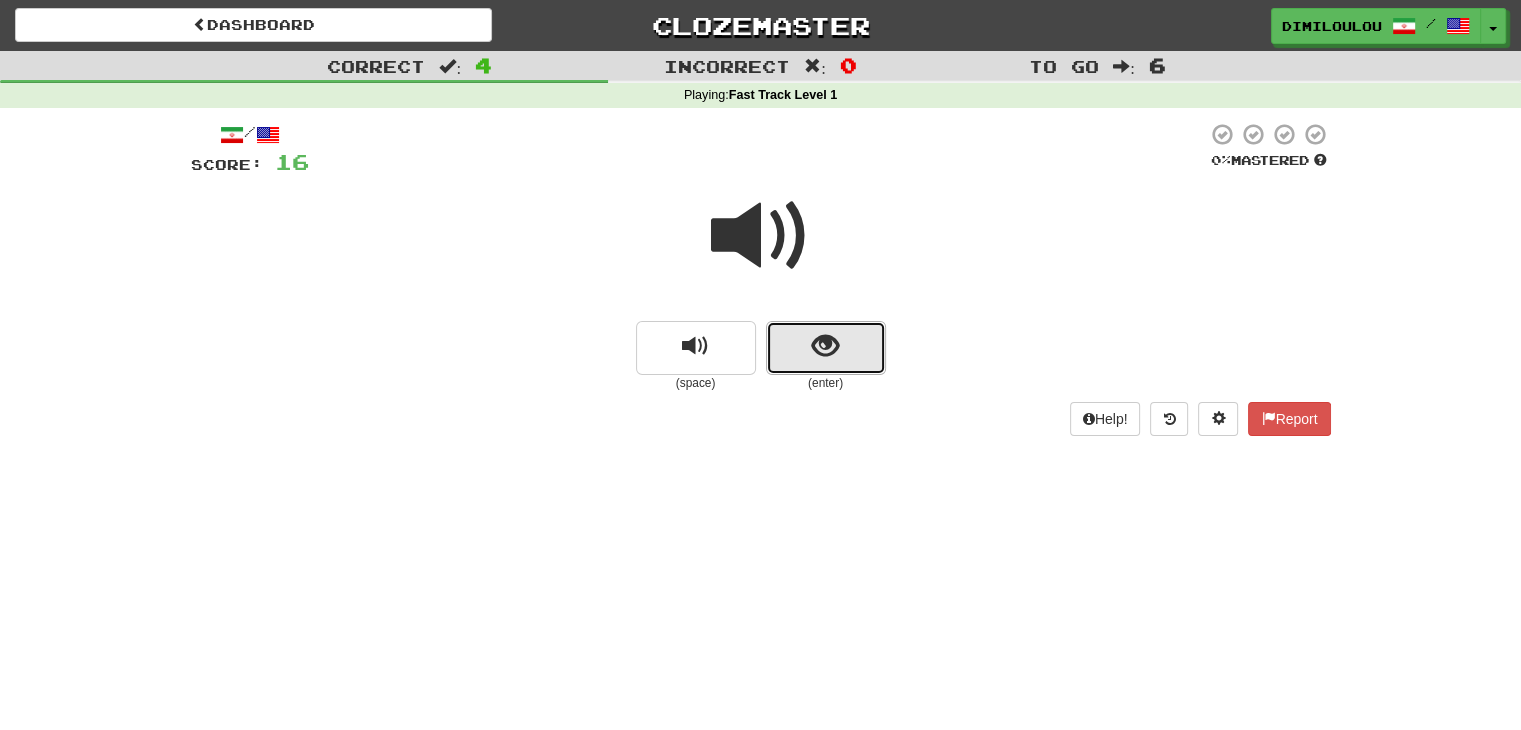 click at bounding box center (825, 346) 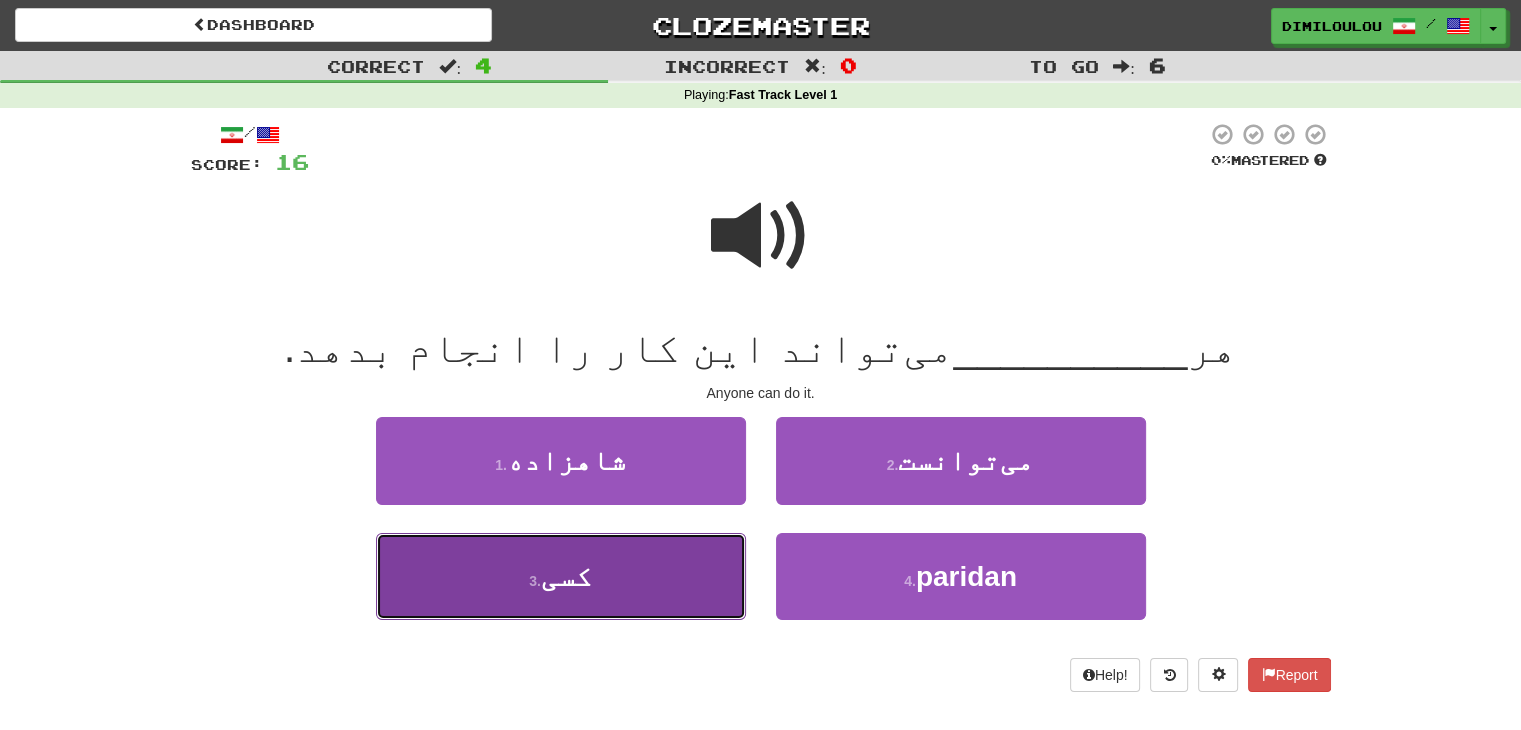 click on "3 .  کسی" at bounding box center (561, 576) 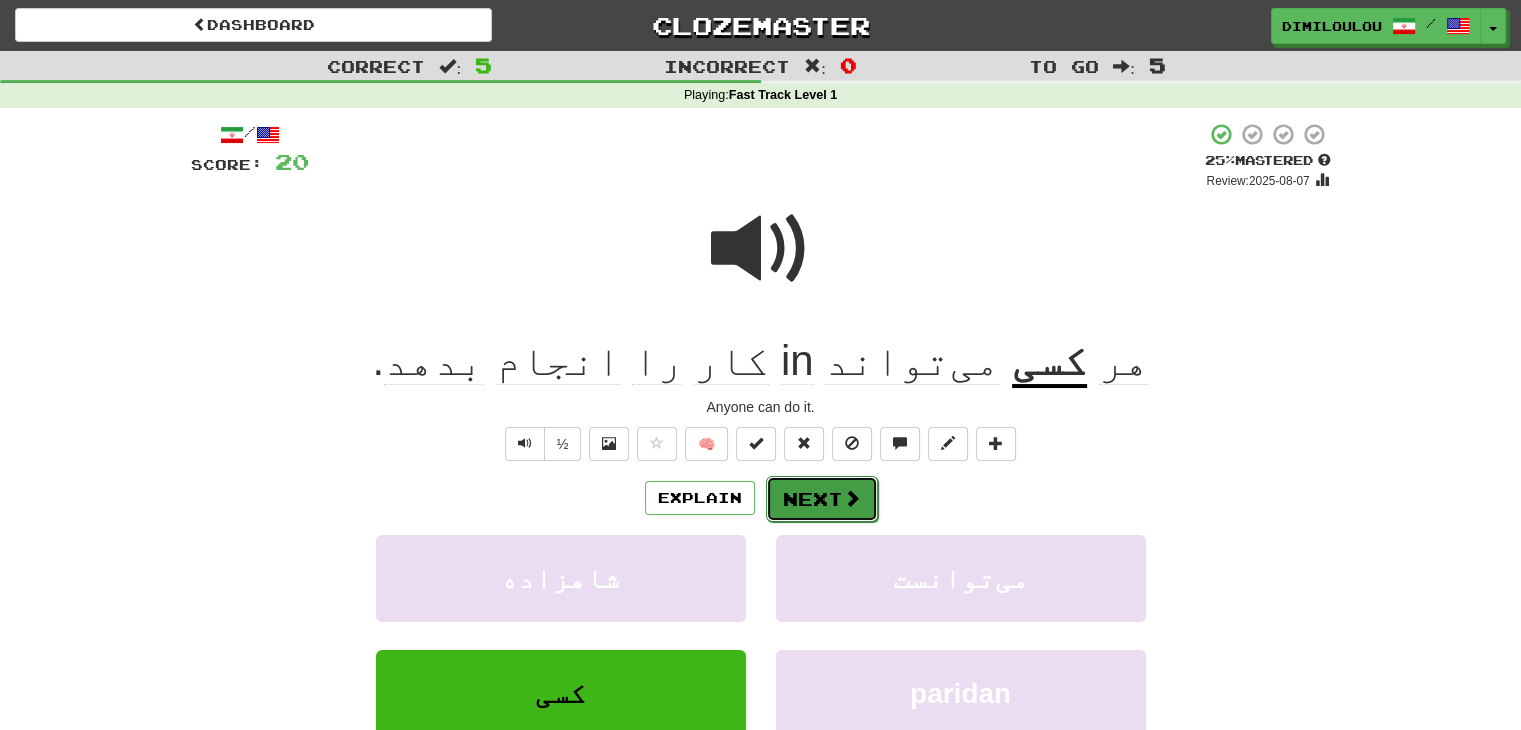 click on "Next" at bounding box center [822, 499] 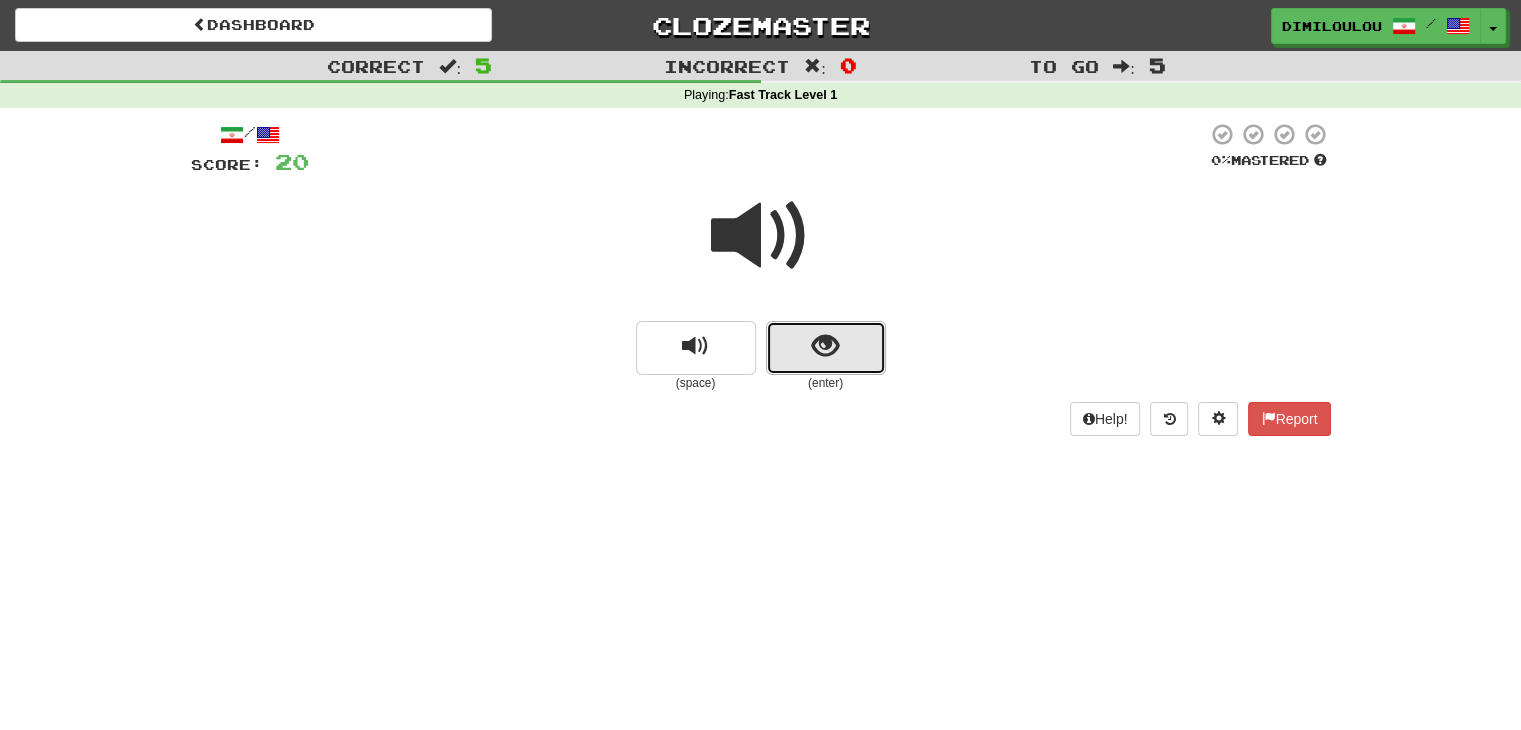 click at bounding box center (826, 348) 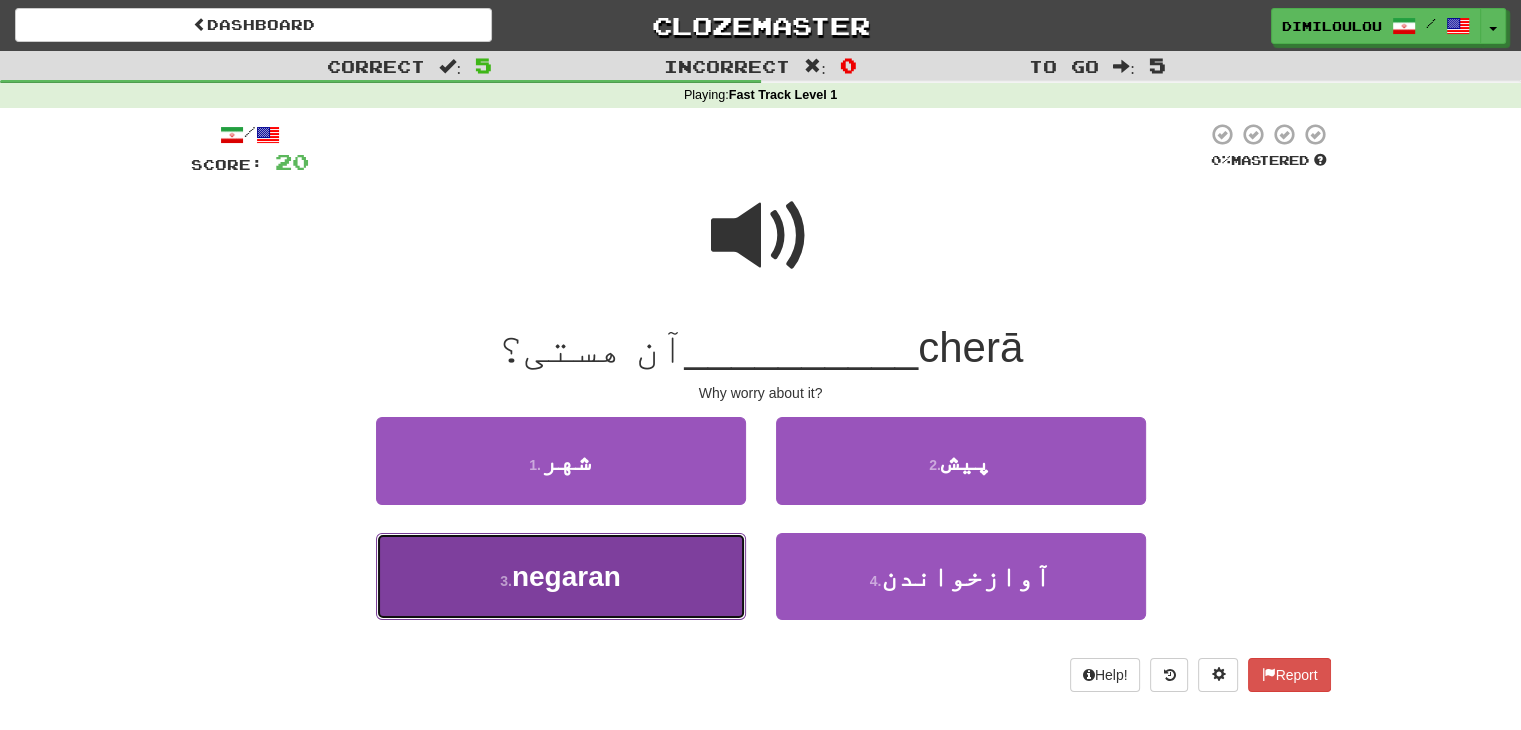 click on "3 .  نگران" at bounding box center (561, 576) 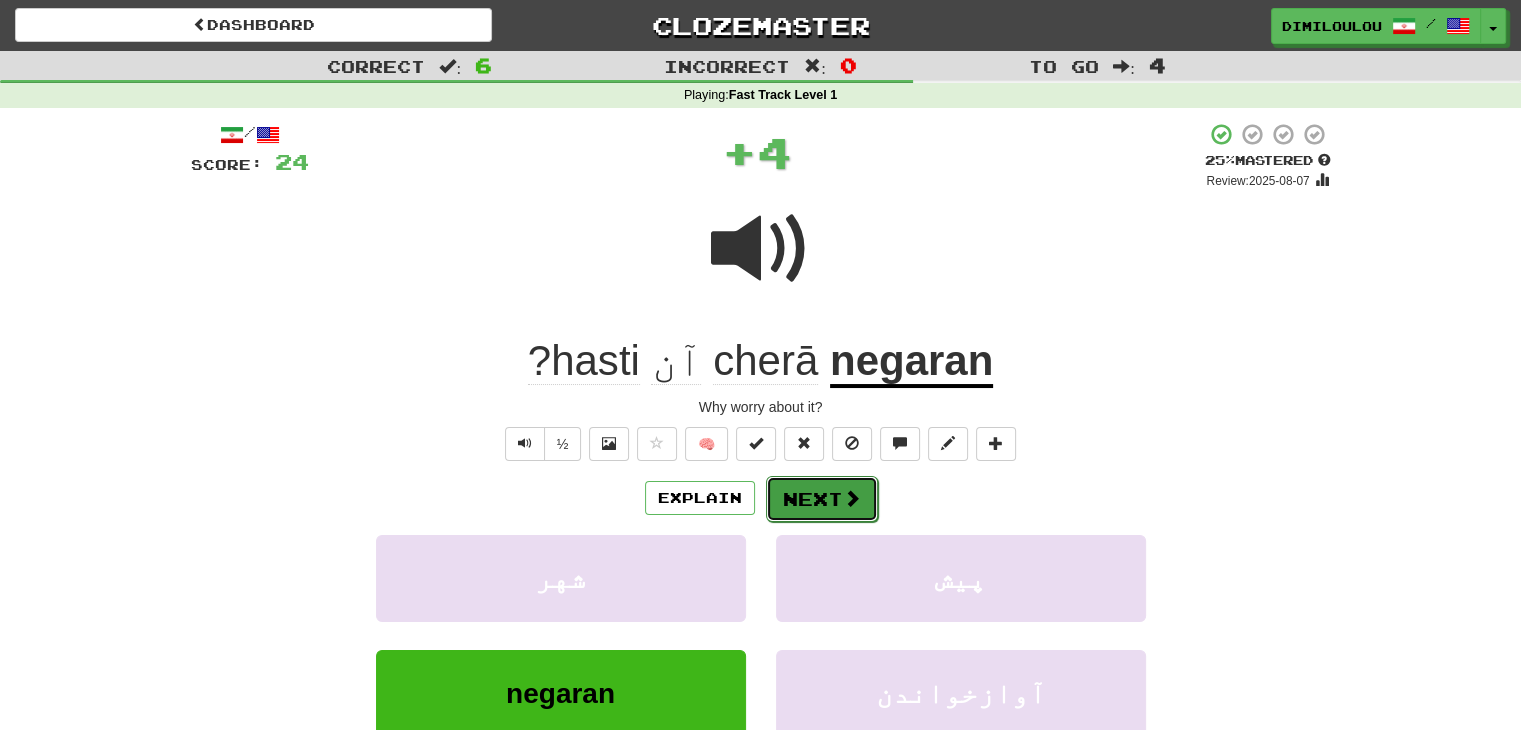 click at bounding box center [852, 498] 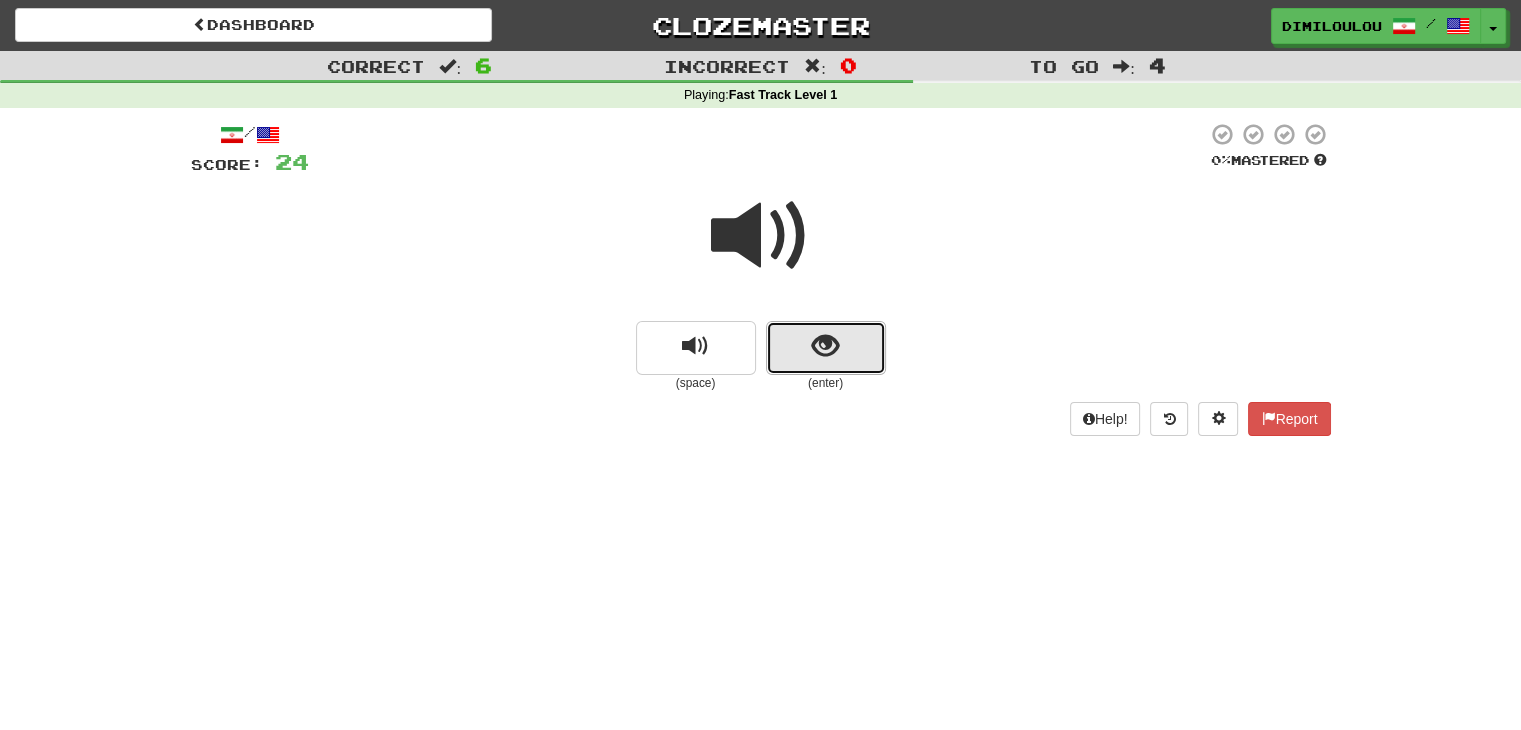 click at bounding box center [826, 348] 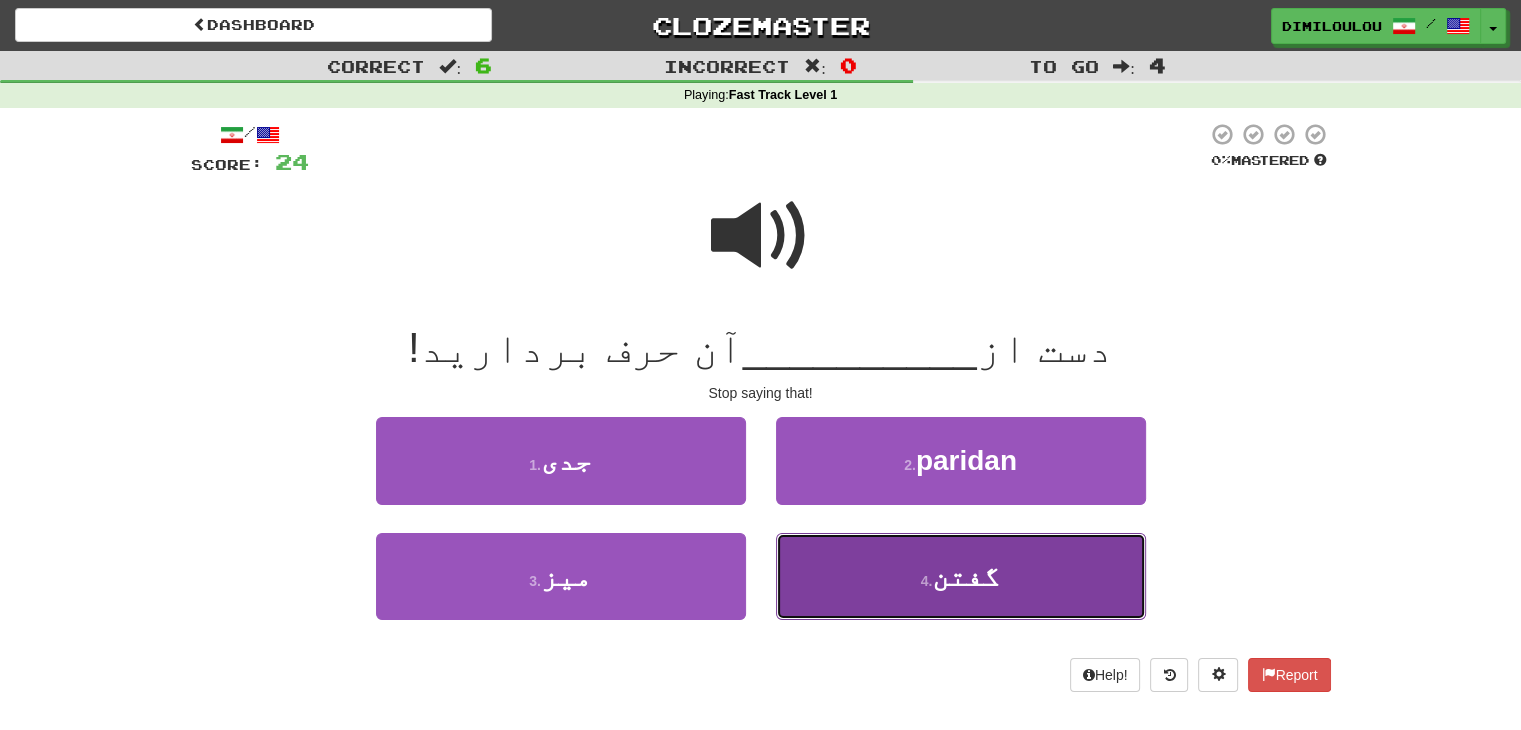 click on "4 .  گفتن" at bounding box center (961, 576) 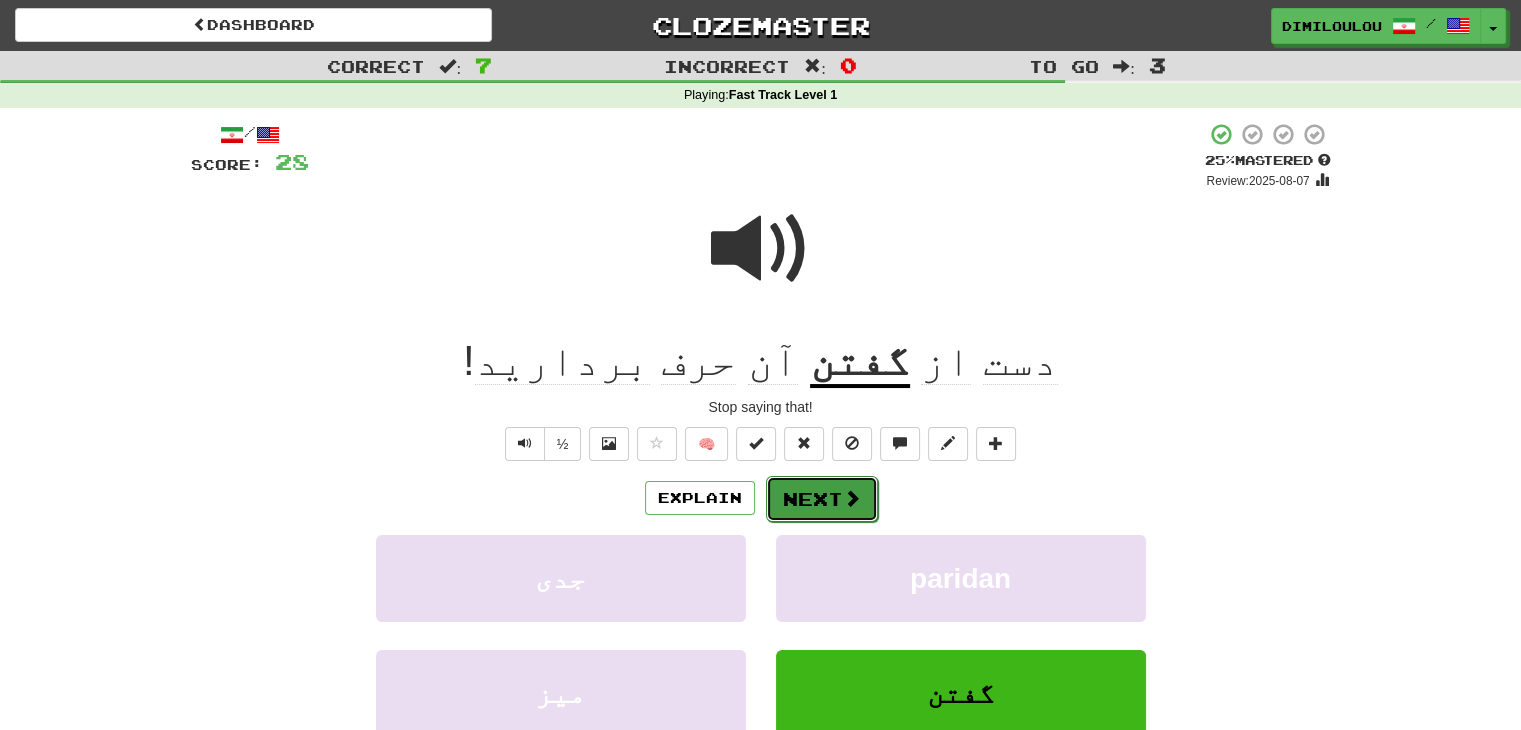 click on "Next" at bounding box center (822, 499) 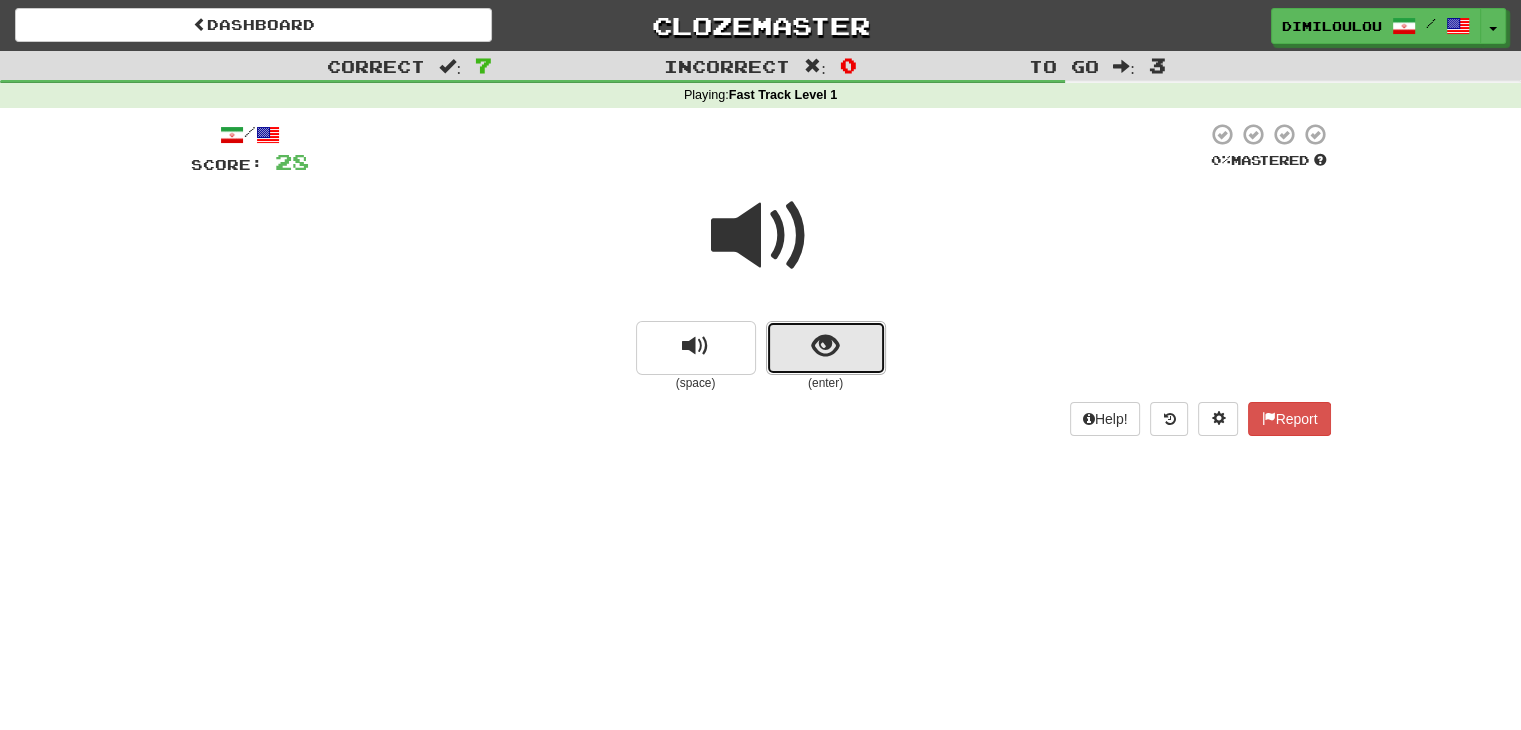 click at bounding box center (826, 348) 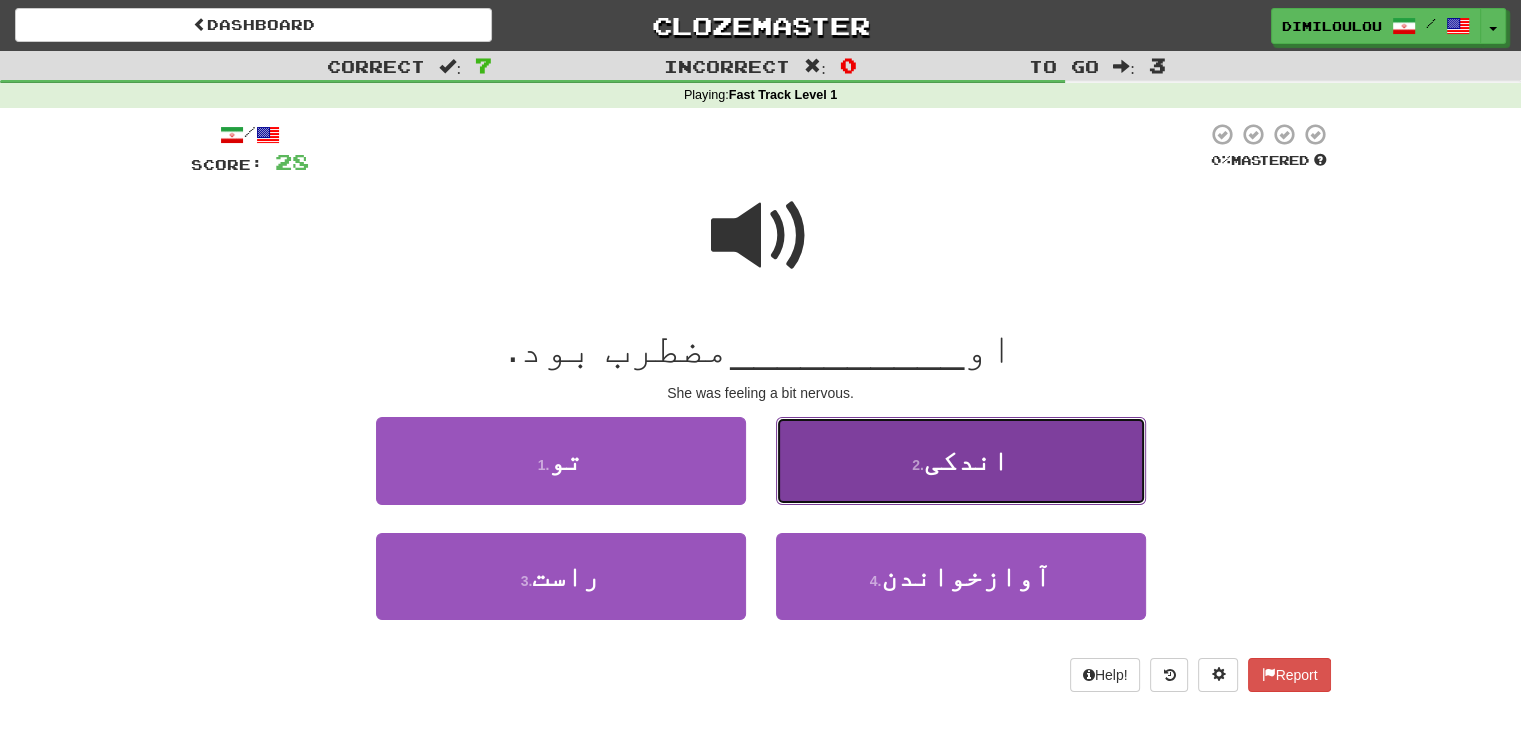 click on "2 .  اندکی" at bounding box center [961, 460] 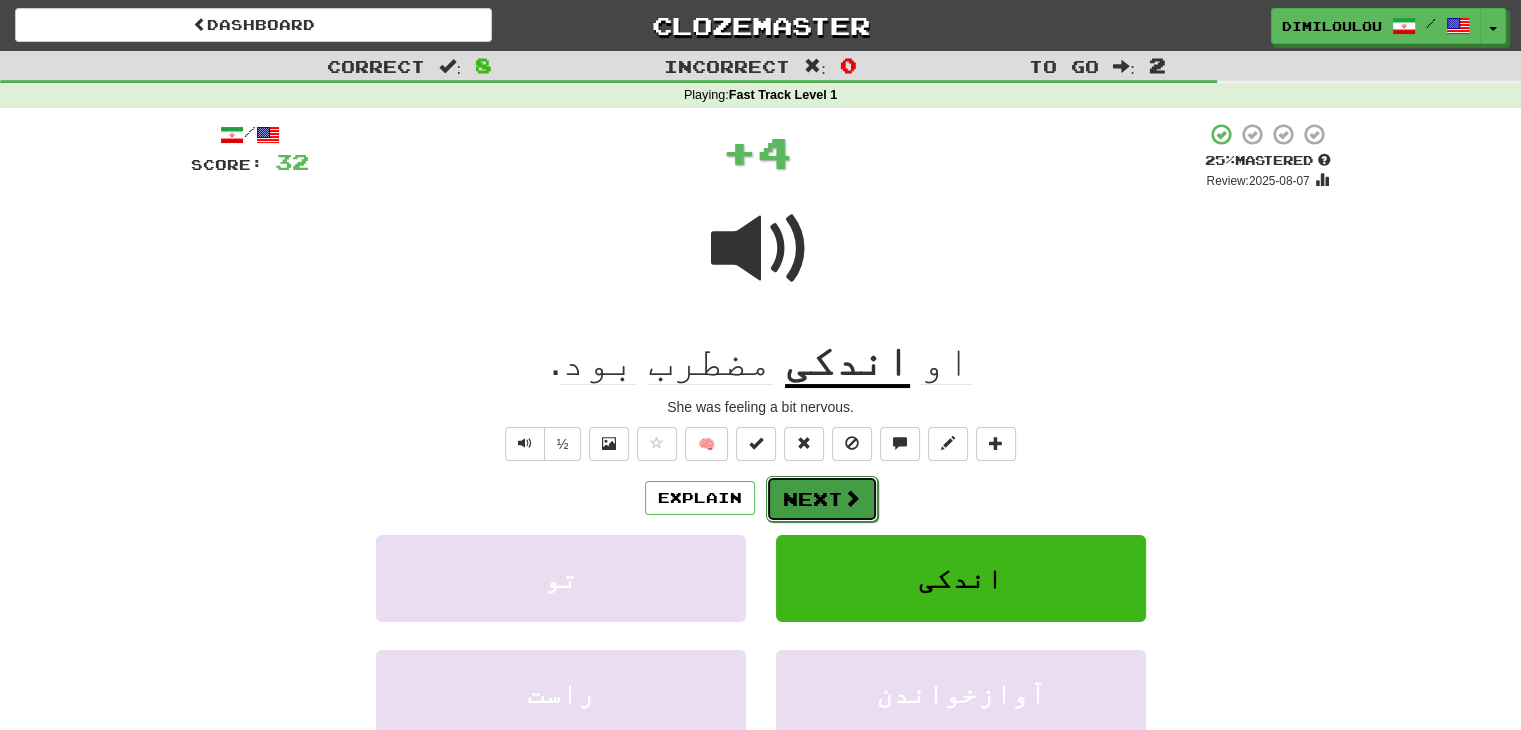 click on "Next" at bounding box center (822, 499) 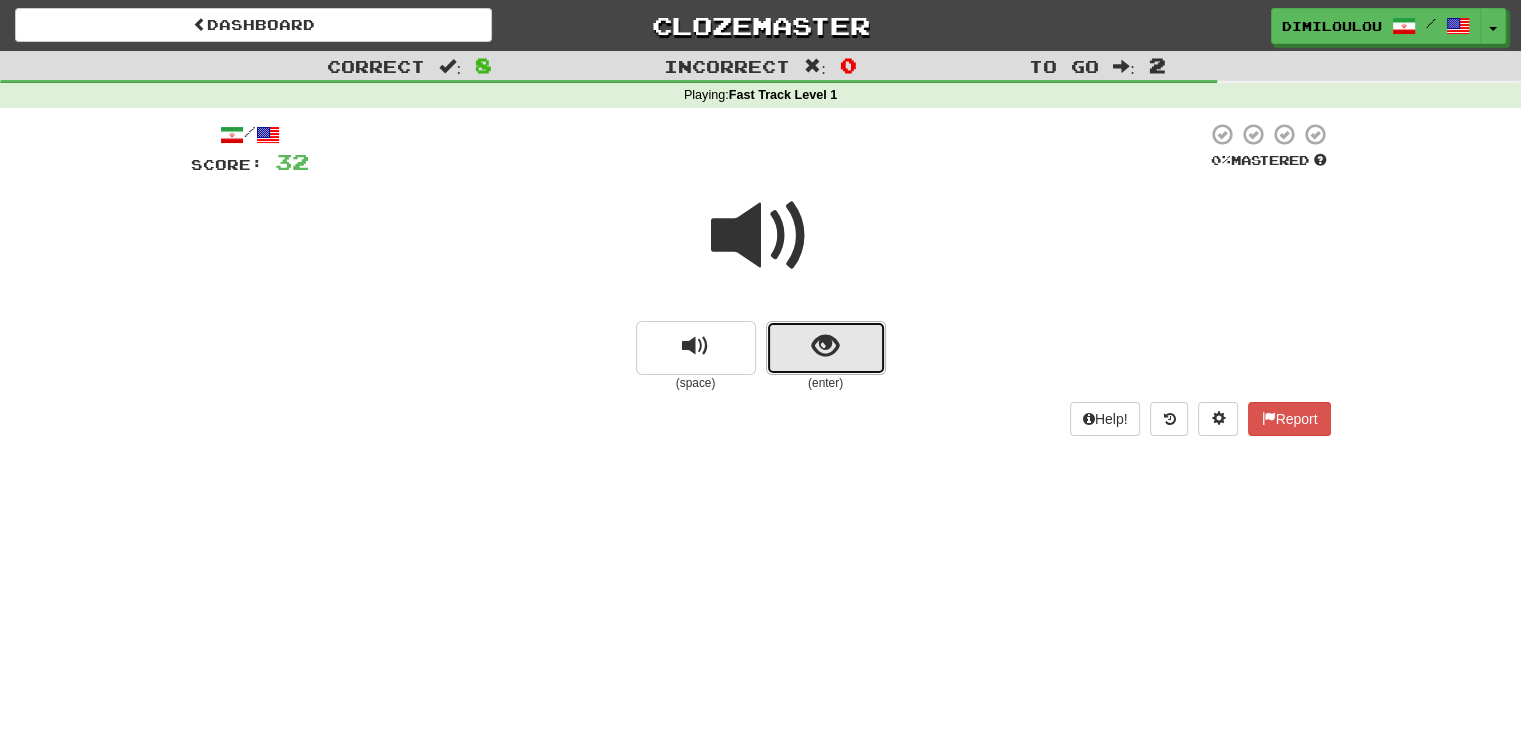 click at bounding box center [826, 348] 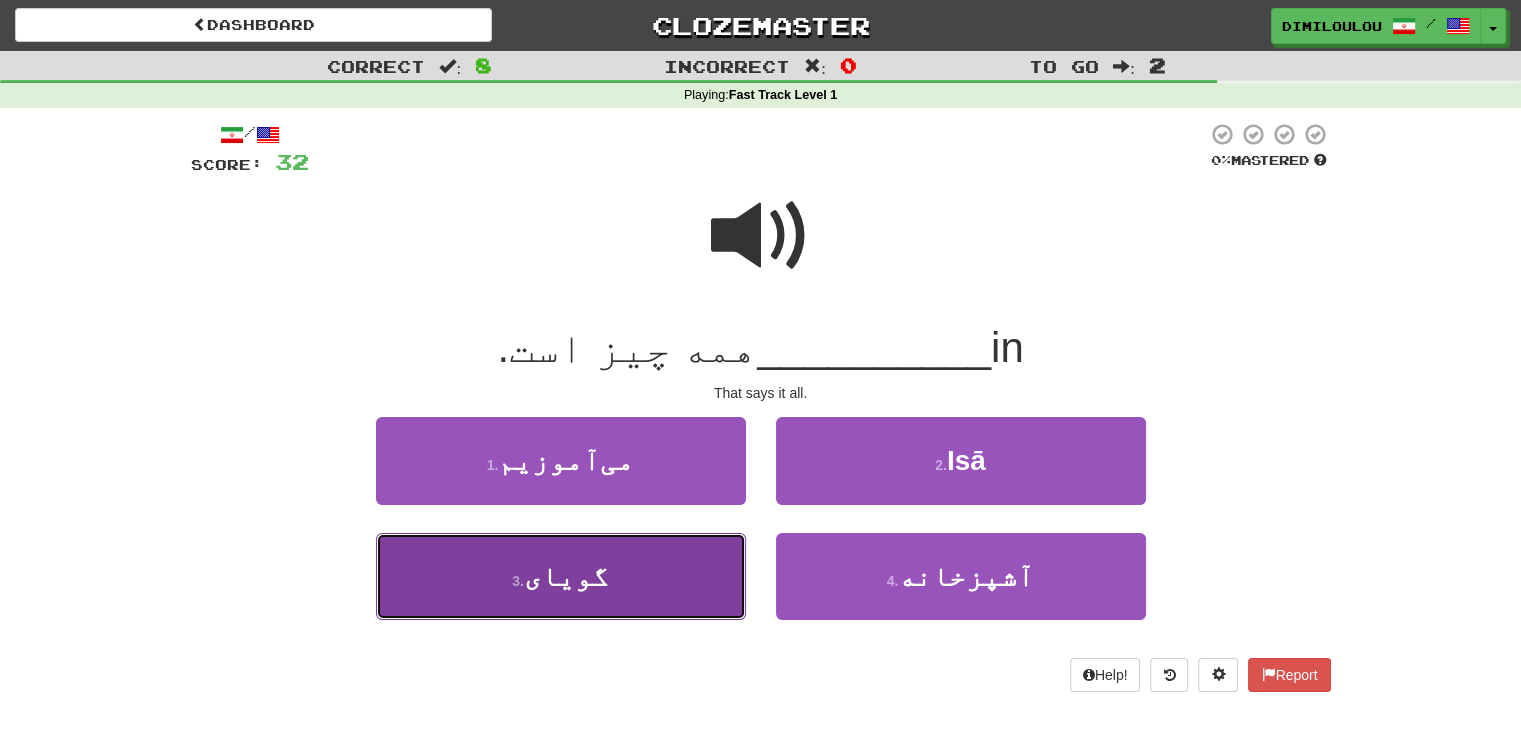 click on "3 .  گویای" at bounding box center [561, 576] 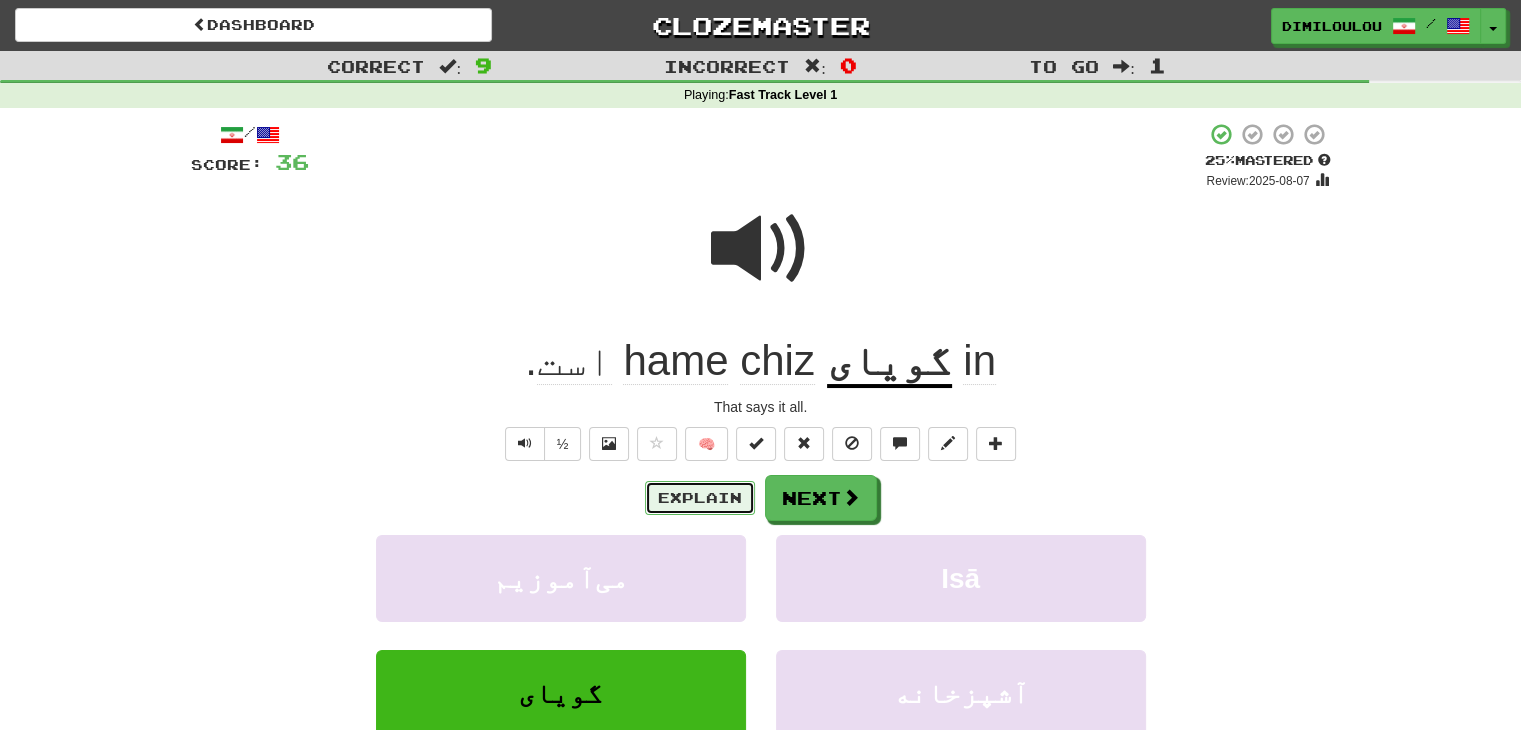 click on "Explain" at bounding box center (700, 498) 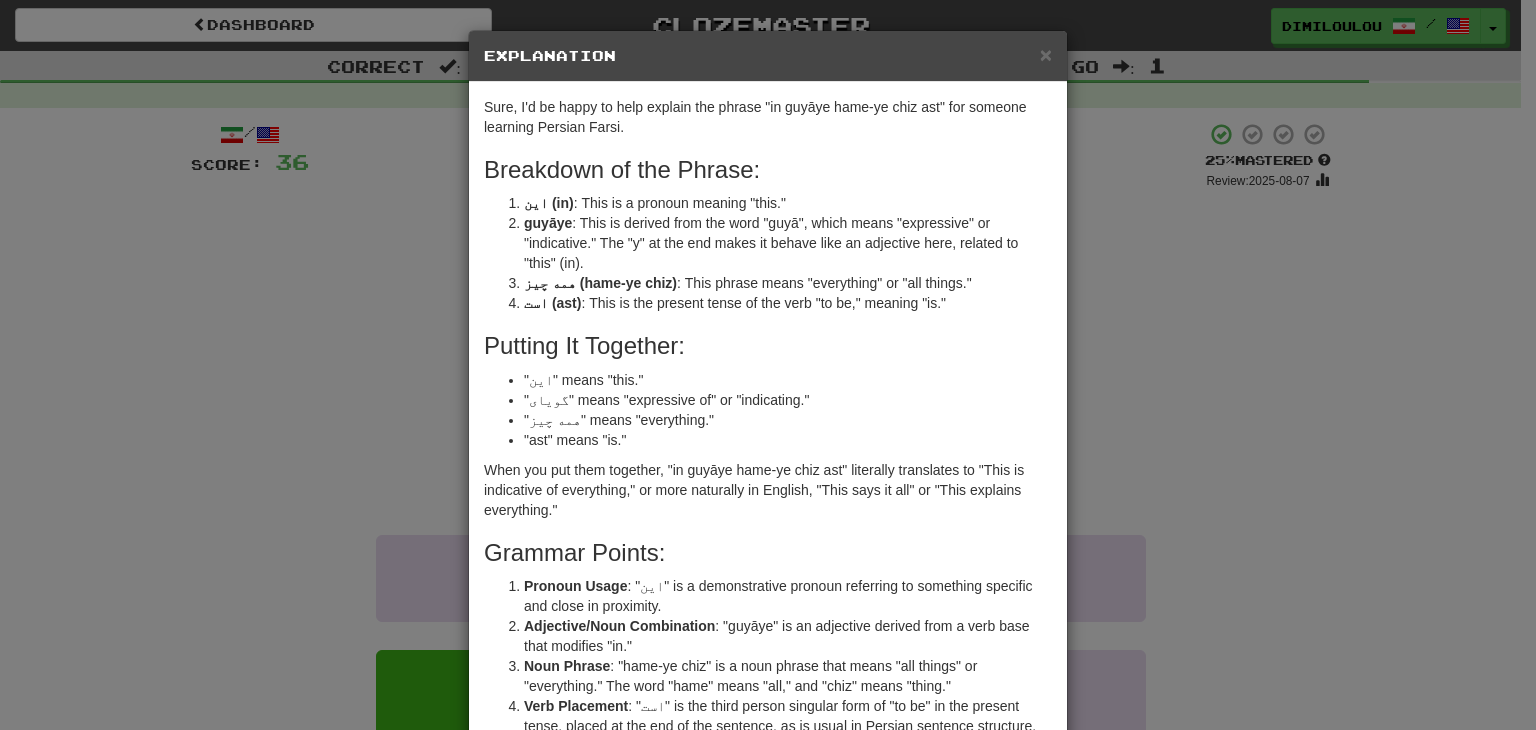 click on "× Explanation Sure, I'd be happy to help explain the phrase "این گویای همه چیز است" for someone learning Persian Farsi.
Breakdown of the Phrase:
این (in) : This is a pronoun meaning "this."
گویای (guyāye) : This is derived from the word "گویا" (guyā), which means "expressive" or "indicative." The "ی" at the end makes it behave like an adjective here, related to "this" (این).
همه چیز (hame-ye chiz) : This phrase means "everything" or "all things."
است (ast) : This is the present tense of the verb "to be," meaning "is."
Putting It Together:
"این" means "this."
"گویای" means "expressive of" or "indicating."
"همه چیز" means "everything."
"است" means "is."
When you put them together, "این گویای همه چیز است" literally translates to "This is indicative of everything," or more naturally in English, "This says it all" or "This explains everything."
Grammar Points:
Pronoun Usage
Noun Phrase" at bounding box center [768, 365] 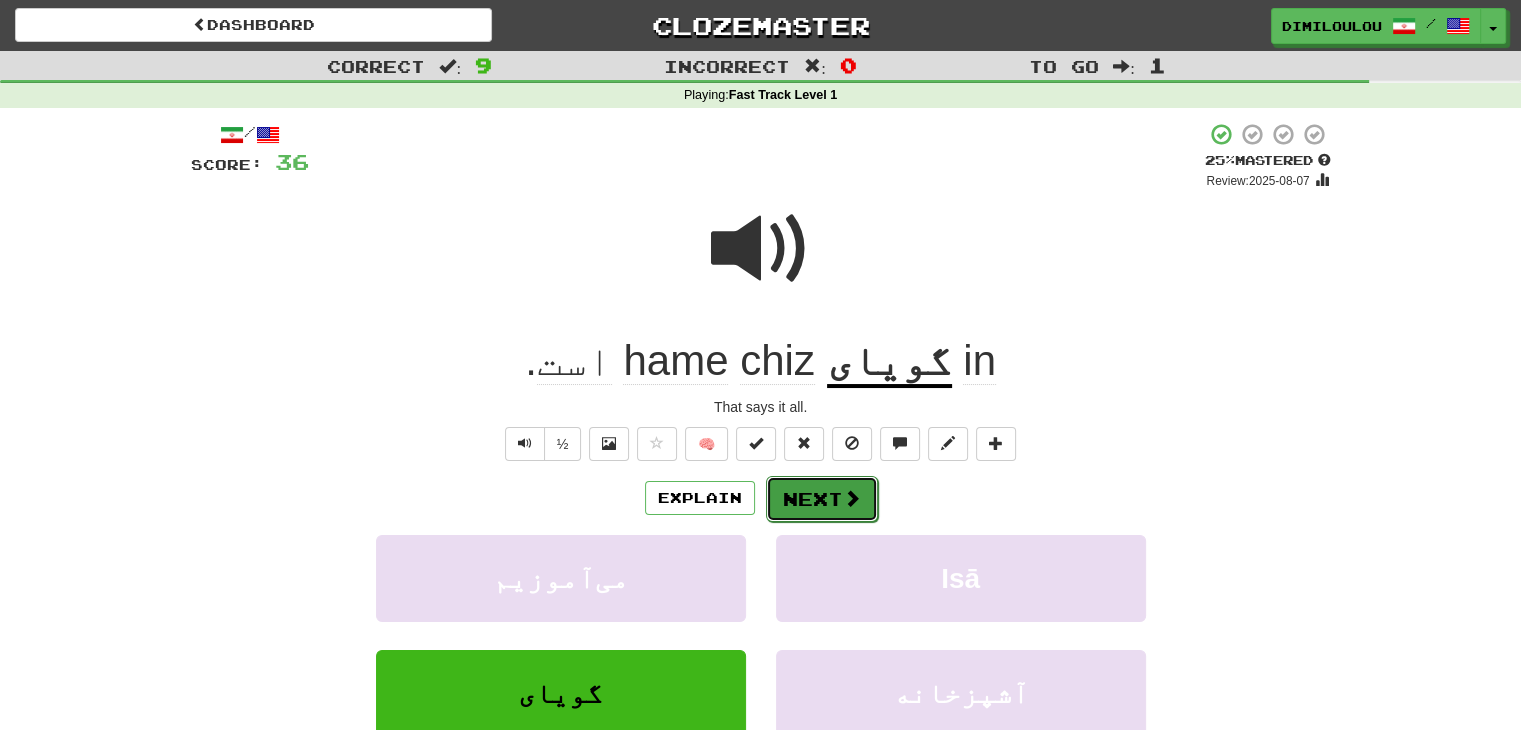 click on "Next" at bounding box center (822, 499) 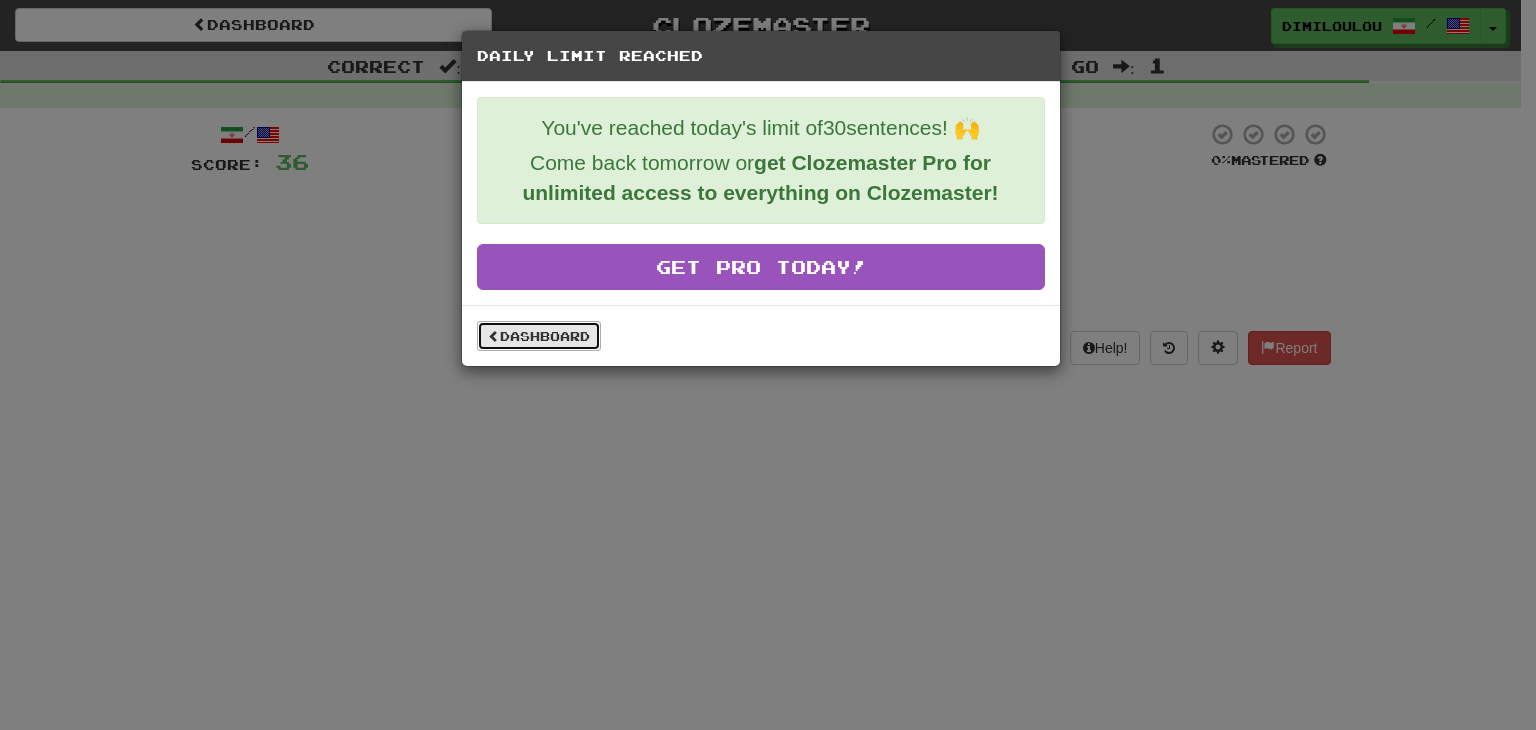click on "Dashboard" at bounding box center (539, 336) 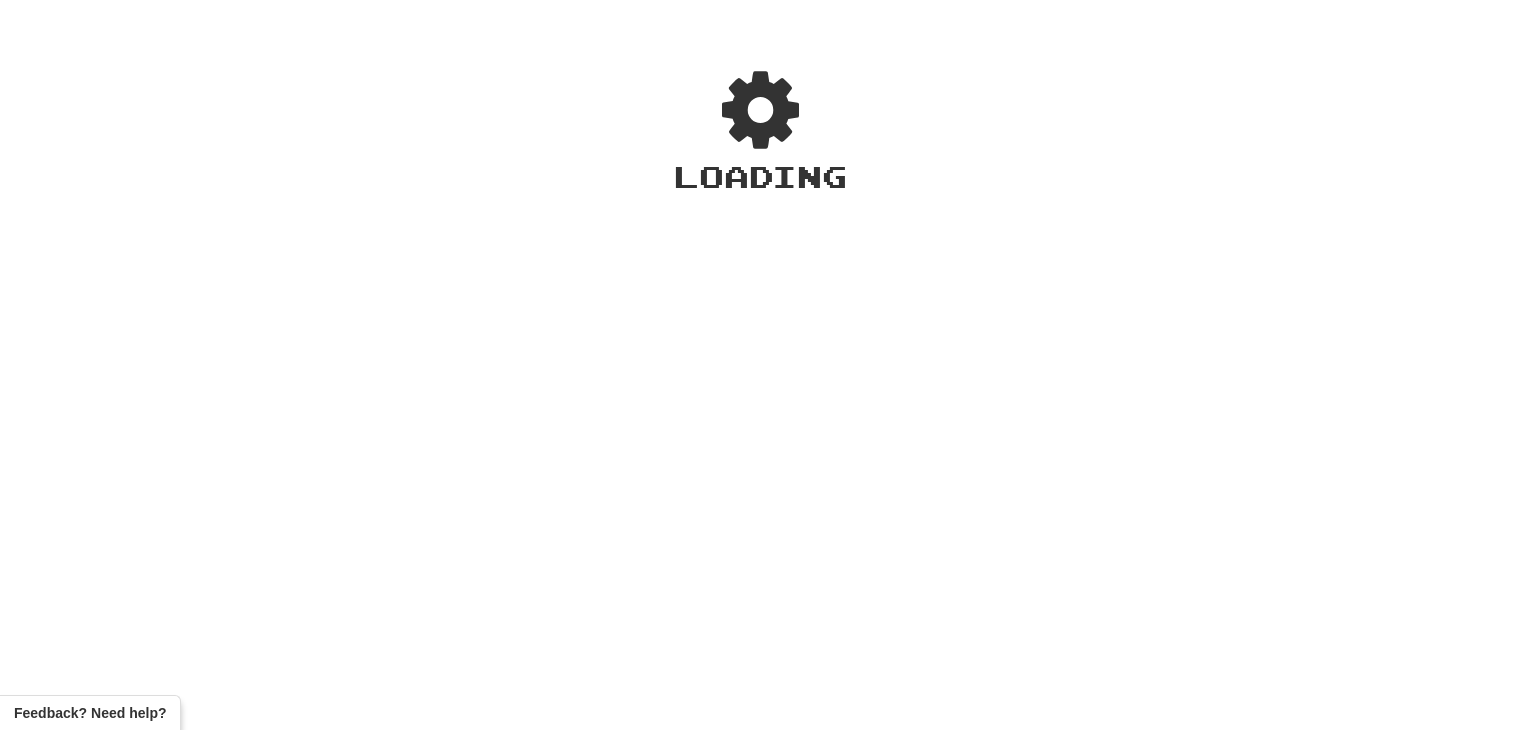 scroll, scrollTop: 0, scrollLeft: 0, axis: both 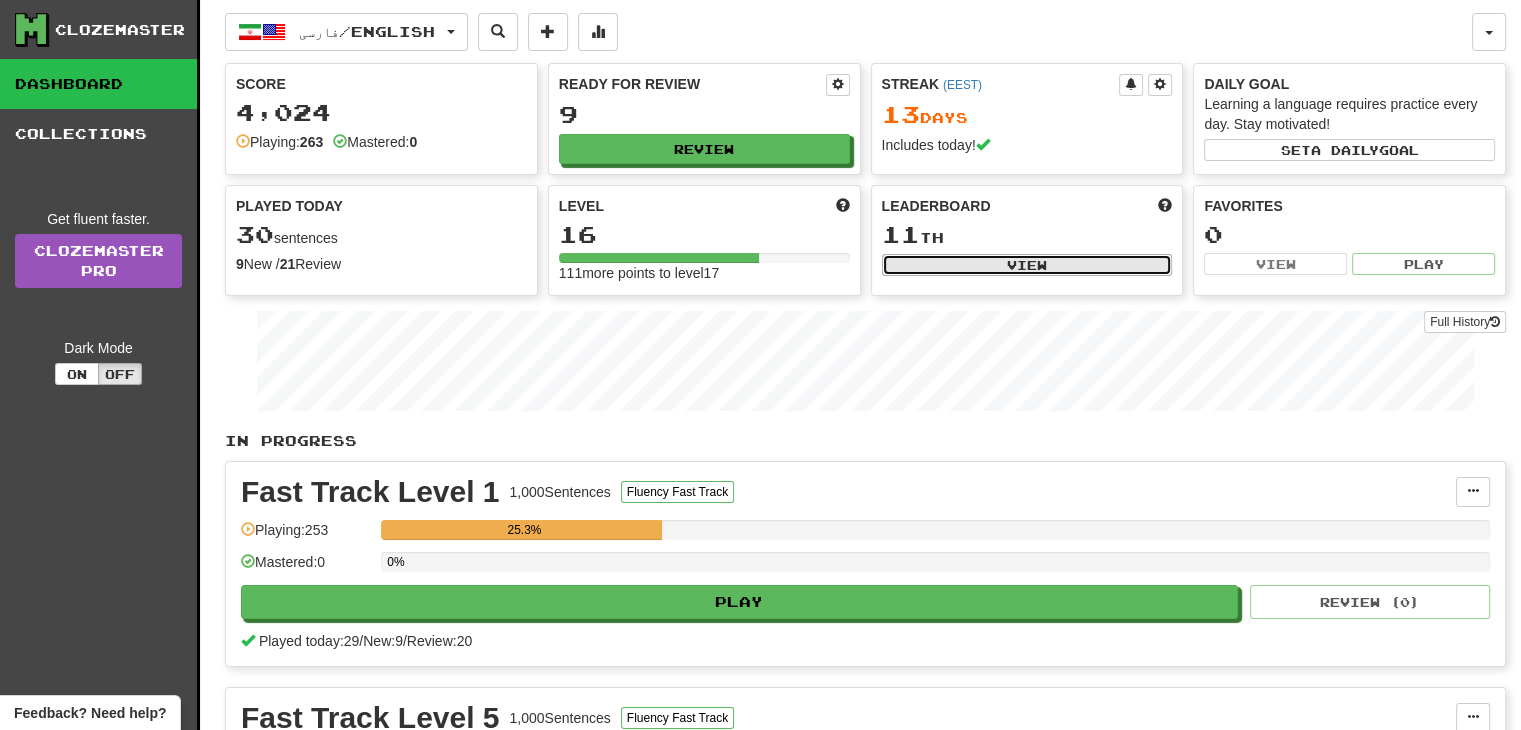 click on "View" at bounding box center (1027, 265) 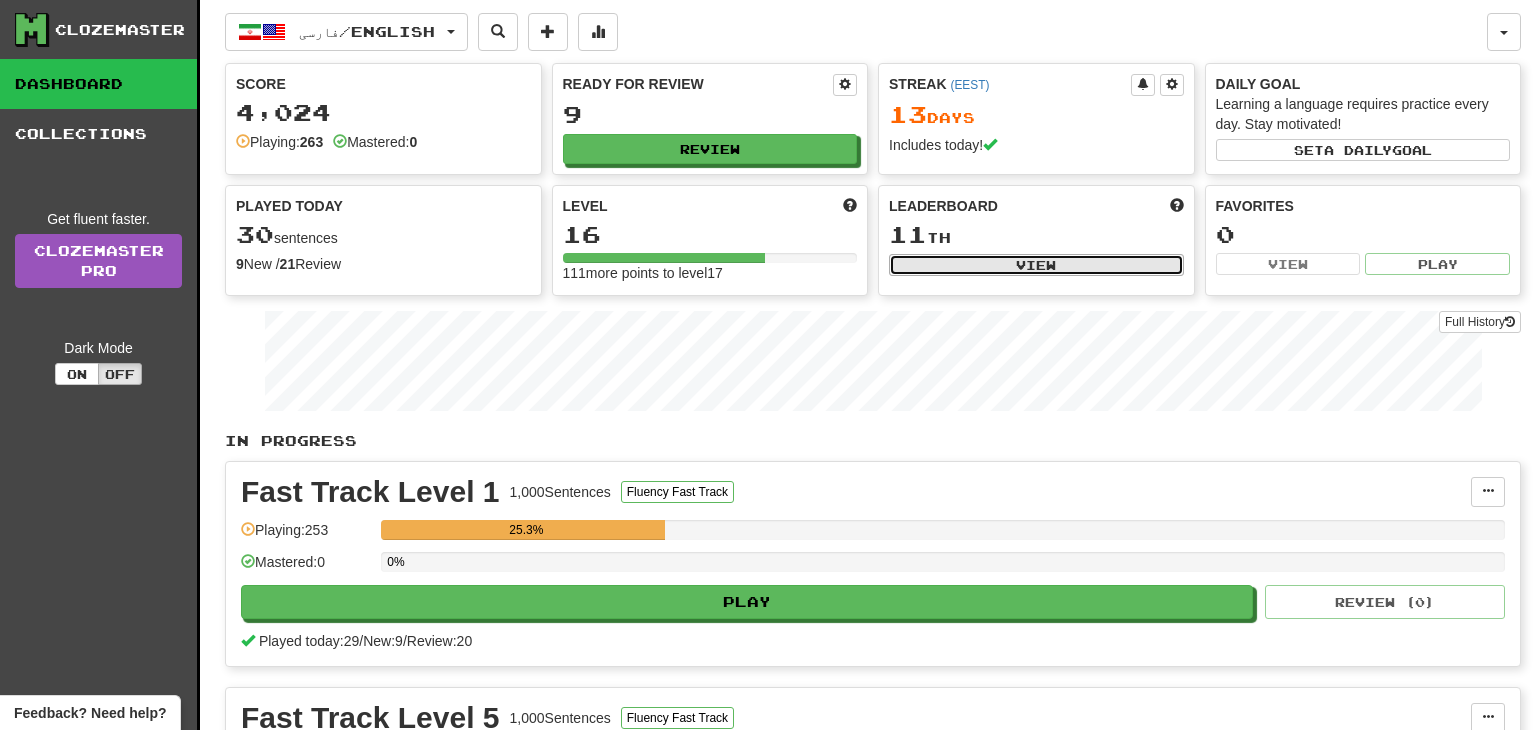 select on "**********" 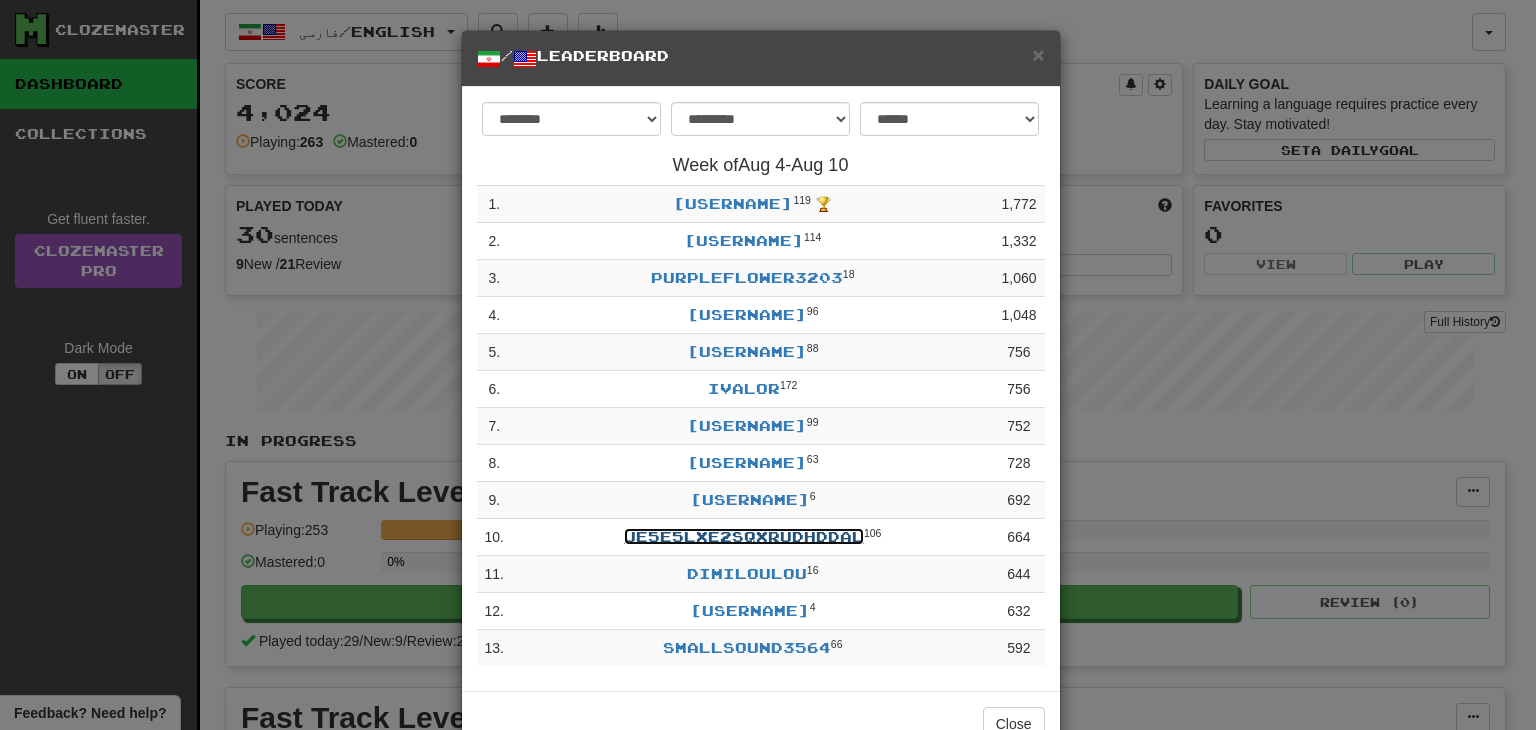 click on "Je5e5Lxe2SQXrudhdDaL" at bounding box center [744, 536] 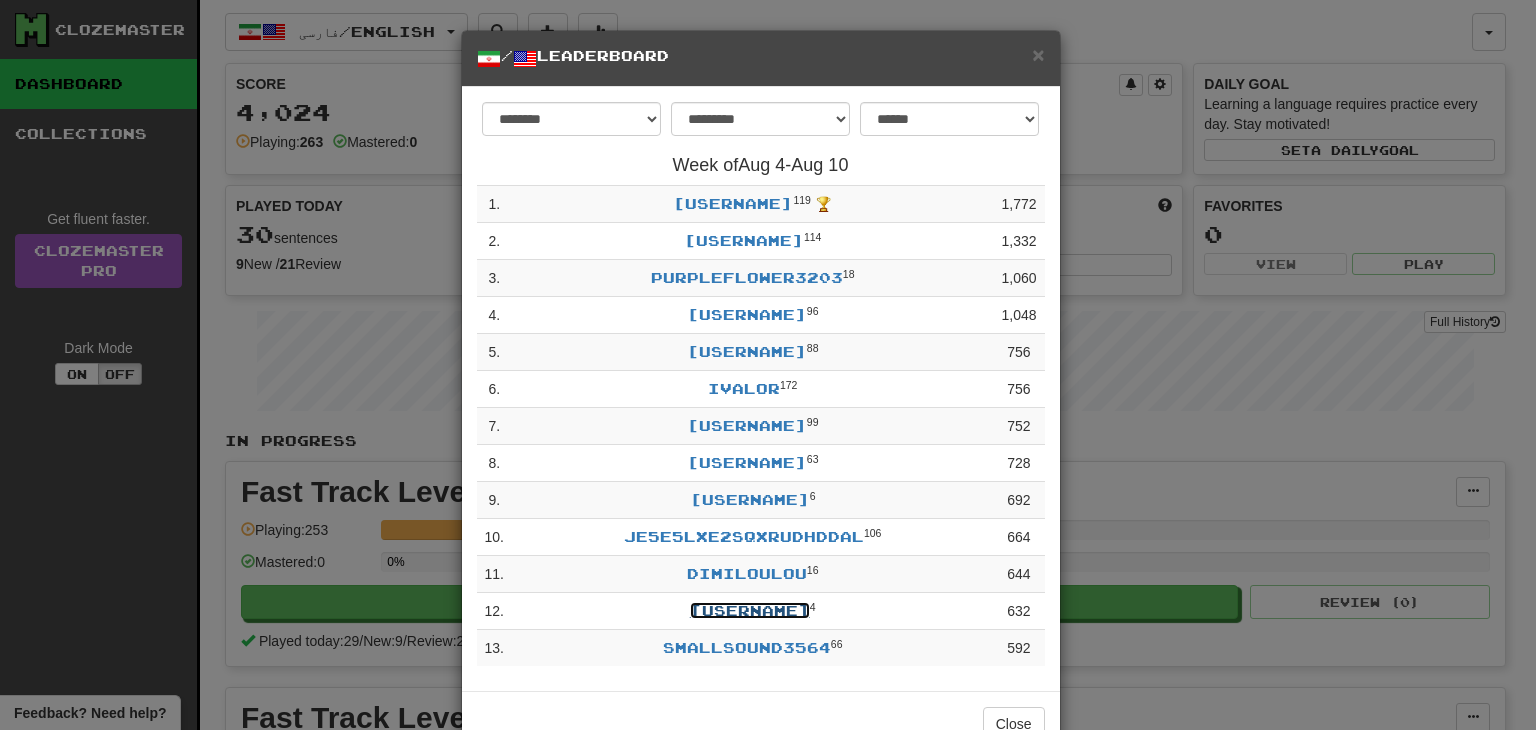 click on "MuddyFlower3070" at bounding box center [750, 610] 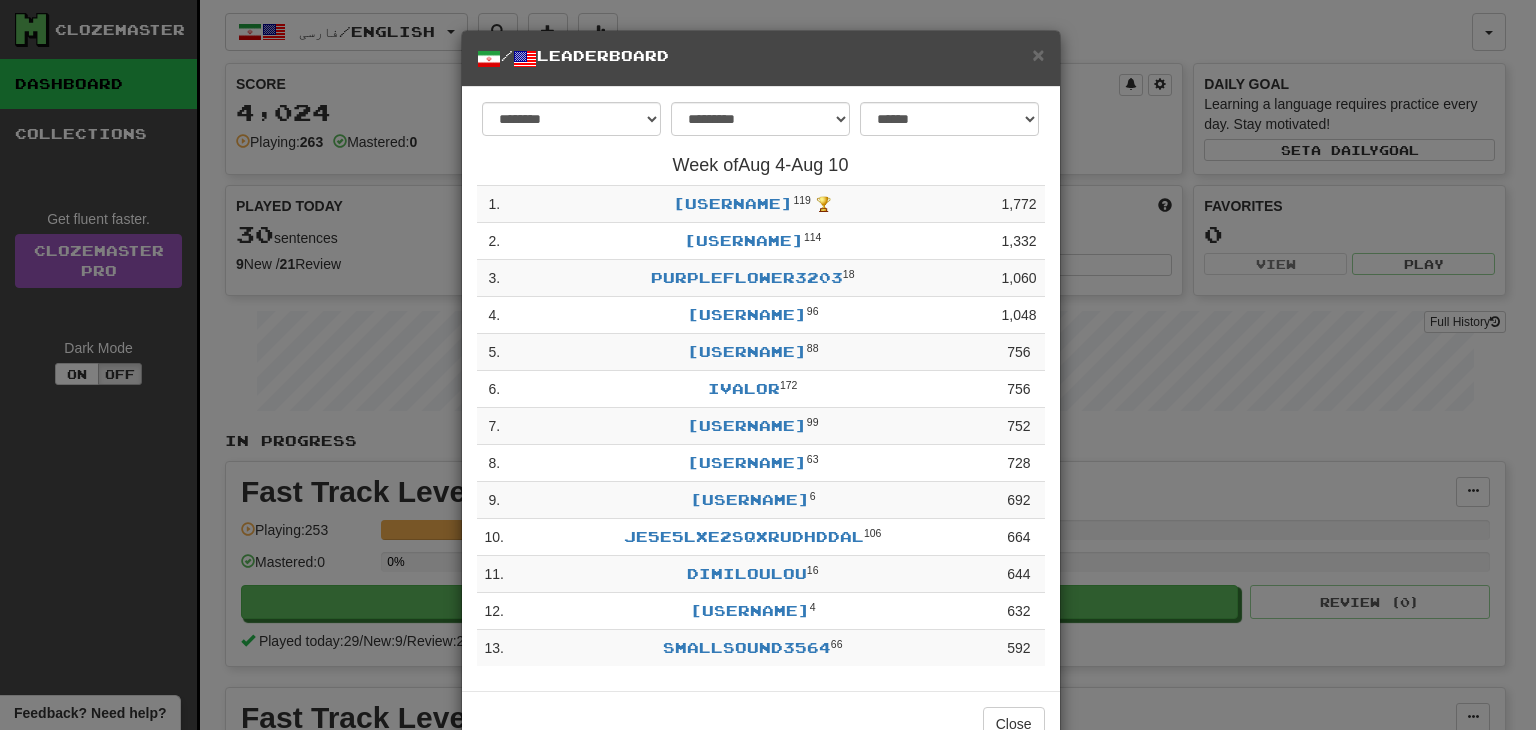 click on "**********" at bounding box center [768, 365] 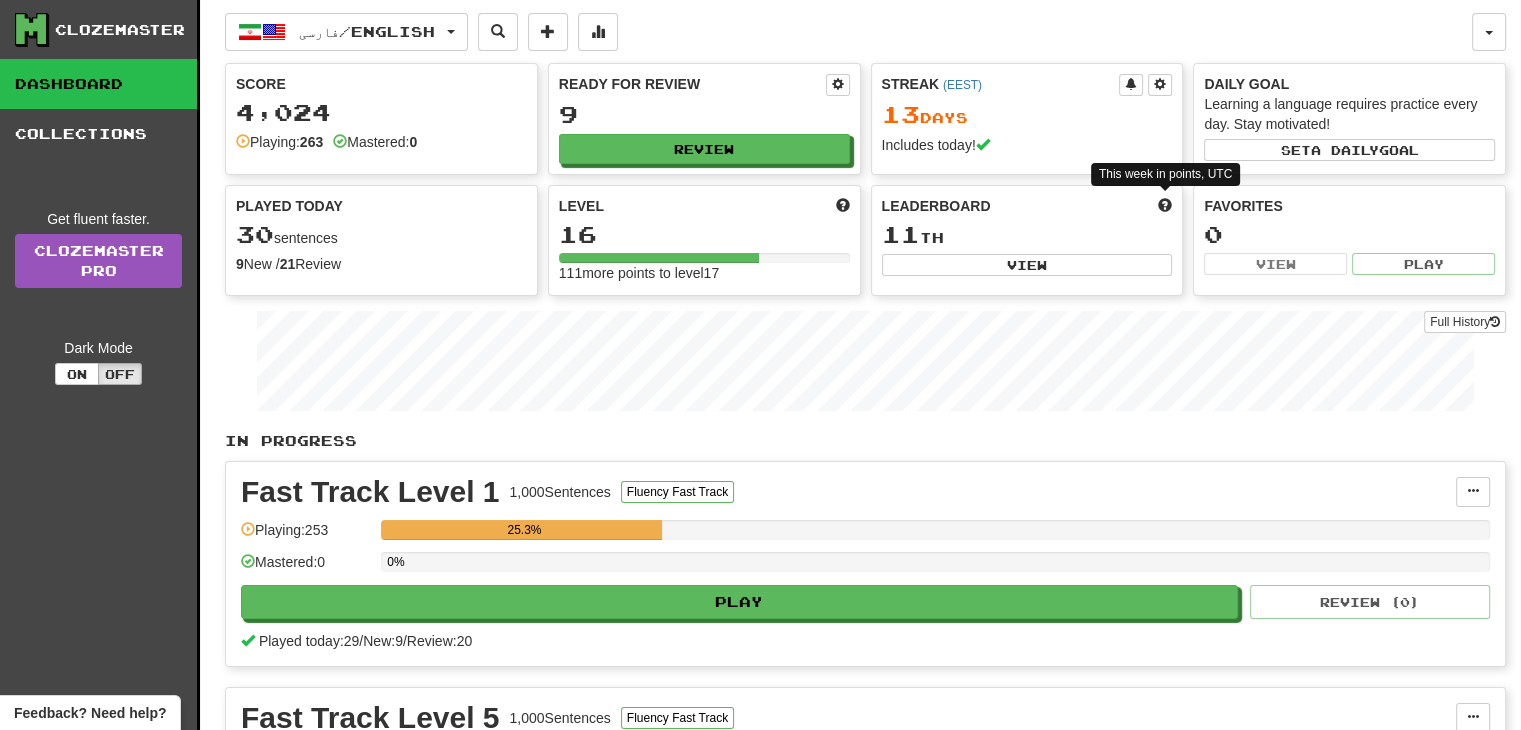 click at bounding box center [1165, 205] 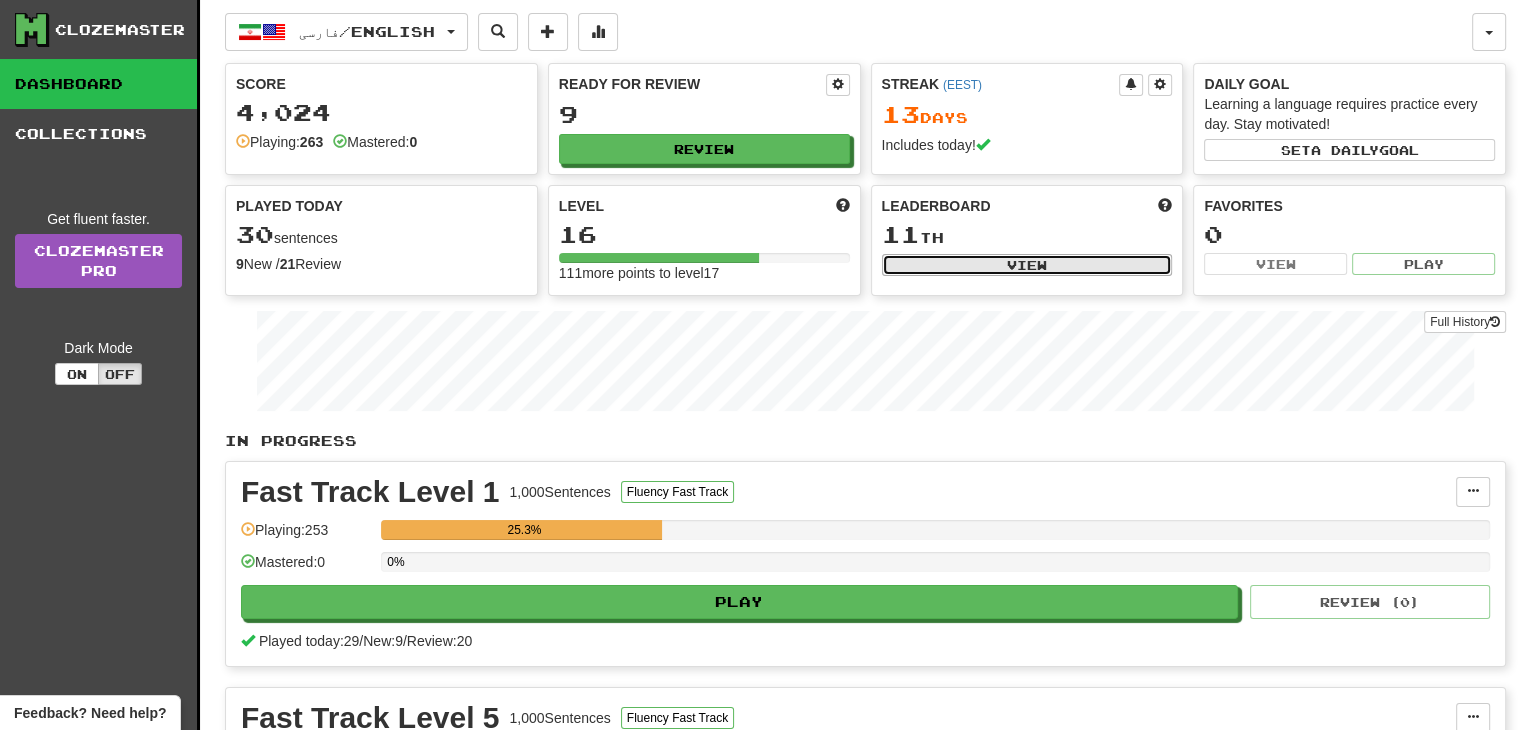 click on "View" at bounding box center [1027, 265] 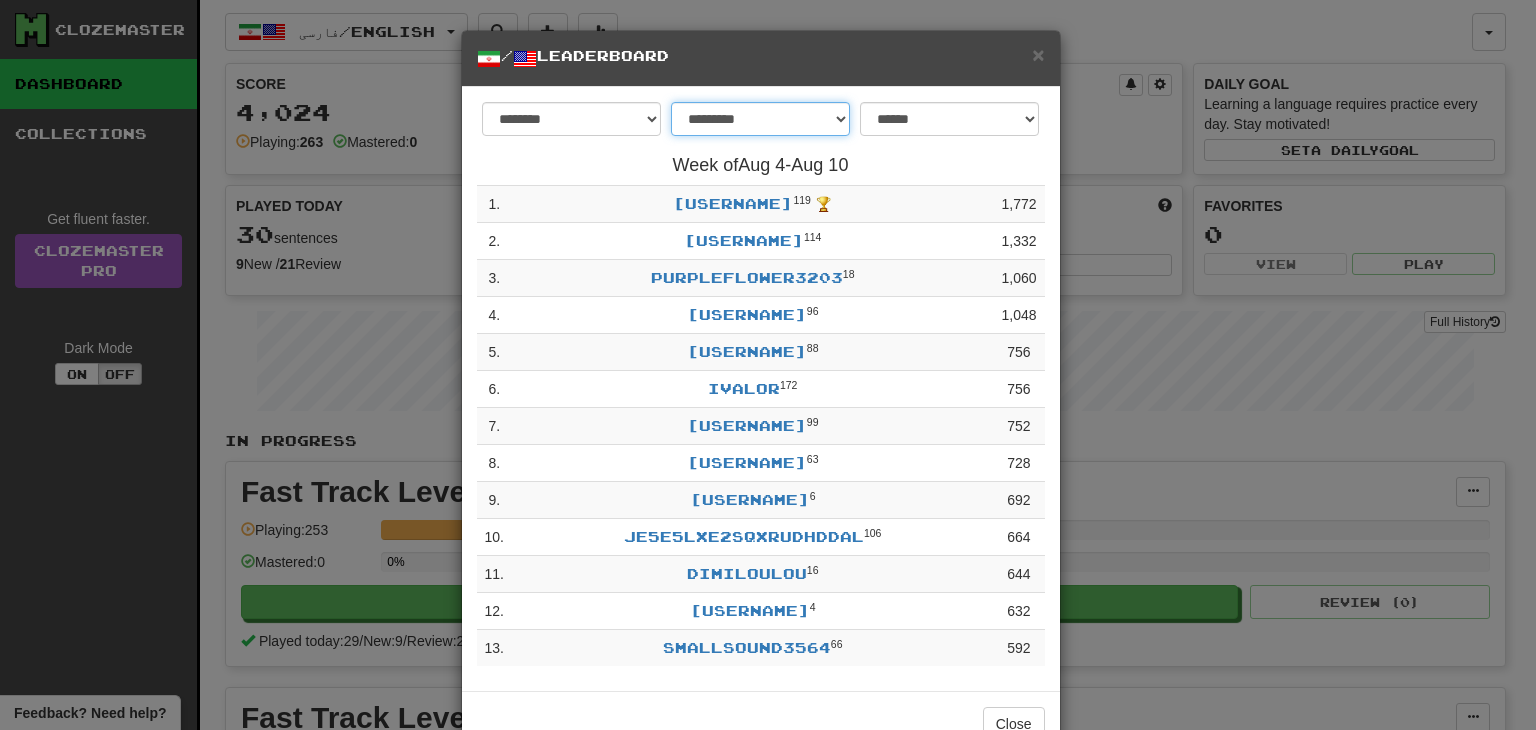 click on "**********" at bounding box center [760, 119] 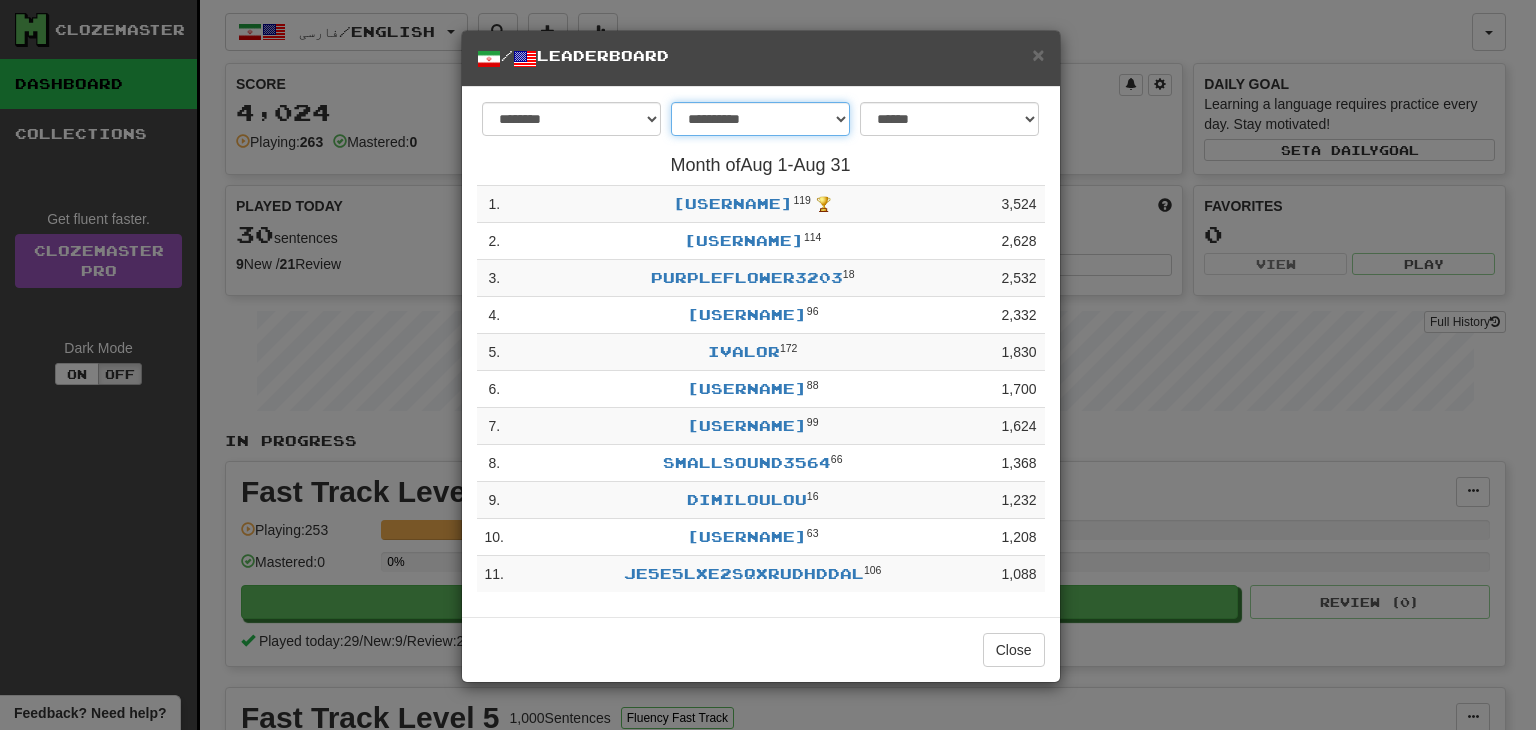 click on "**********" at bounding box center [760, 119] 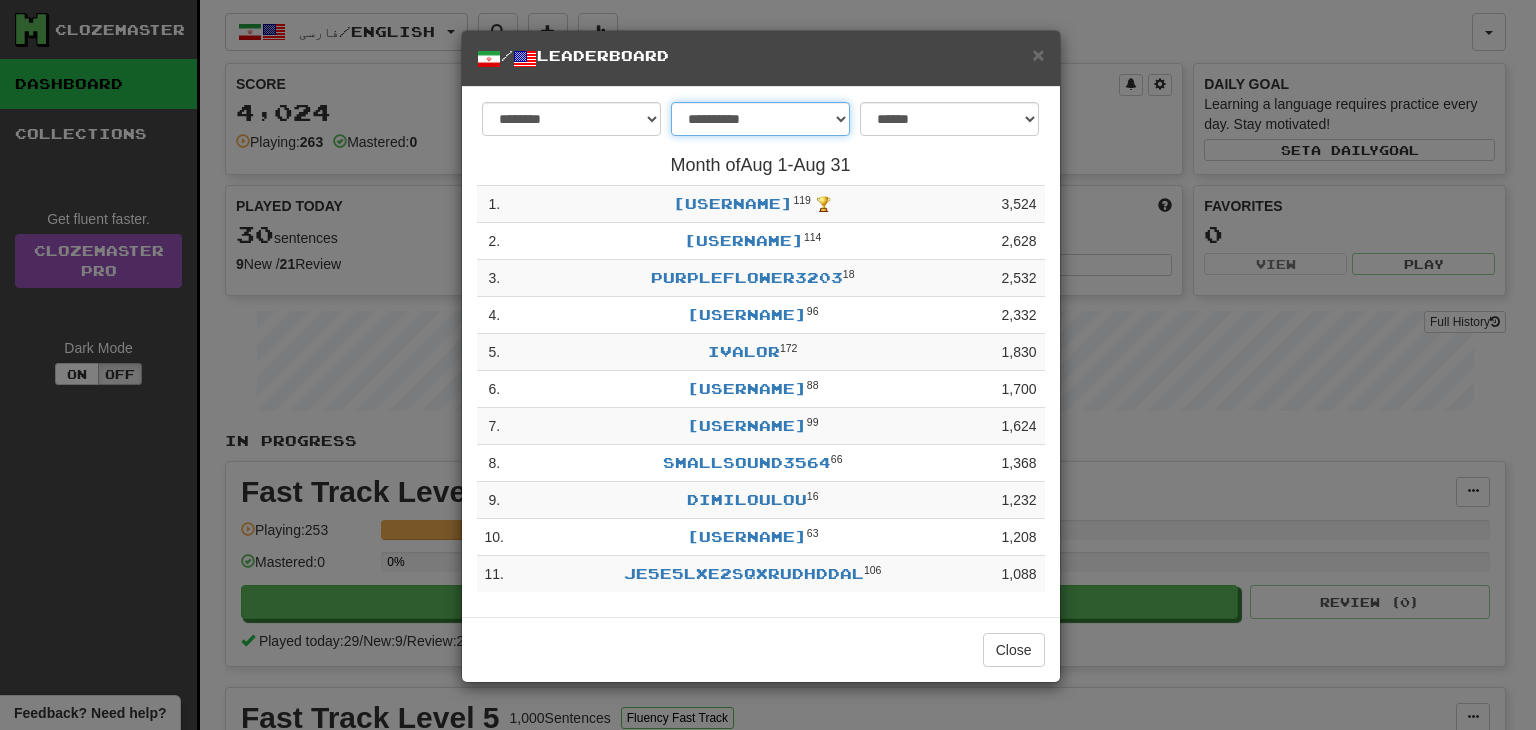 select on "******" 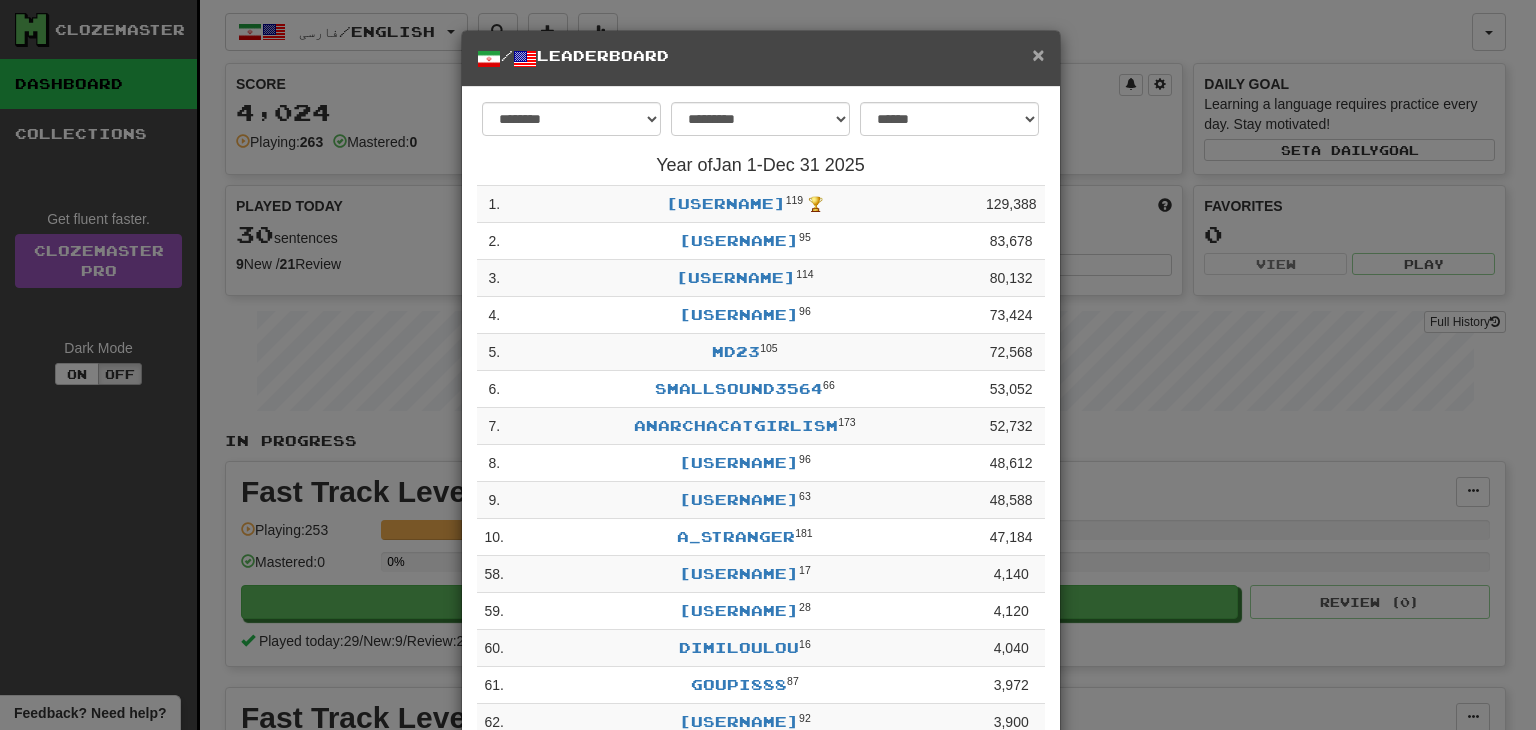 click on "×" at bounding box center (1038, 54) 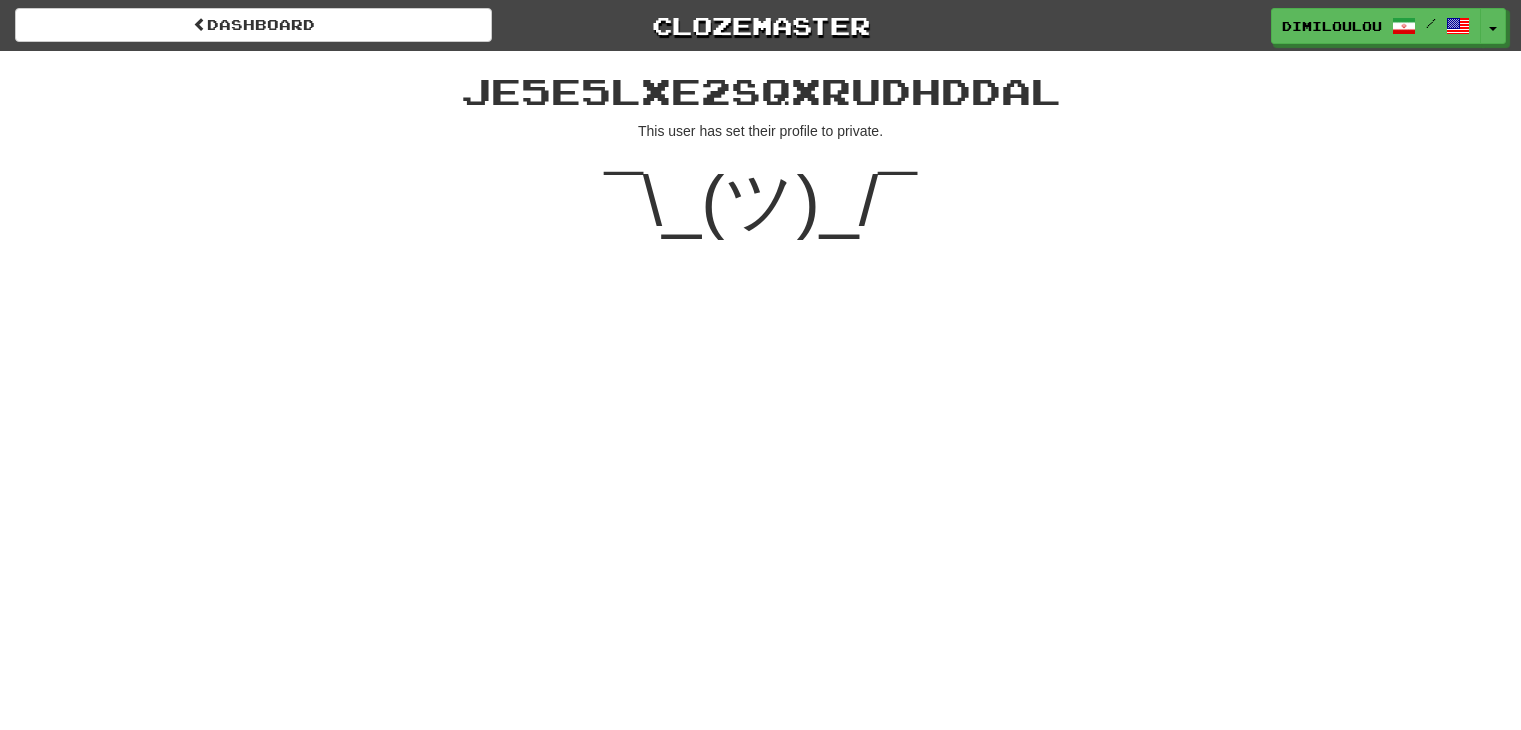 scroll, scrollTop: 0, scrollLeft: 0, axis: both 